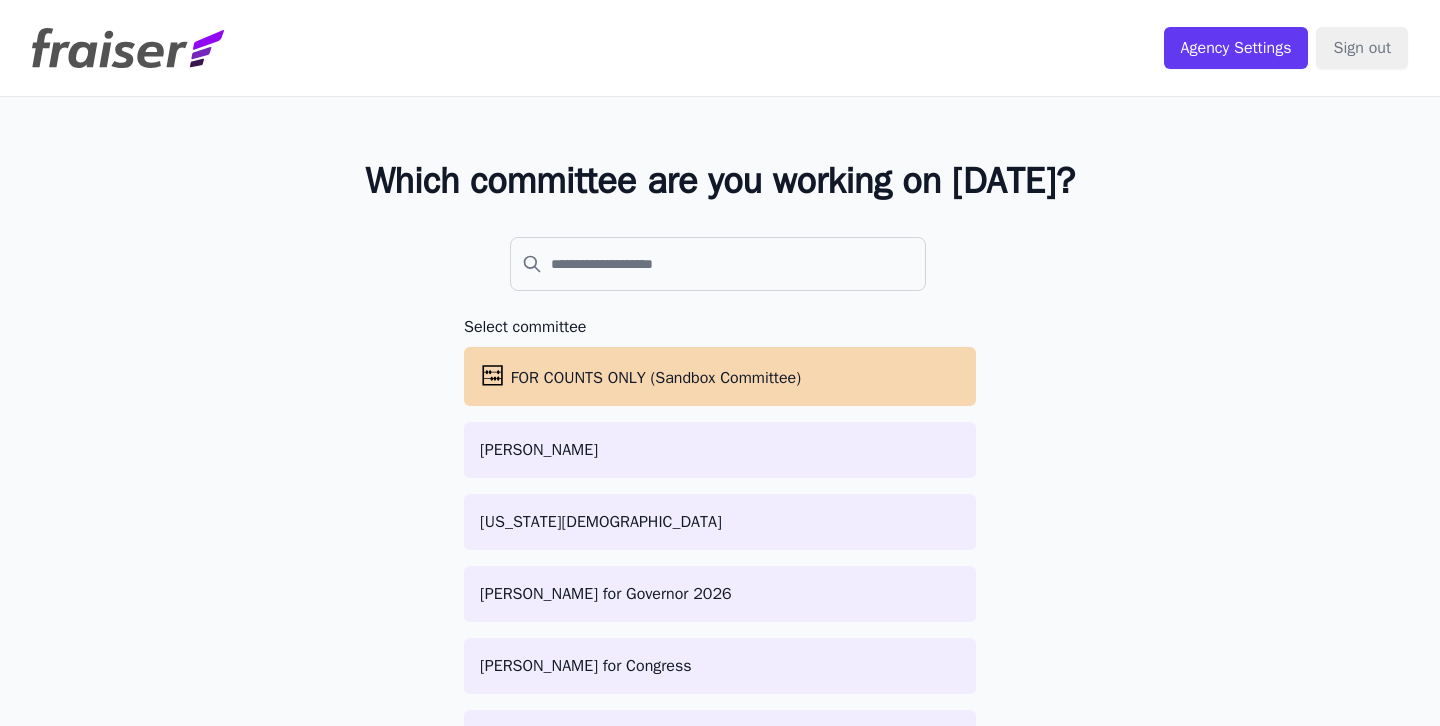 scroll, scrollTop: 0, scrollLeft: 0, axis: both 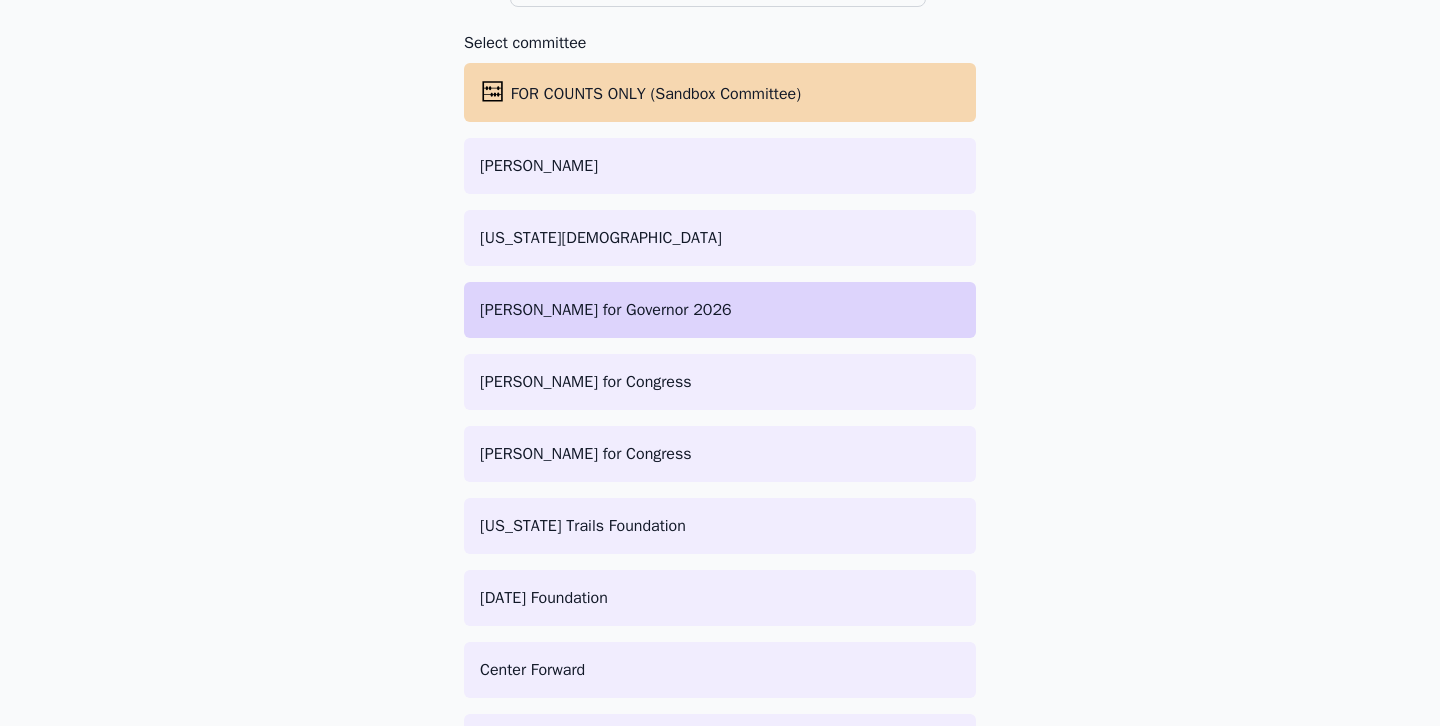 click on "[PERSON_NAME] for Governor 2026" 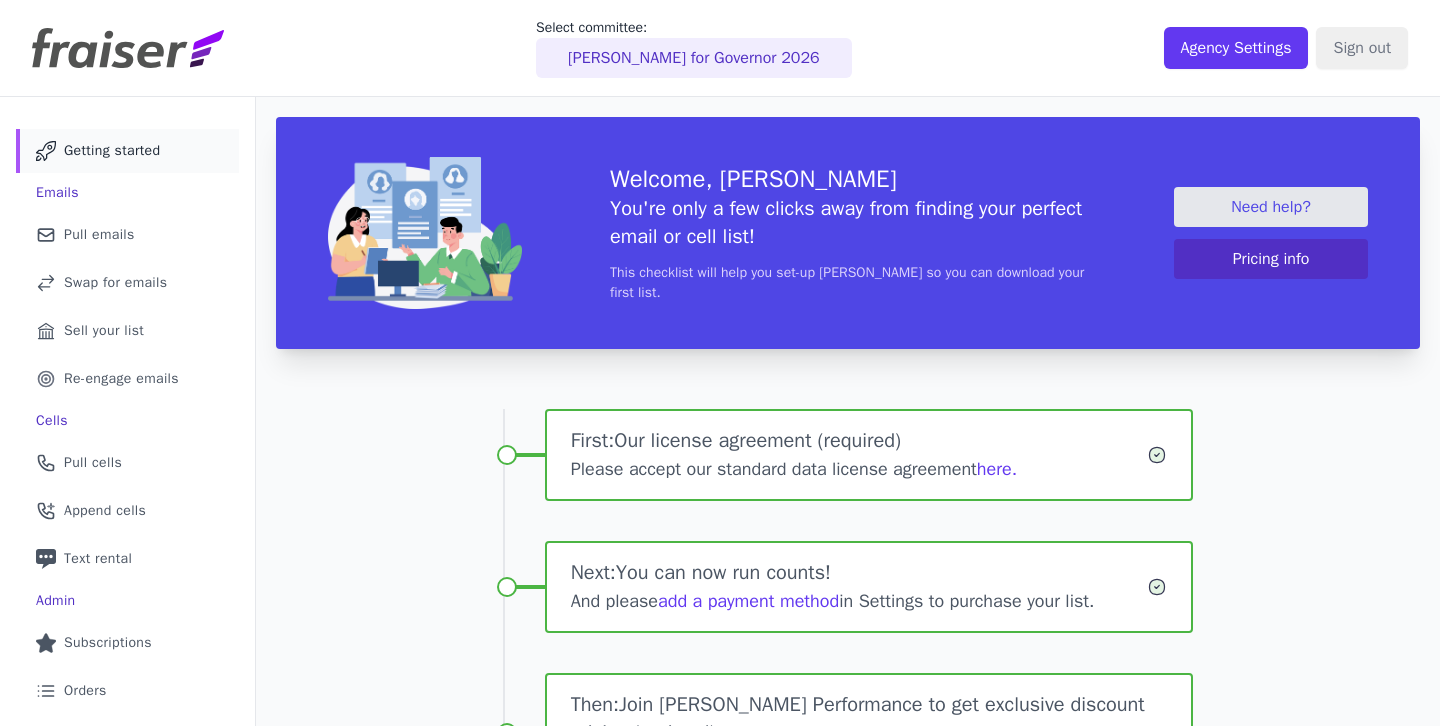 scroll, scrollTop: 0, scrollLeft: 0, axis: both 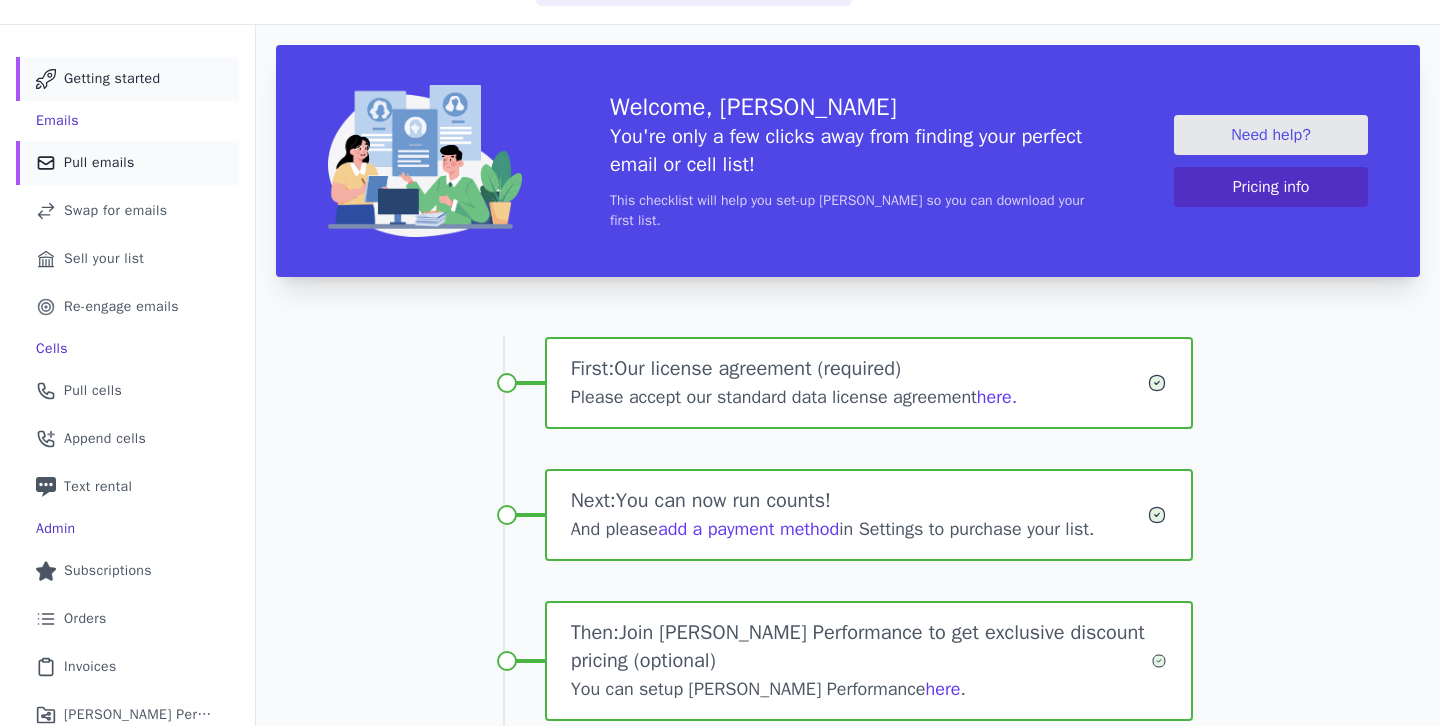 click on "Pull emails" at bounding box center [99, 163] 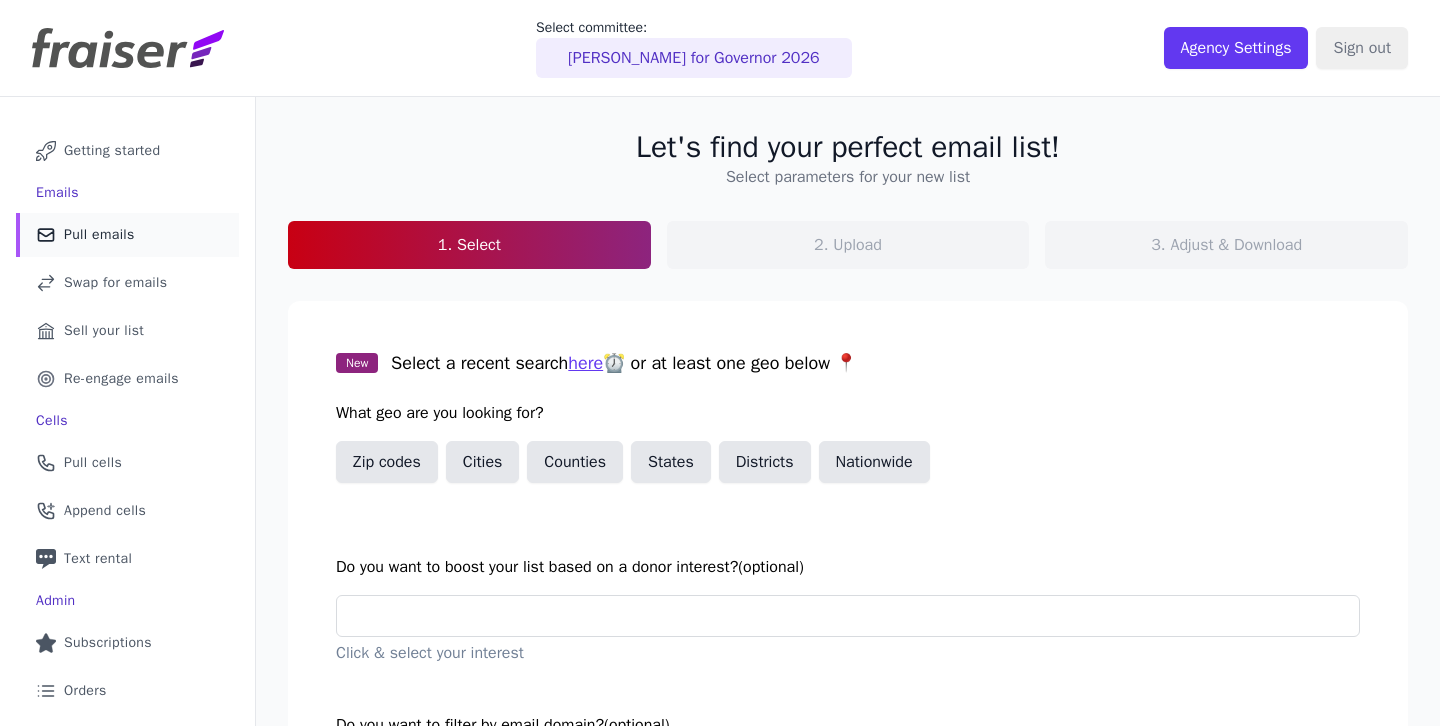 scroll, scrollTop: 0, scrollLeft: 0, axis: both 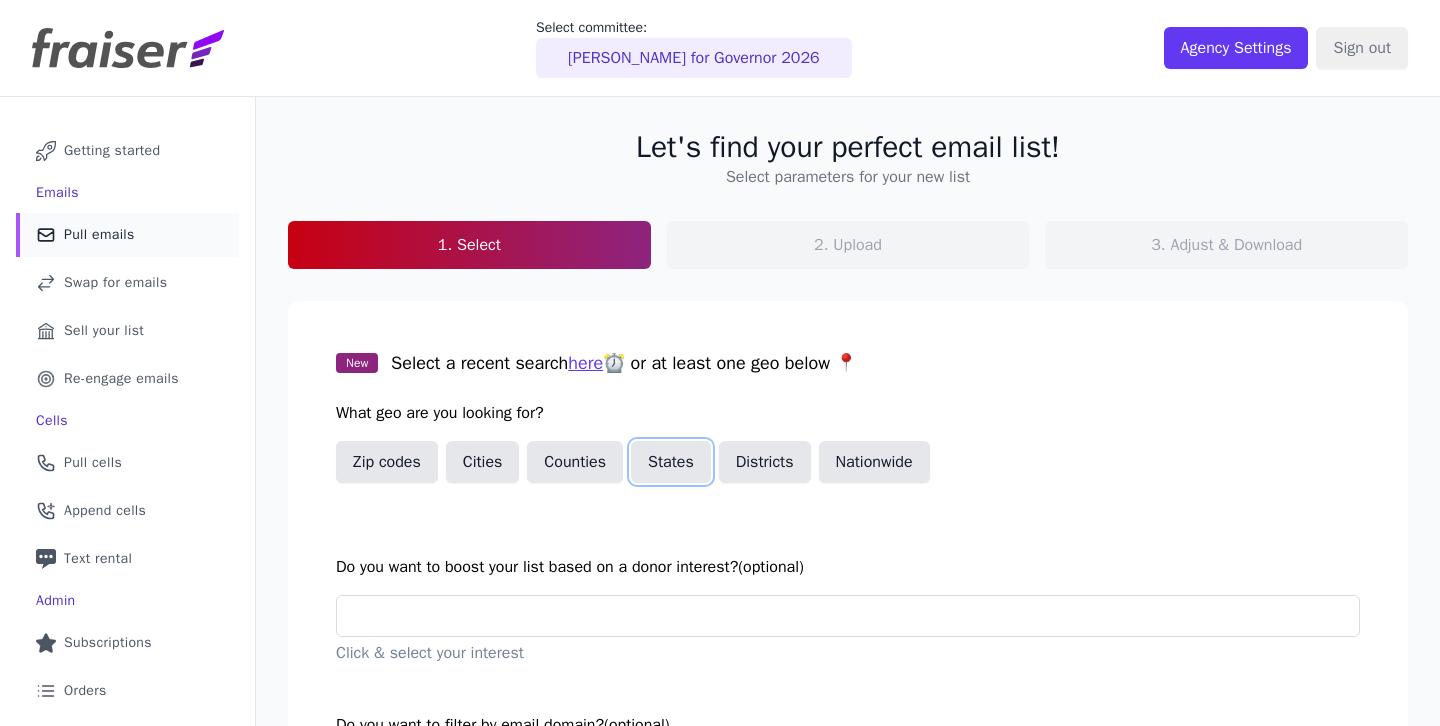click on "States" at bounding box center [671, 462] 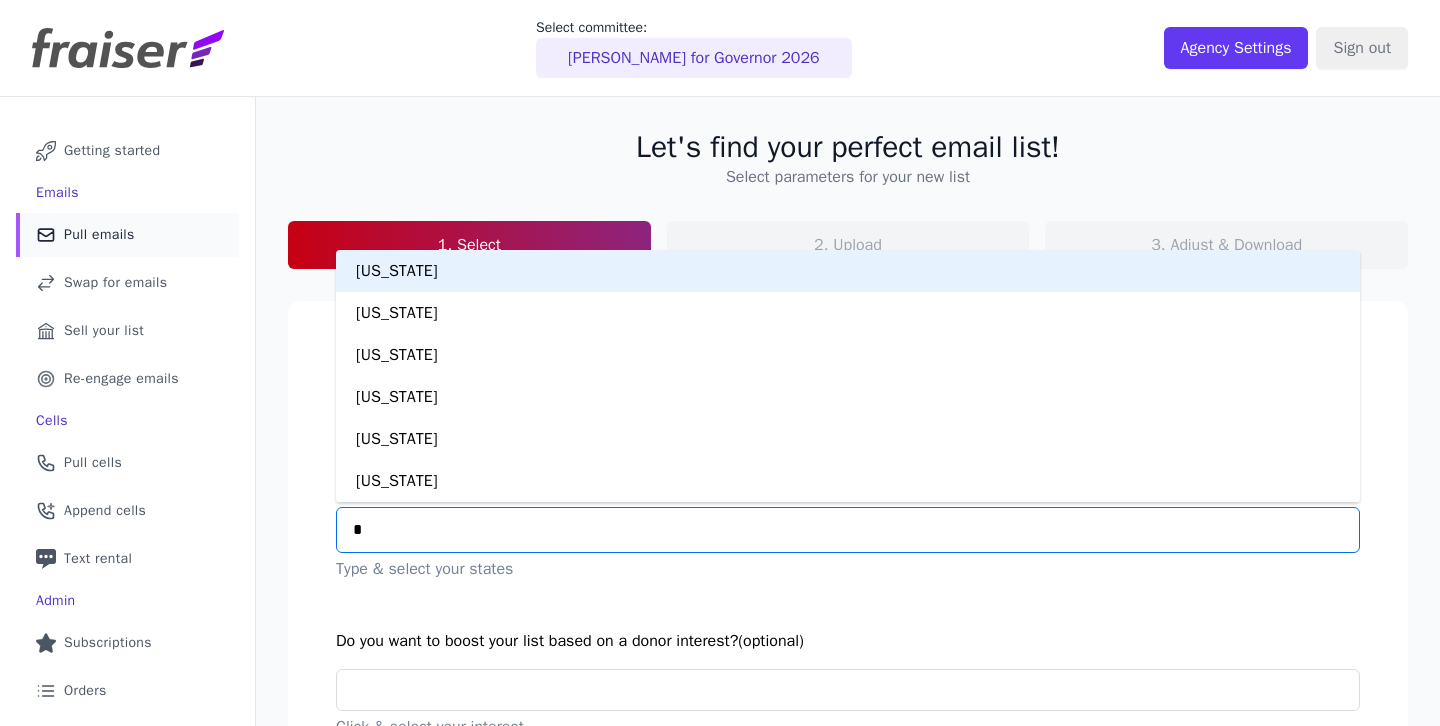 click on "*" at bounding box center (856, 530) 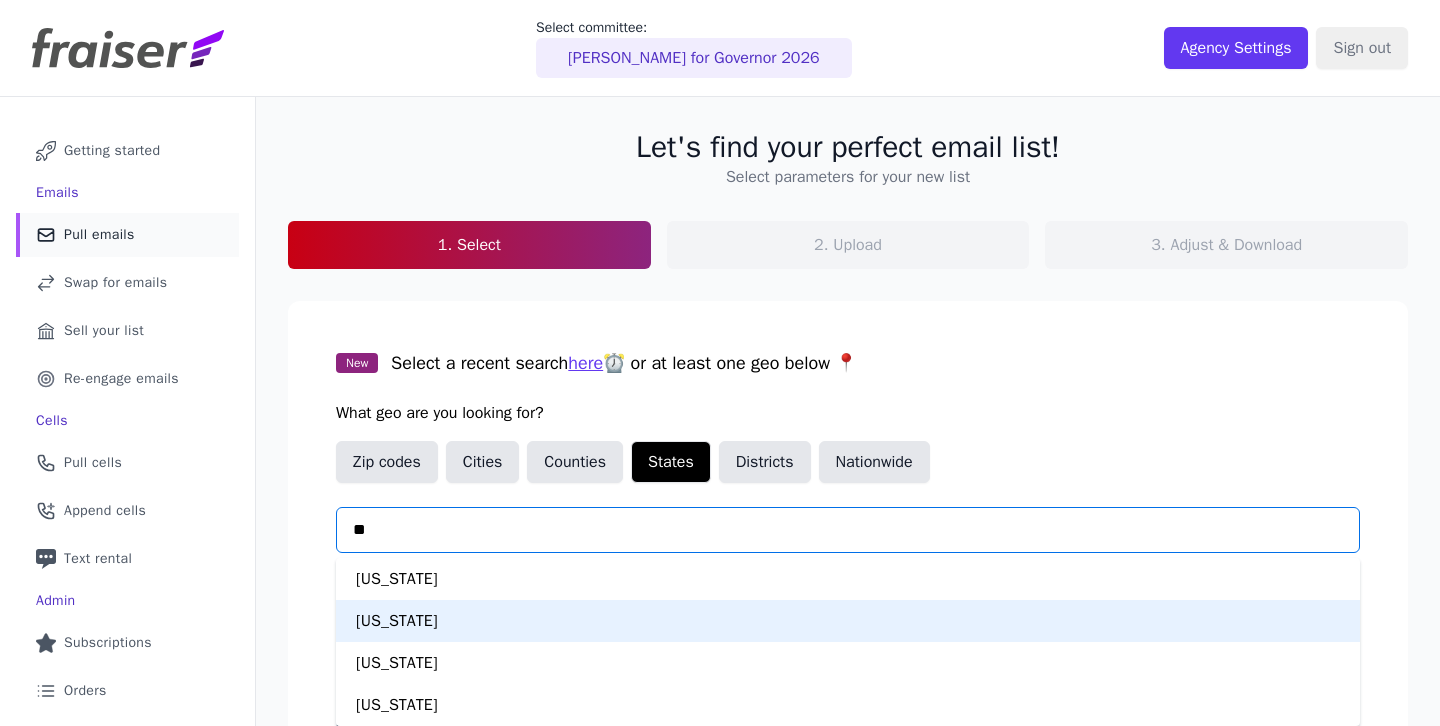 click on "California" at bounding box center [848, 621] 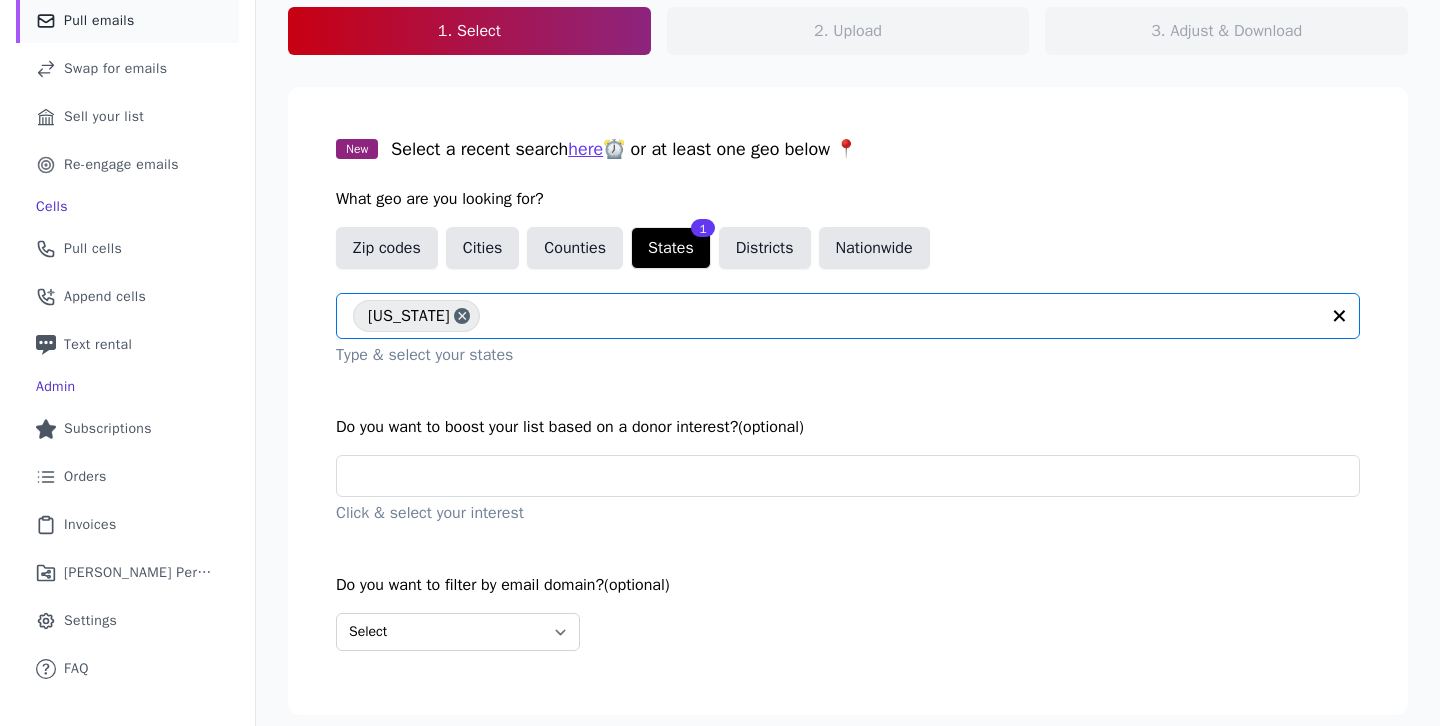 scroll, scrollTop: 245, scrollLeft: 0, axis: vertical 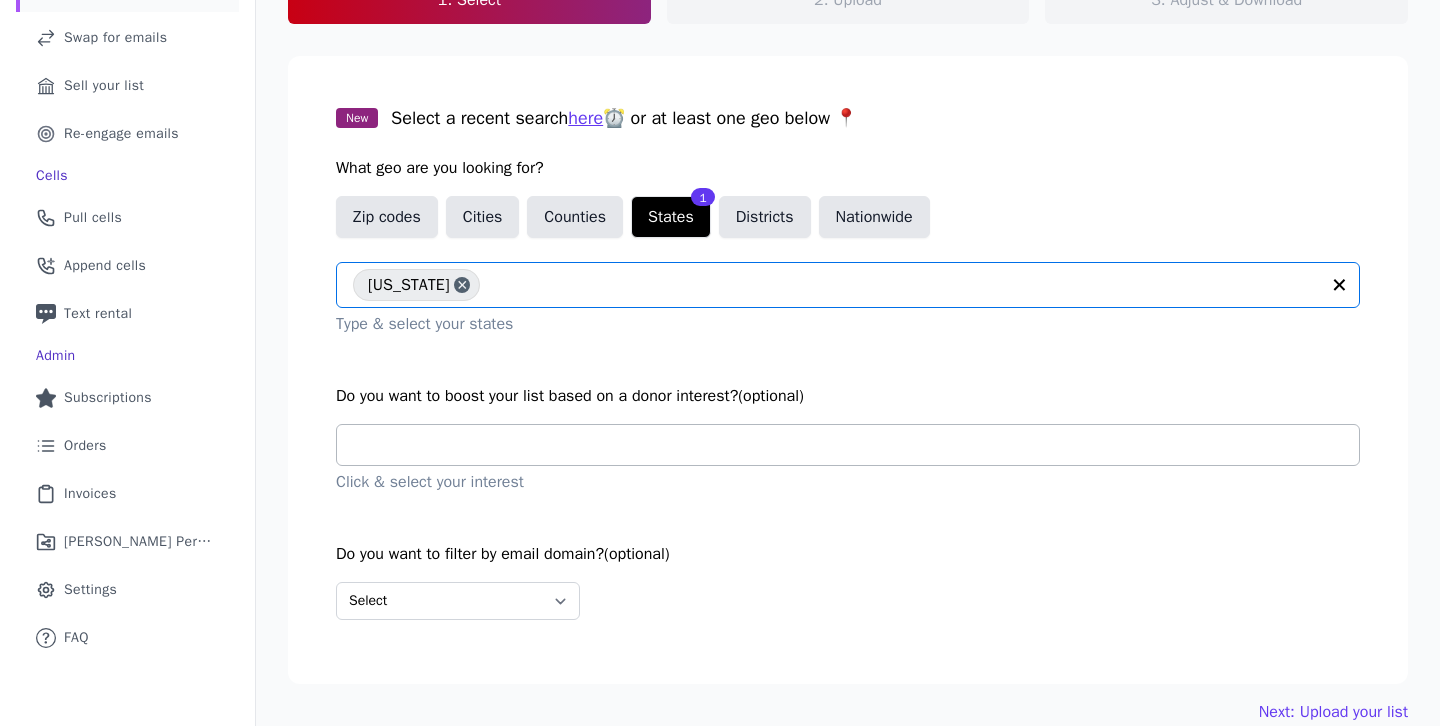 click at bounding box center [856, 445] 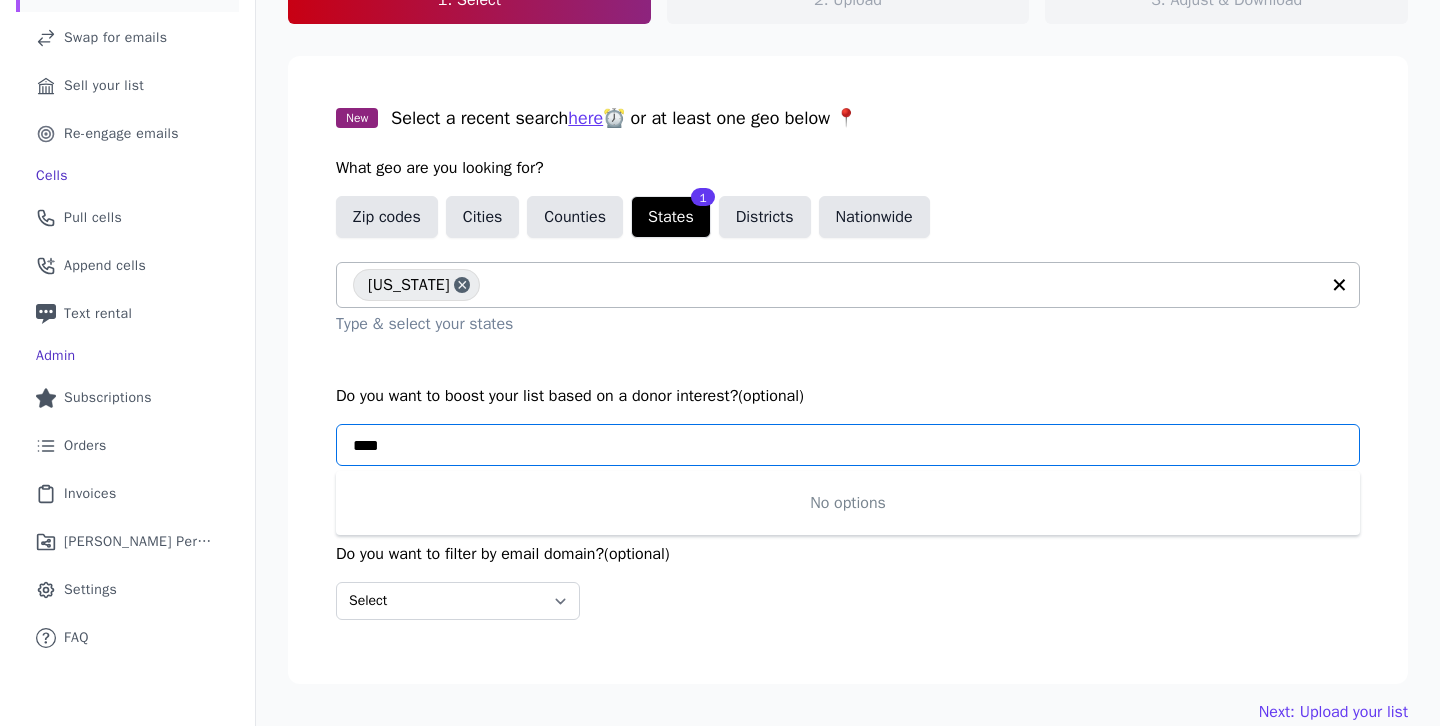 type on "***" 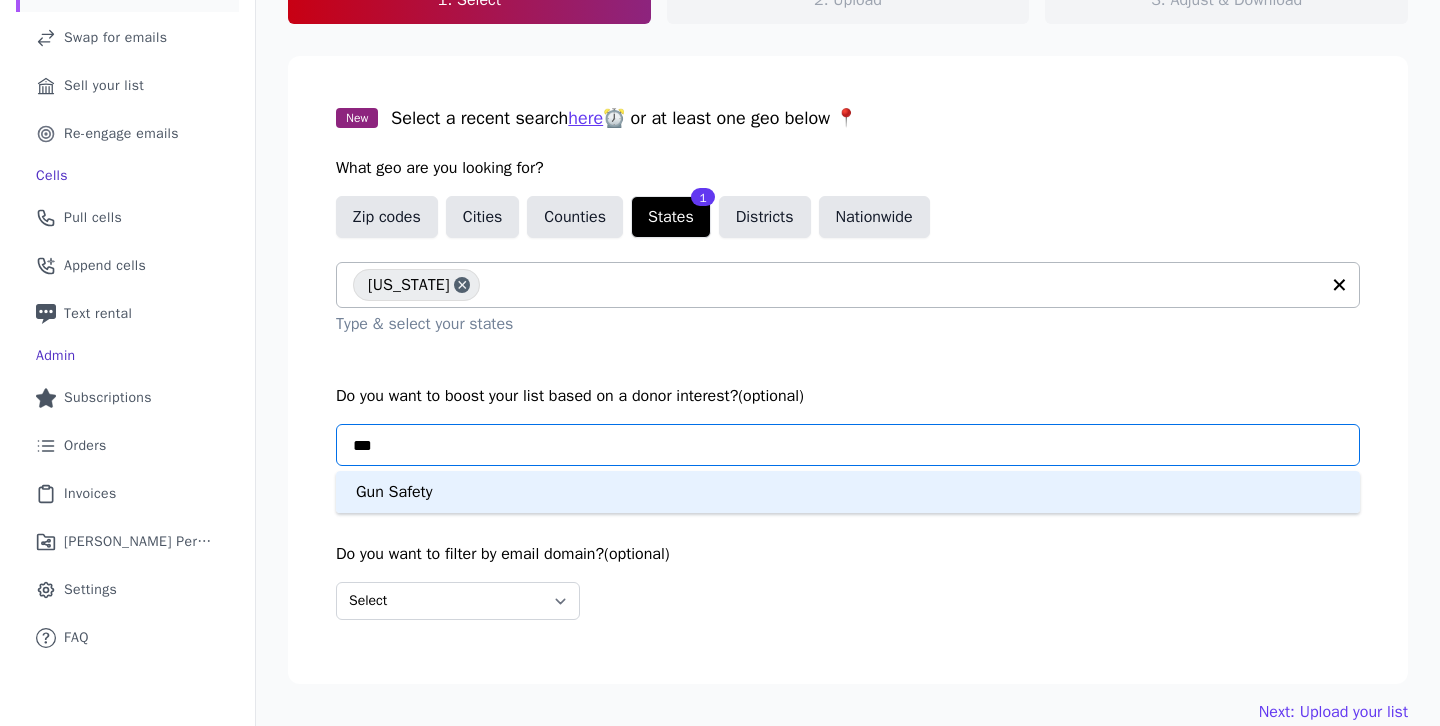 click on "Gun Safety" at bounding box center [848, 492] 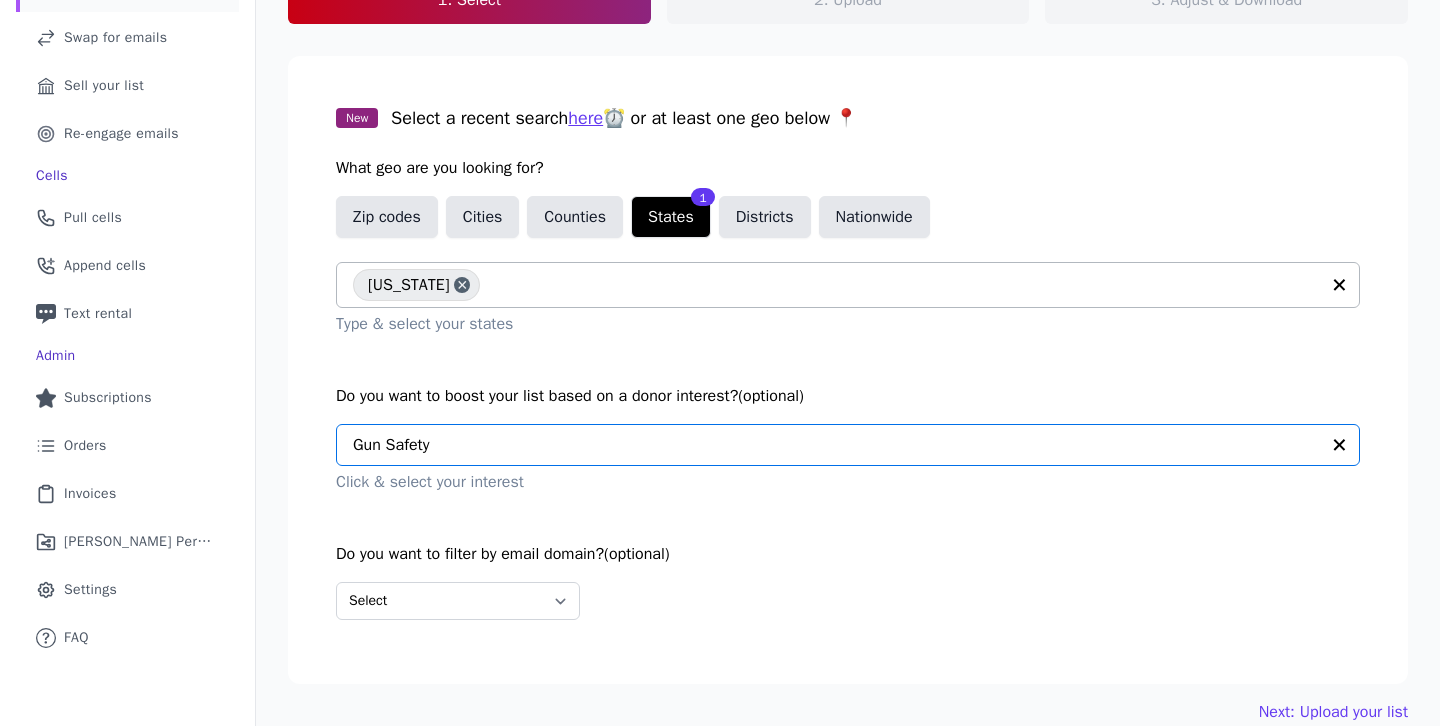 scroll, scrollTop: 275, scrollLeft: 0, axis: vertical 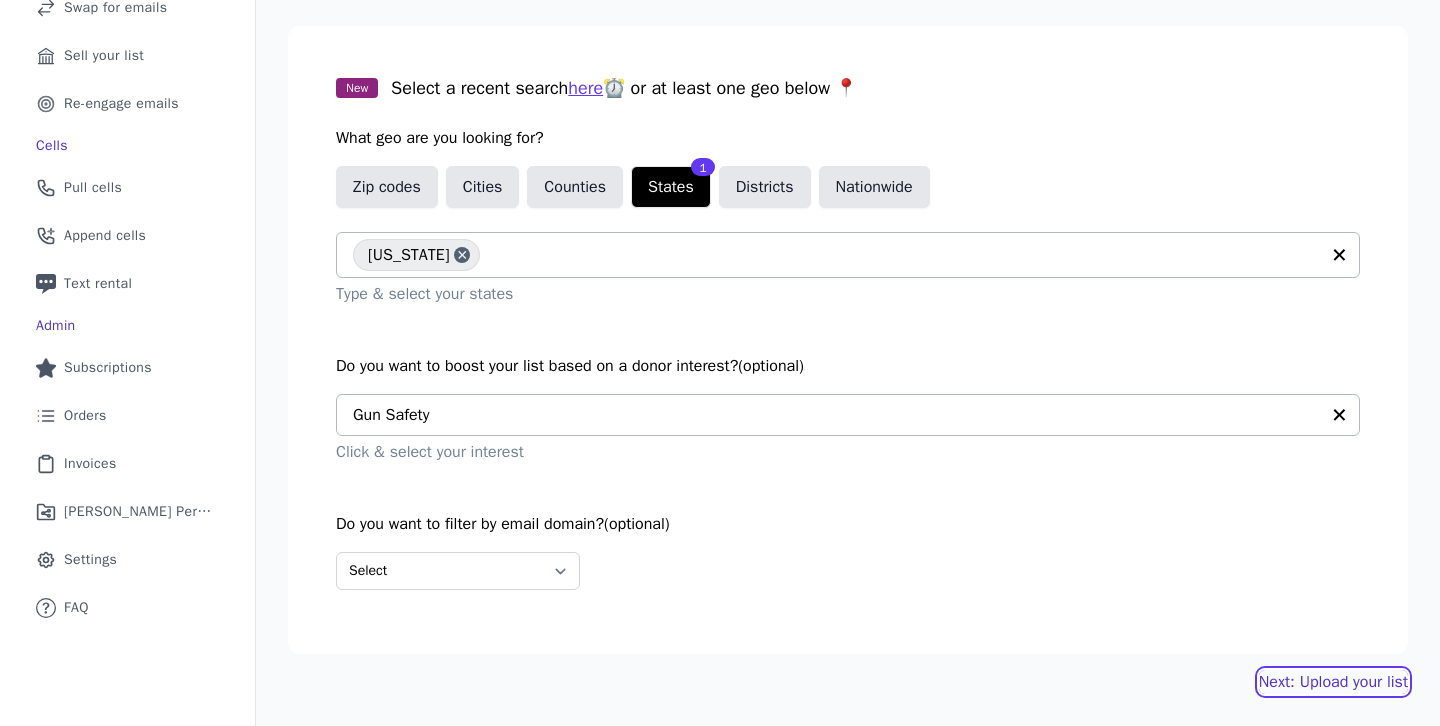 click on "Next: Upload your list" at bounding box center [1333, 682] 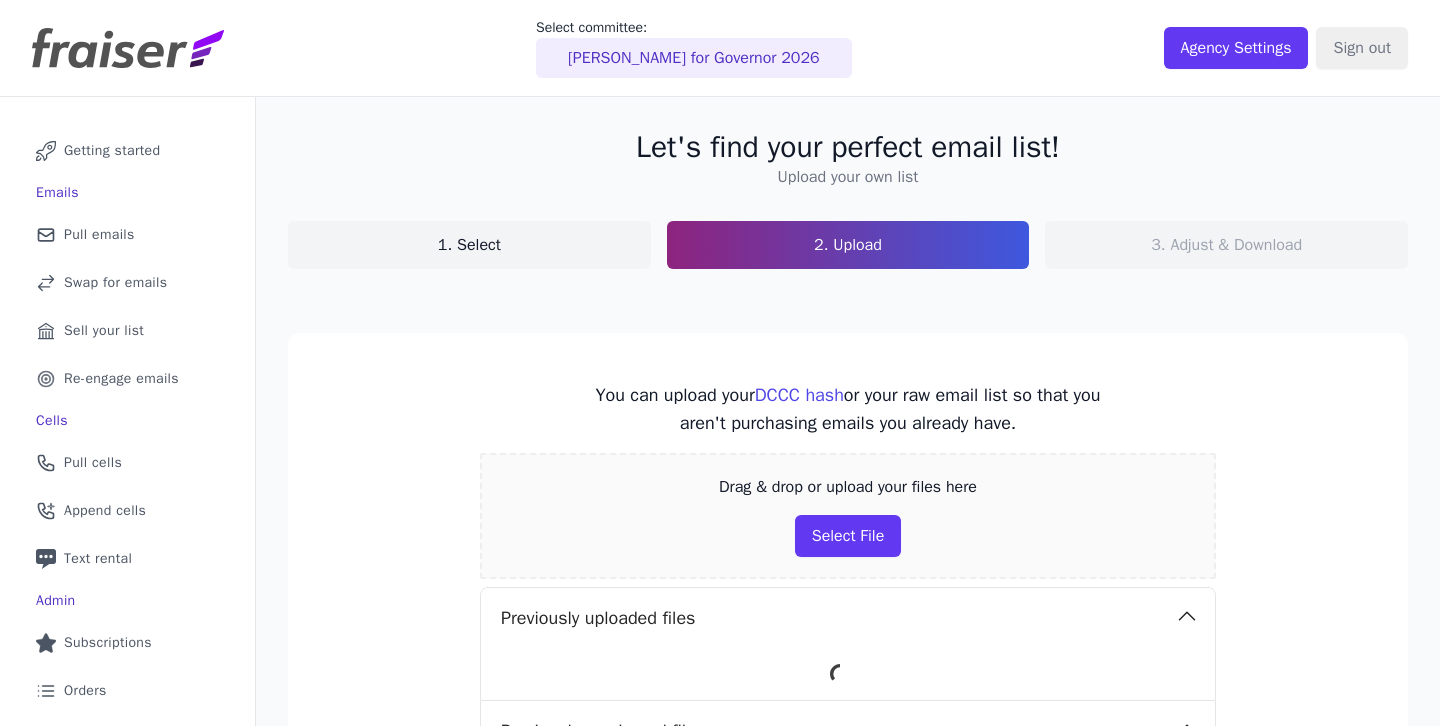 scroll, scrollTop: 0, scrollLeft: 0, axis: both 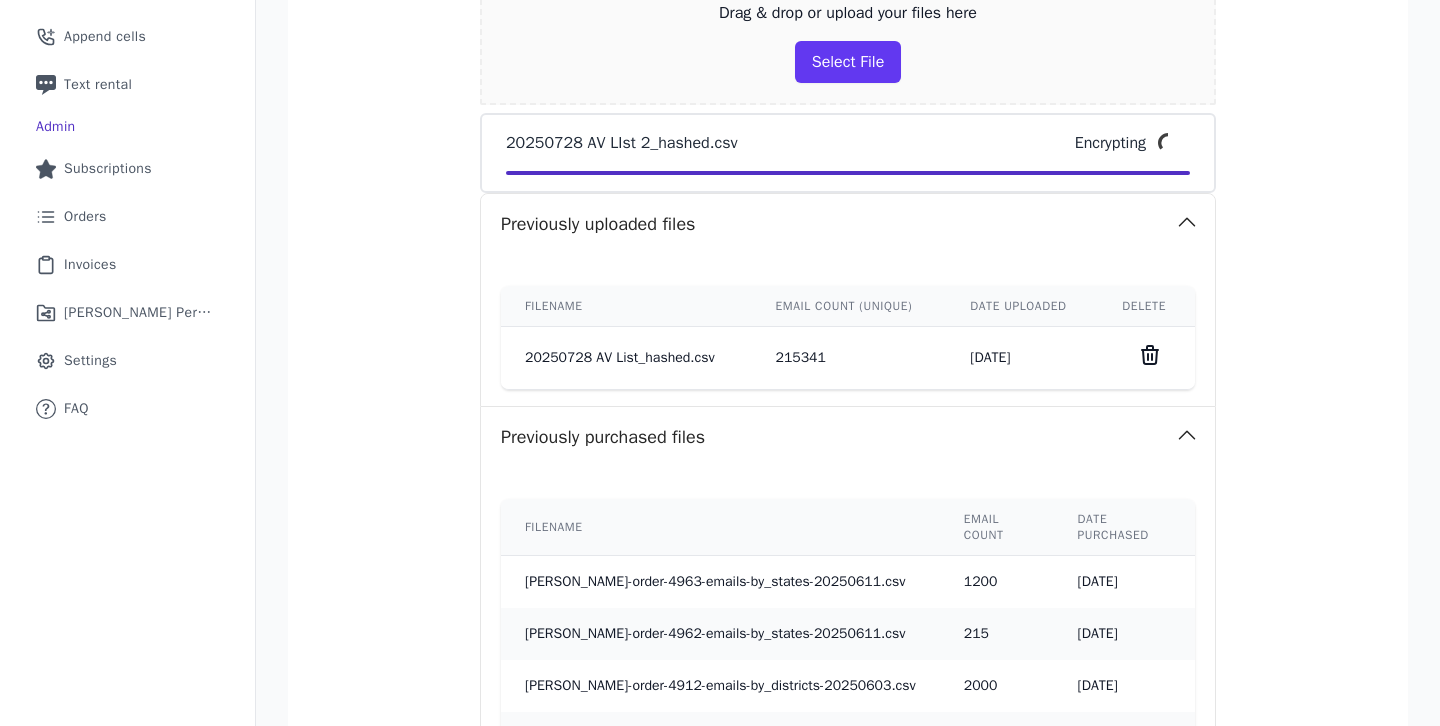 click on "You can upload your  DCCC hash
or your raw email list so that you aren't purchasing emails you already have.   Drag & drop or upload your files here
Select File   20250728 AV LIst 2_hashed.csv   Encrypting       Previously uploaded files        Filename   Email count (unique)   Date uploaded   Delete     20250728 AV List_hashed.csv   215341   7/28/2025         Previously purchased files      Filename   Email count   Date purchased     fraiser-order-4963-emails-by_states-20250611.csv   1200   6/11/2025       fraiser-order-4962-emails-by_states-20250611.csv   215   6/11/2025       fraiser-order-4912-emails-by_districts-20250603.csv   2000   6/3/2025       fraiser-order-4911-emails-by_districts-20250603.csv   2000   6/3/2025       fraiser-order-4910-emails-by_districts-20250603.csv   2000   6/3/2025       fraiser-order-4909-emails-by_districts-20250603.csv   2000   6/3/2025       fraiser-order-4908-emails-by_districts-20250603.csv   2000   6/3/2025         2000   6/3/2025         2000   6/3/2025" 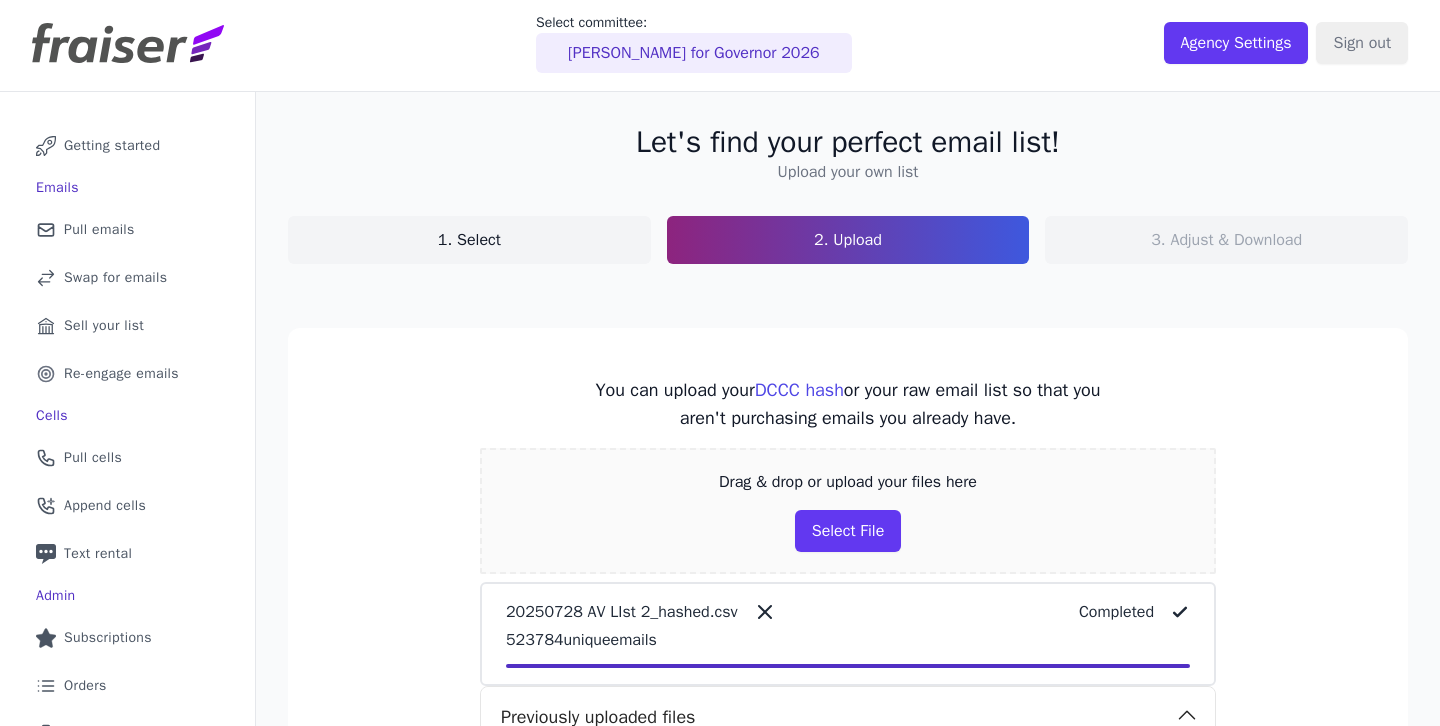 scroll, scrollTop: 0, scrollLeft: 0, axis: both 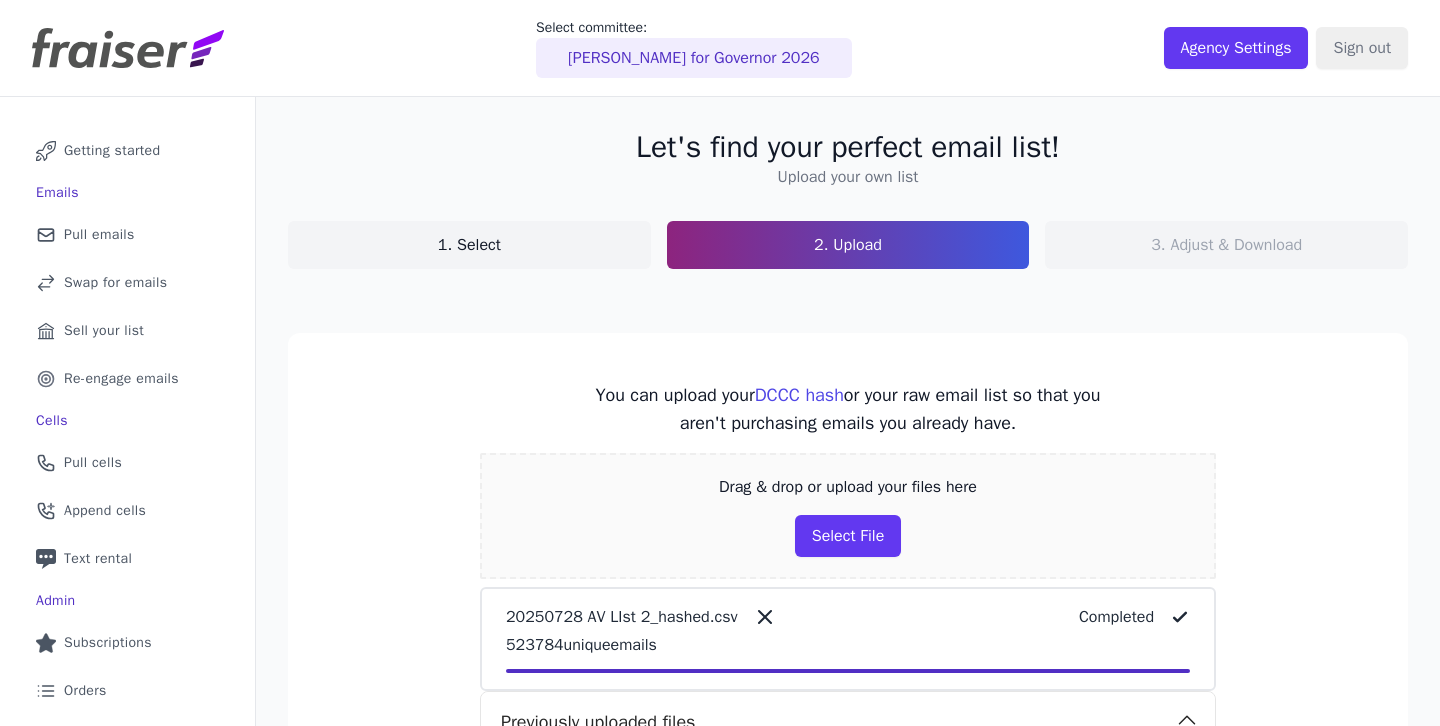 click on "You can upload your  DCCC hash
or your raw email list so that you aren't purchasing emails you already have.   Drag & drop or upload your files here
Select File   20250728 AV LIst 2_hashed.csv     Completed
523784  unique  emails     Previously uploaded files        Filename   Email count (unique)   Date uploaded   Delete     20250728 AV List_hashed.csv   215341   7/28/2025         Previously purchased files      Filename   Email count   Date purchased     fraiser-order-4963-emails-by_states-20250611.csv   1200   6/11/2025       fraiser-order-4962-emails-by_states-20250611.csv   215   6/11/2025       fraiser-order-4912-emails-by_districts-20250603.csv   2000   6/3/2025       fraiser-order-4911-emails-by_districts-20250603.csv   2000   6/3/2025       fraiser-order-4910-emails-by_districts-20250603.csv   2000   6/3/2025       fraiser-order-4909-emails-by_districts-20250603.csv   2000   6/3/2025       fraiser-order-4908-emails-by_districts-20250603.csv   2000   6/3/2025" 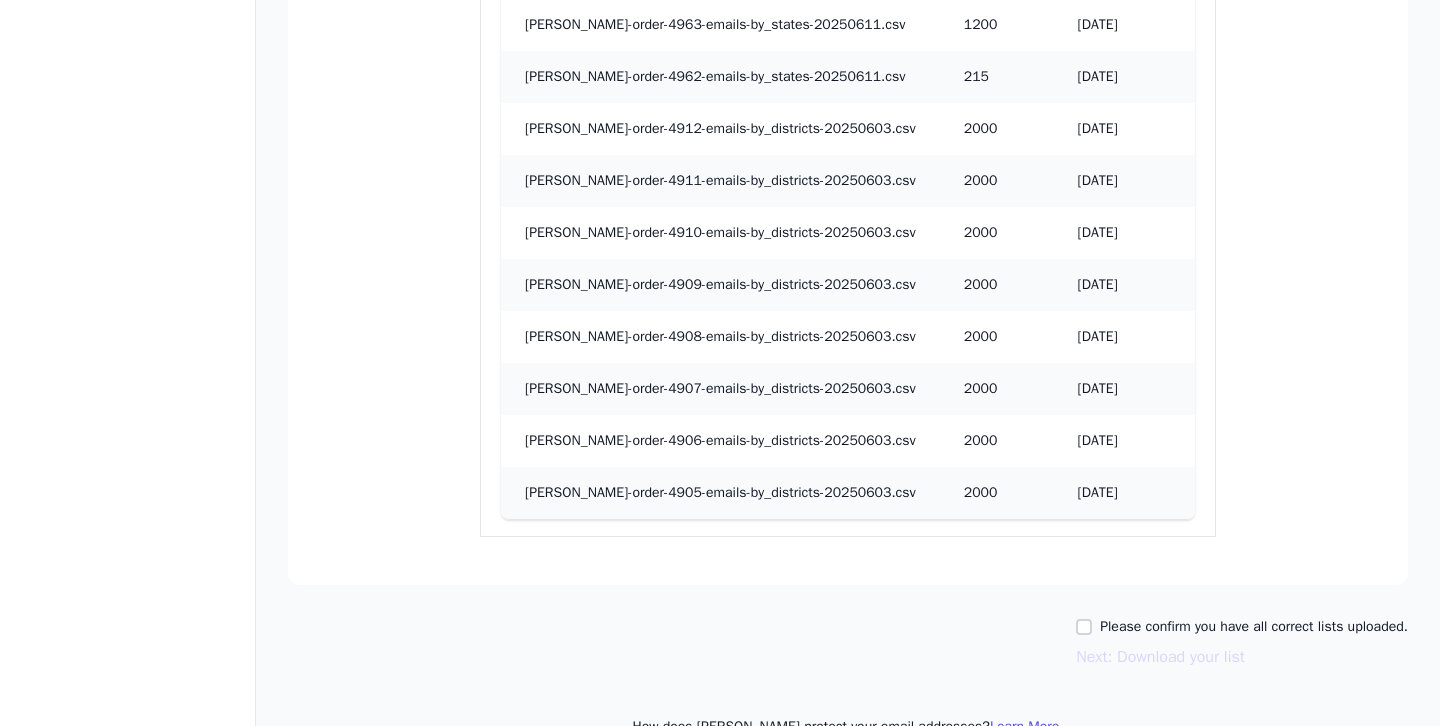 scroll, scrollTop: 1051, scrollLeft: 0, axis: vertical 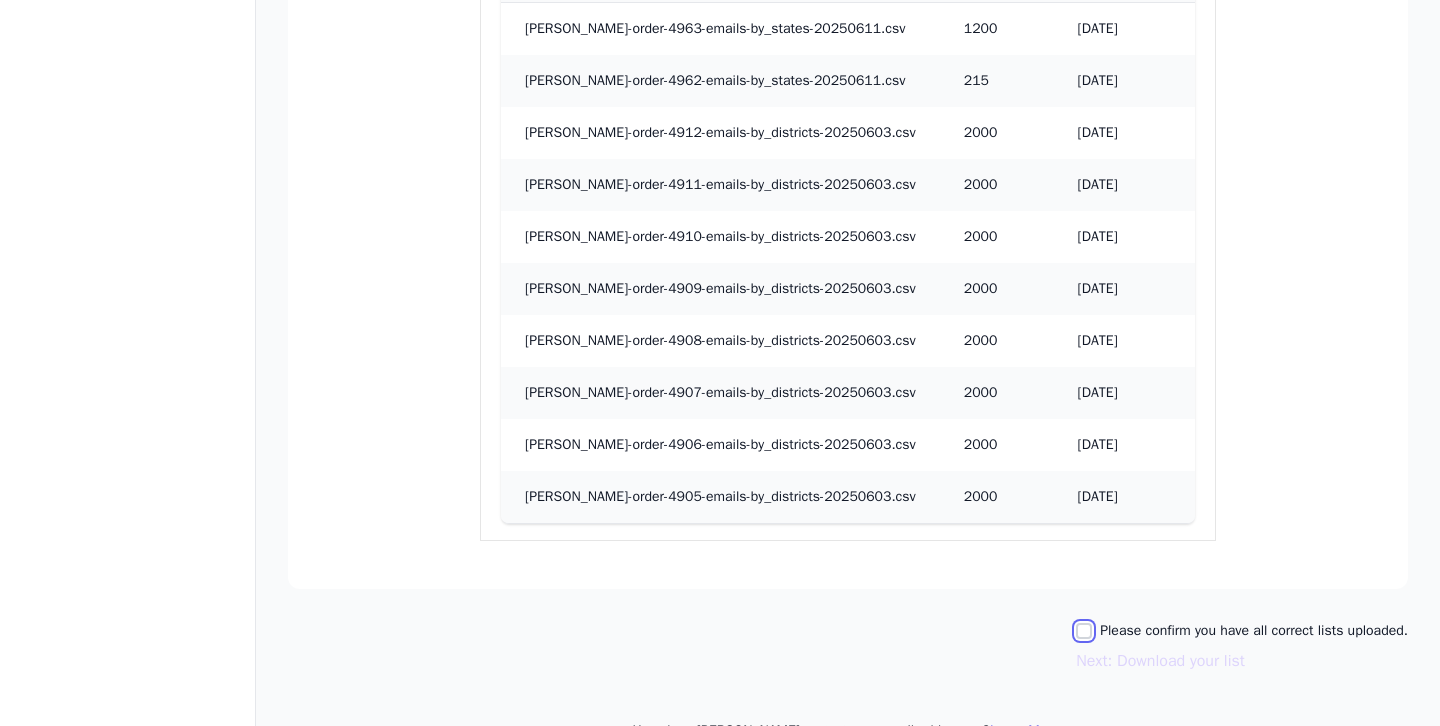 click on "Please confirm you have all correct lists uploaded." 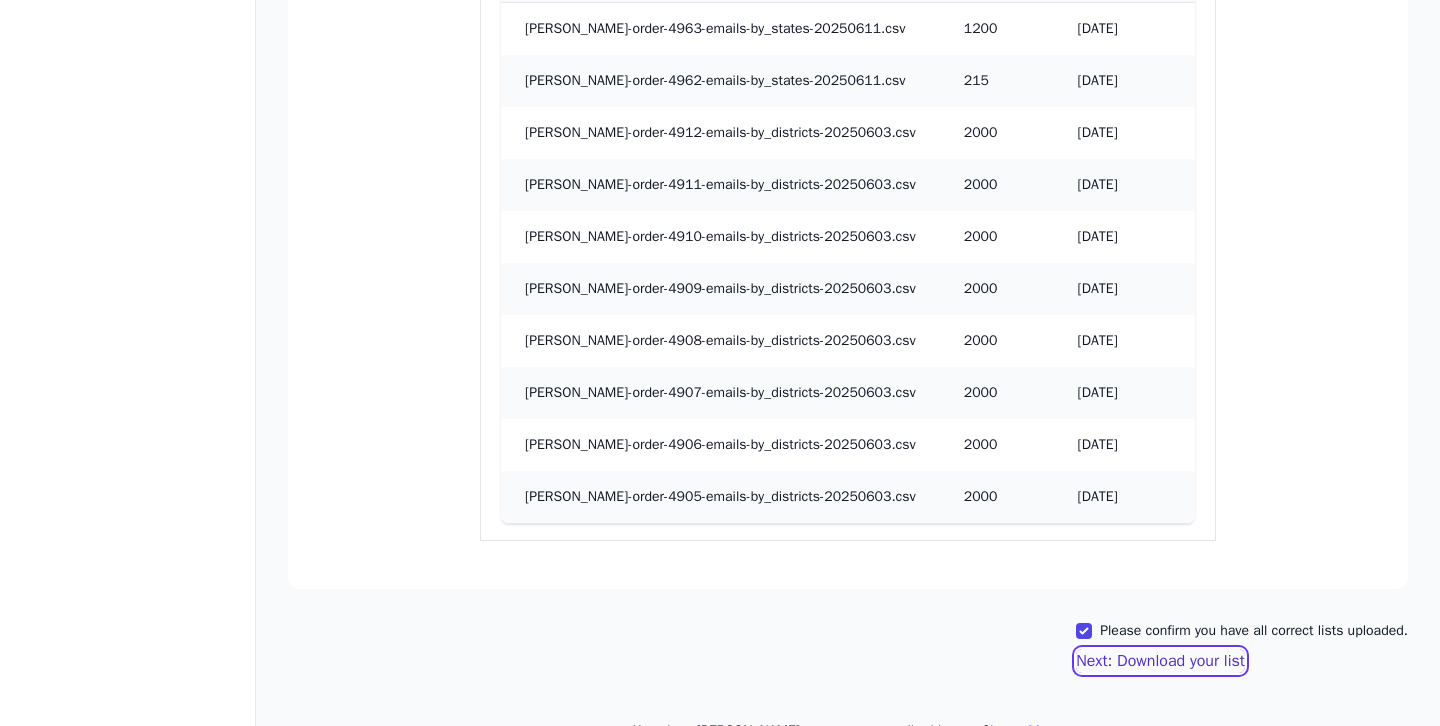 click on "Next: Download your list" 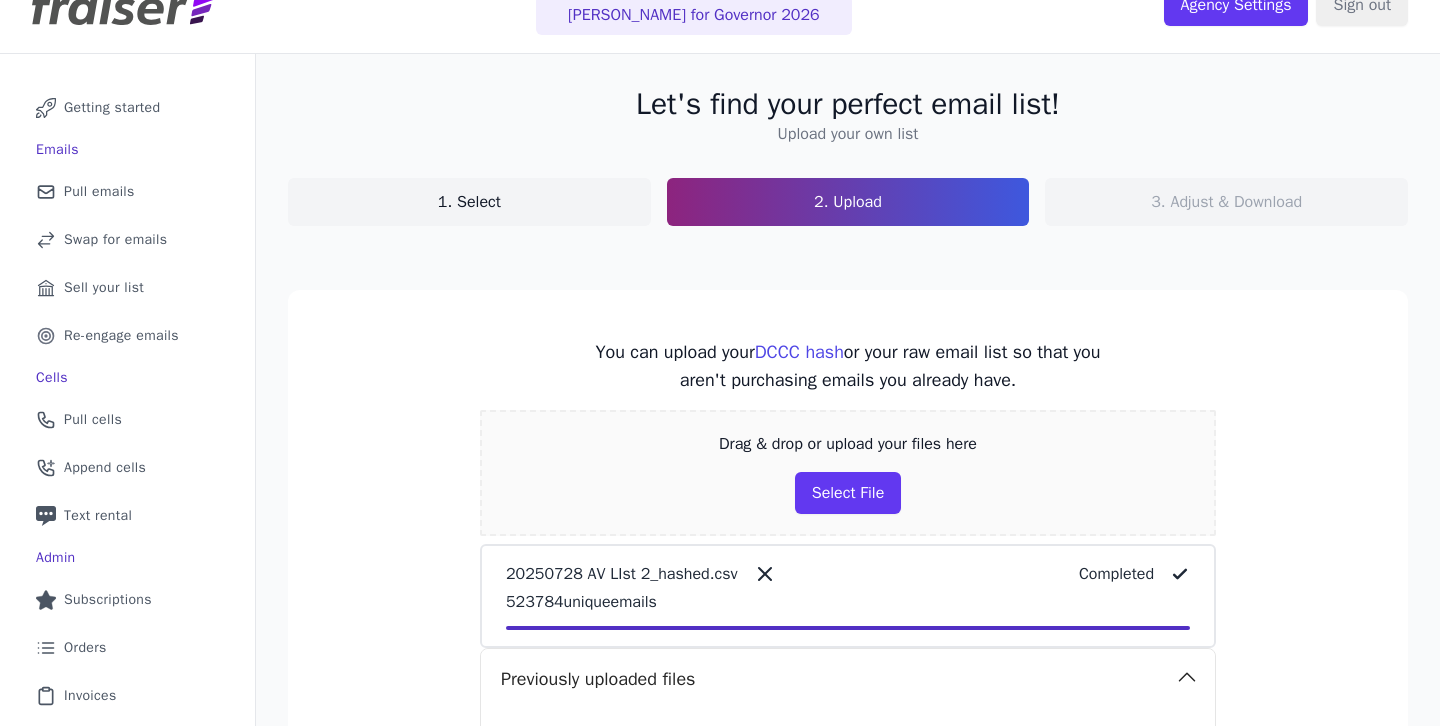 scroll, scrollTop: 0, scrollLeft: 0, axis: both 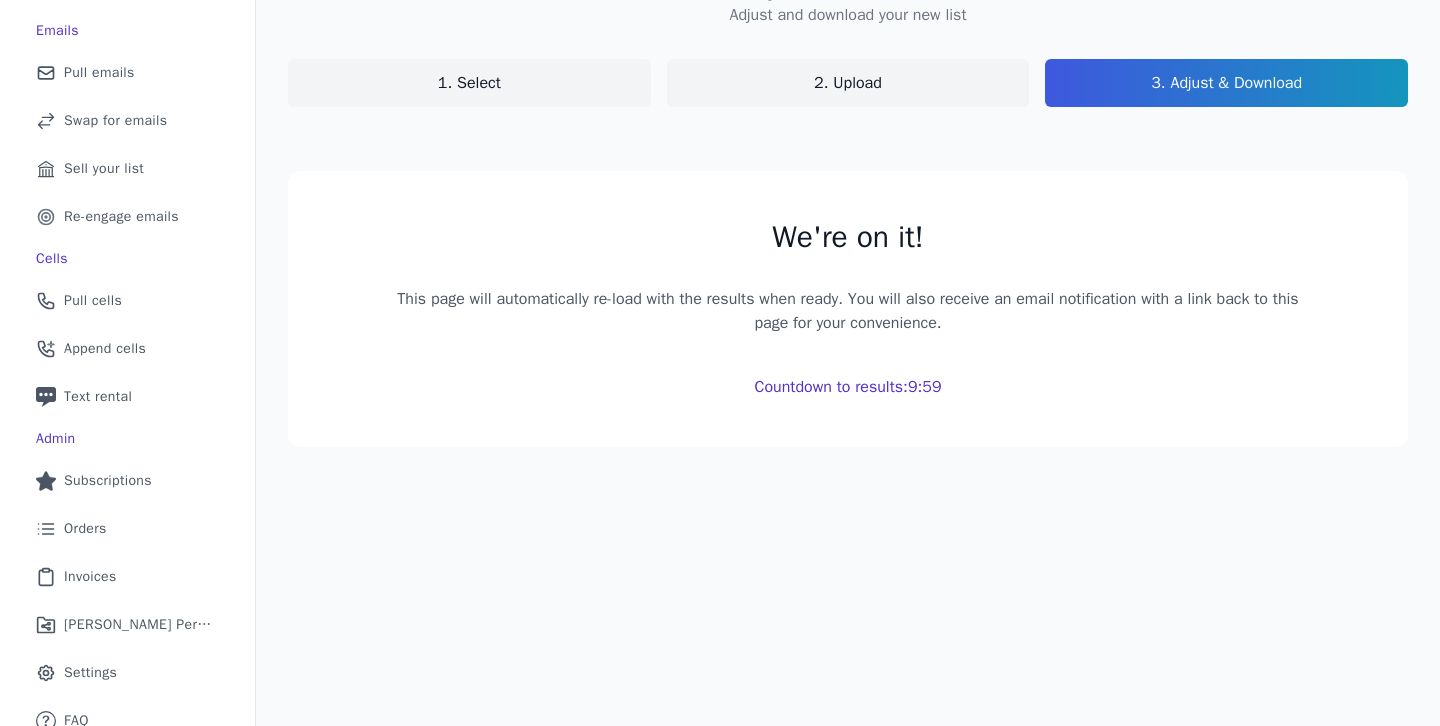 click on "We're on it!   This page will automatically re-load with the results when ready. You will also receive an
email notification with a link back to this page for your convenience.   Countdown to results:  9:59" 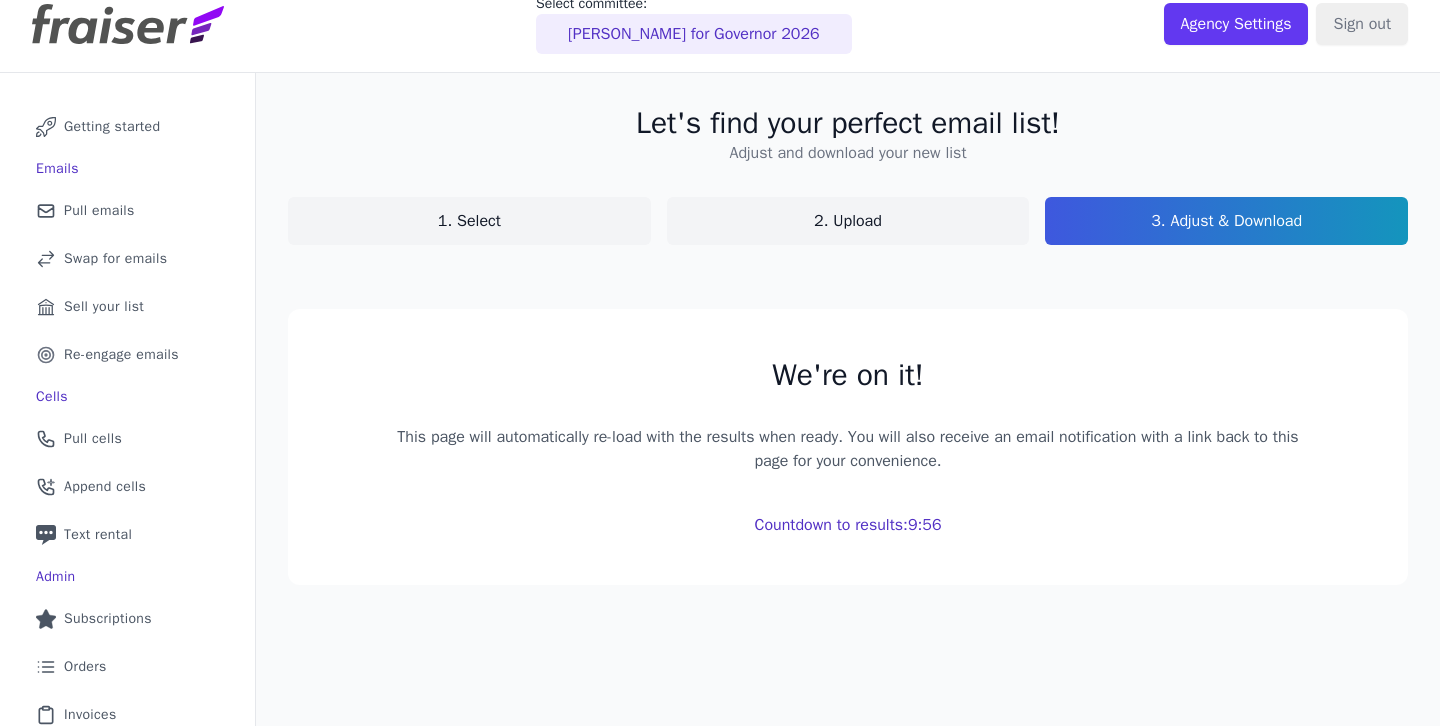 scroll, scrollTop: 0, scrollLeft: 0, axis: both 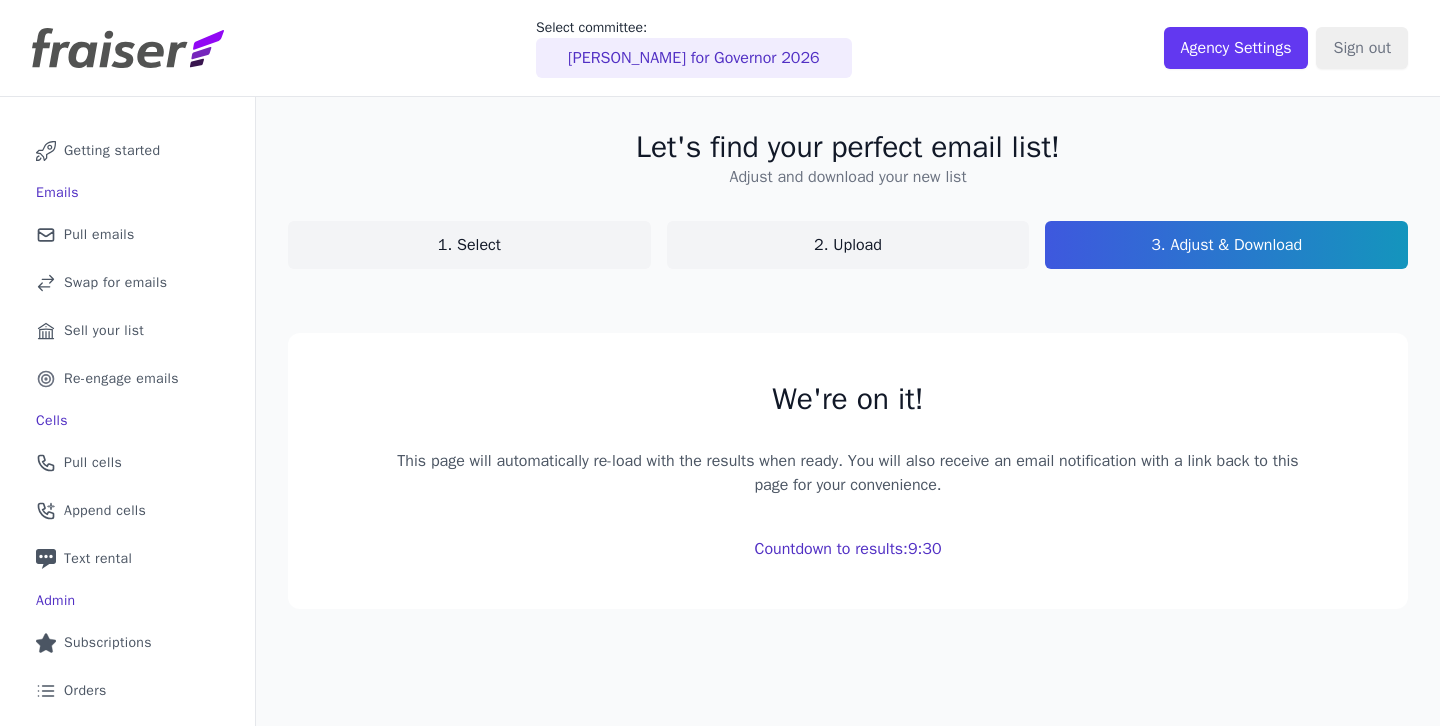 click on "We're on it!" 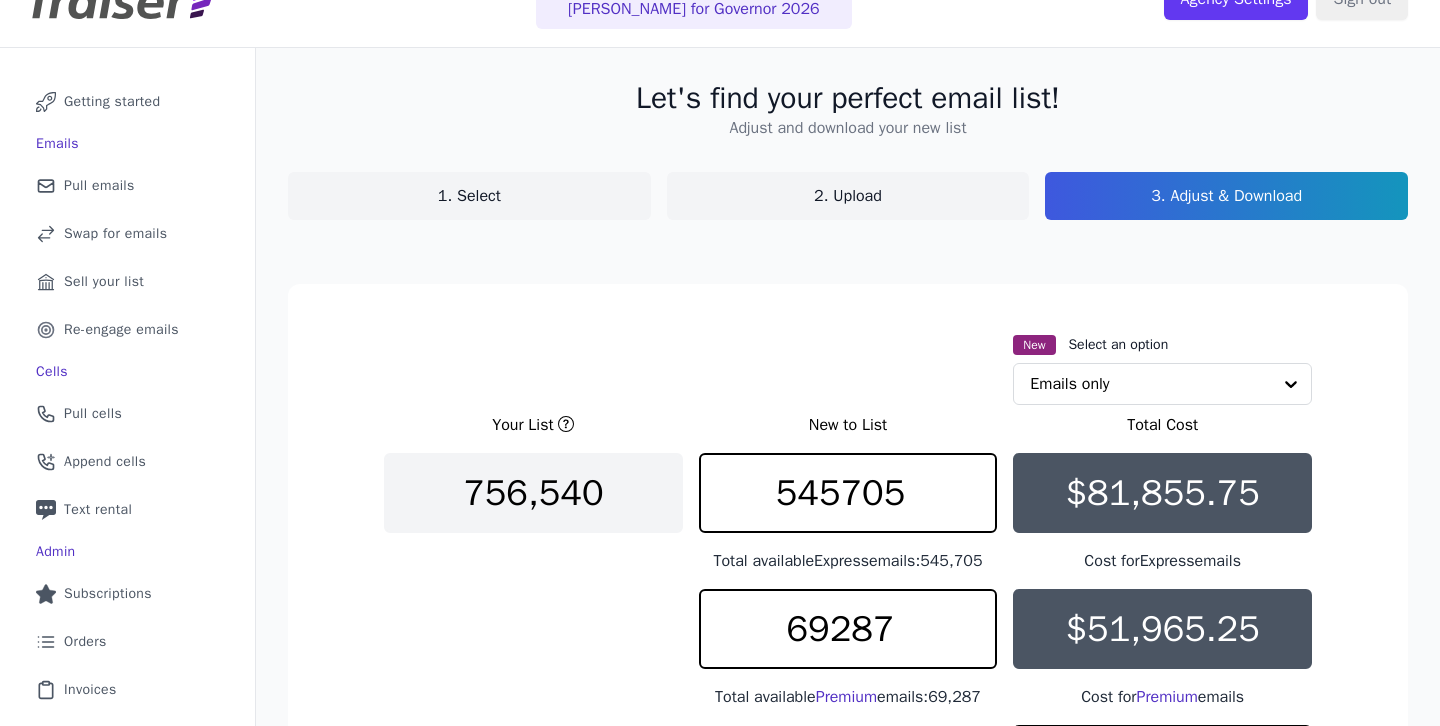 scroll, scrollTop: 83, scrollLeft: 0, axis: vertical 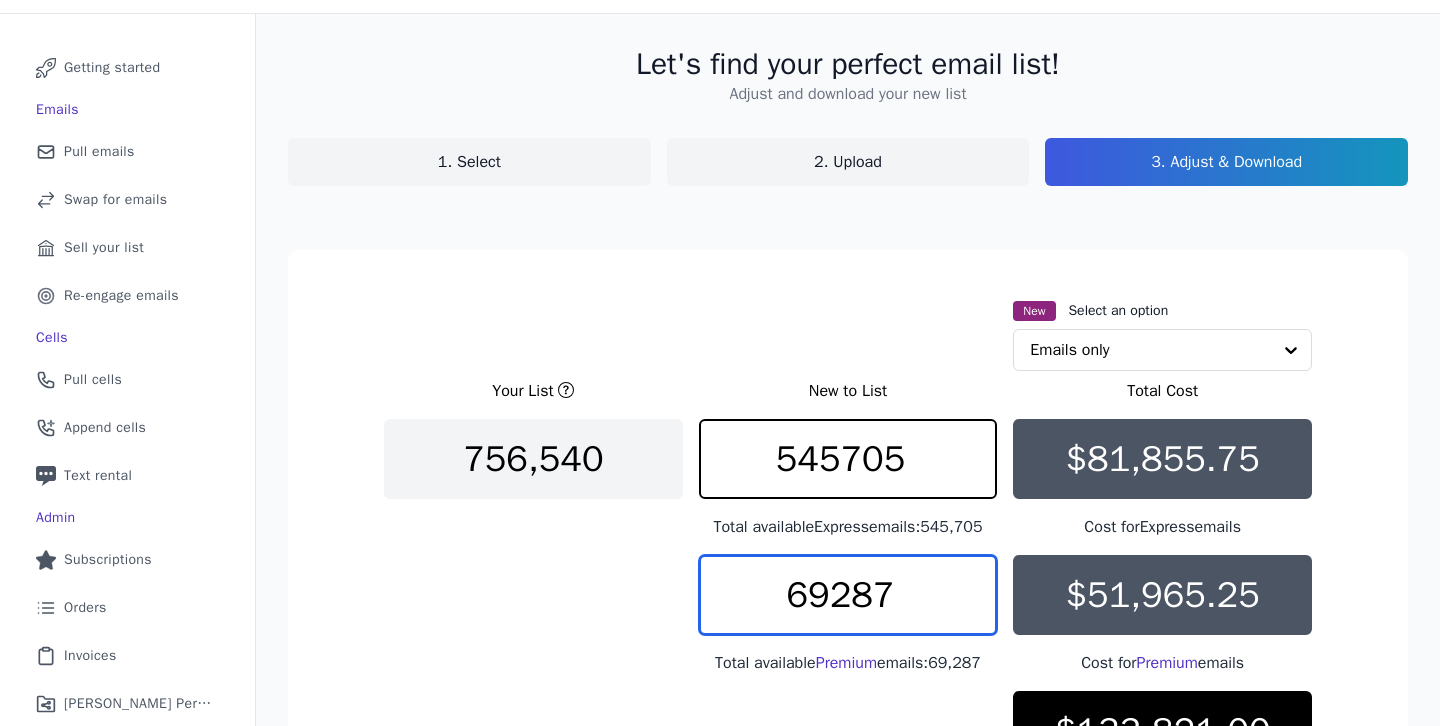 drag, startPoint x: 936, startPoint y: 615, endPoint x: 684, endPoint y: 570, distance: 255.98633 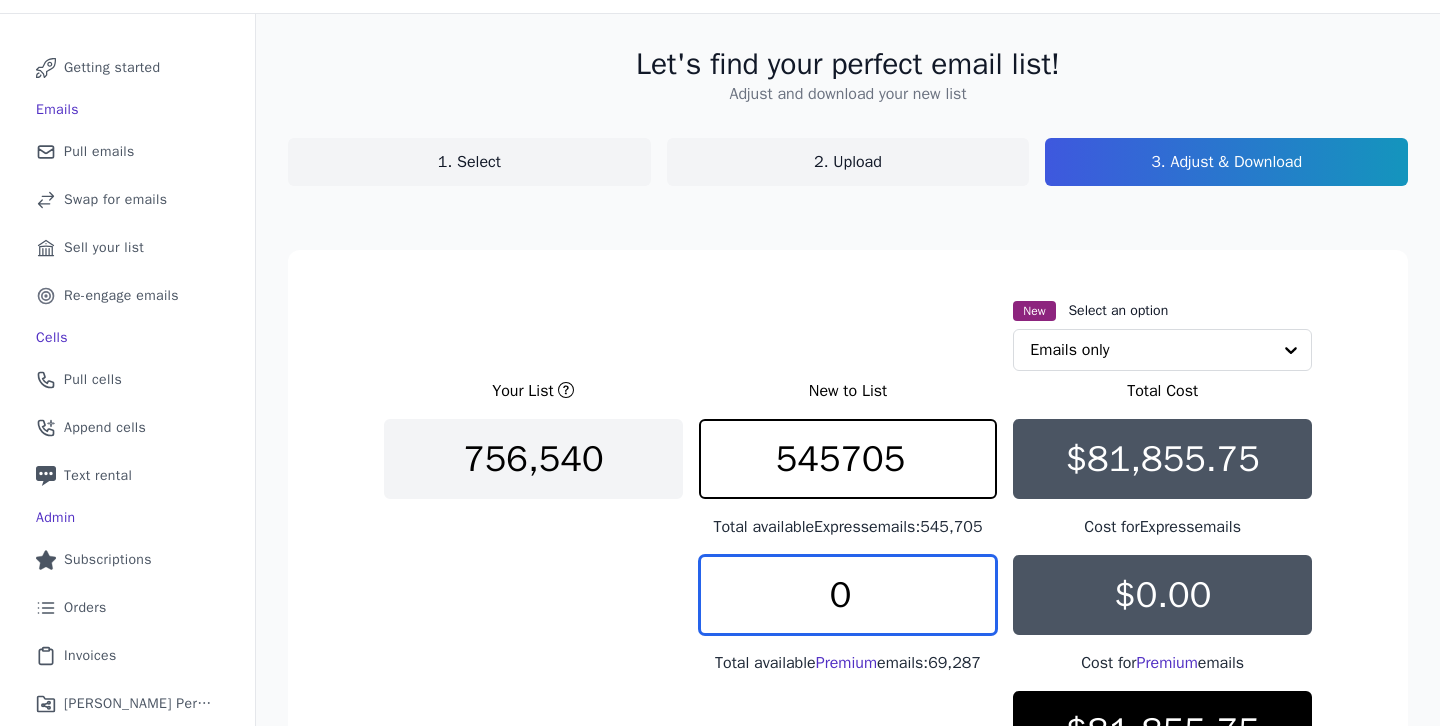 type on "0" 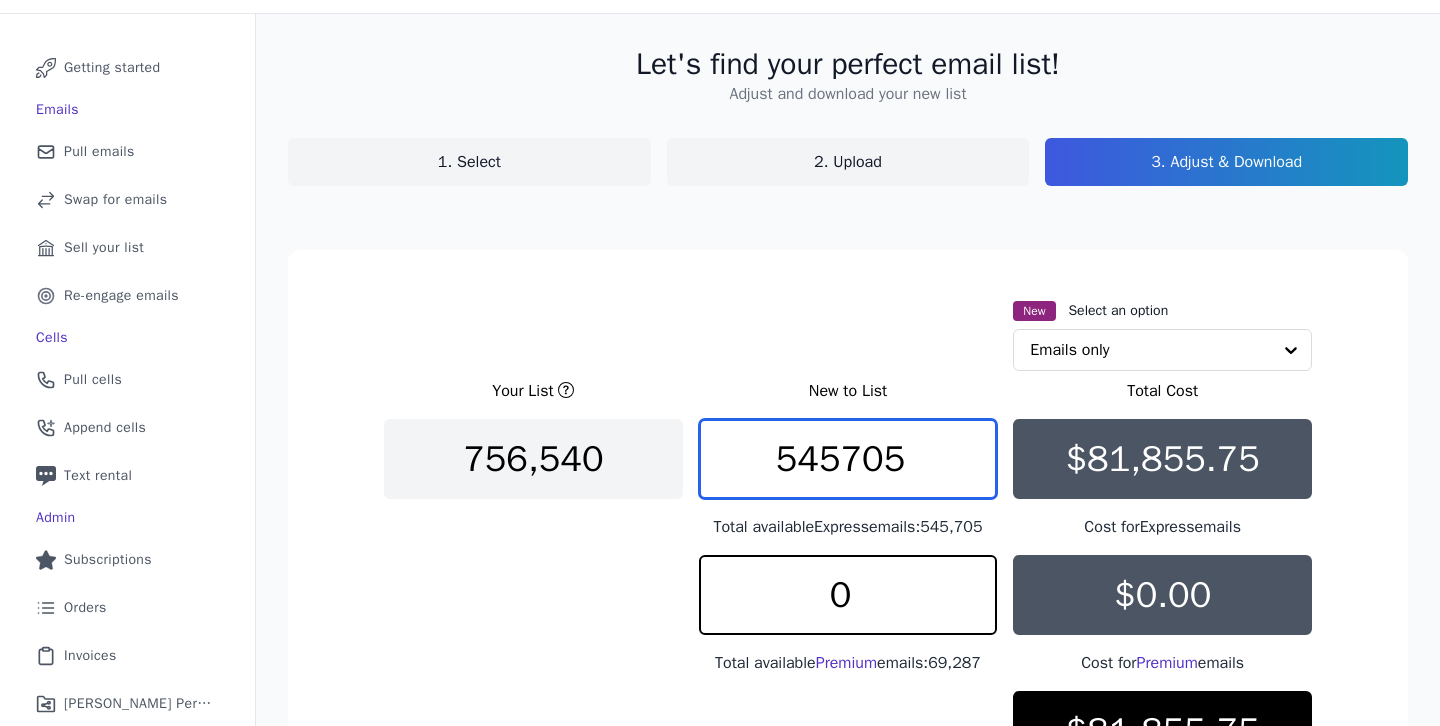 drag, startPoint x: 907, startPoint y: 475, endPoint x: 682, endPoint y: 438, distance: 228.02193 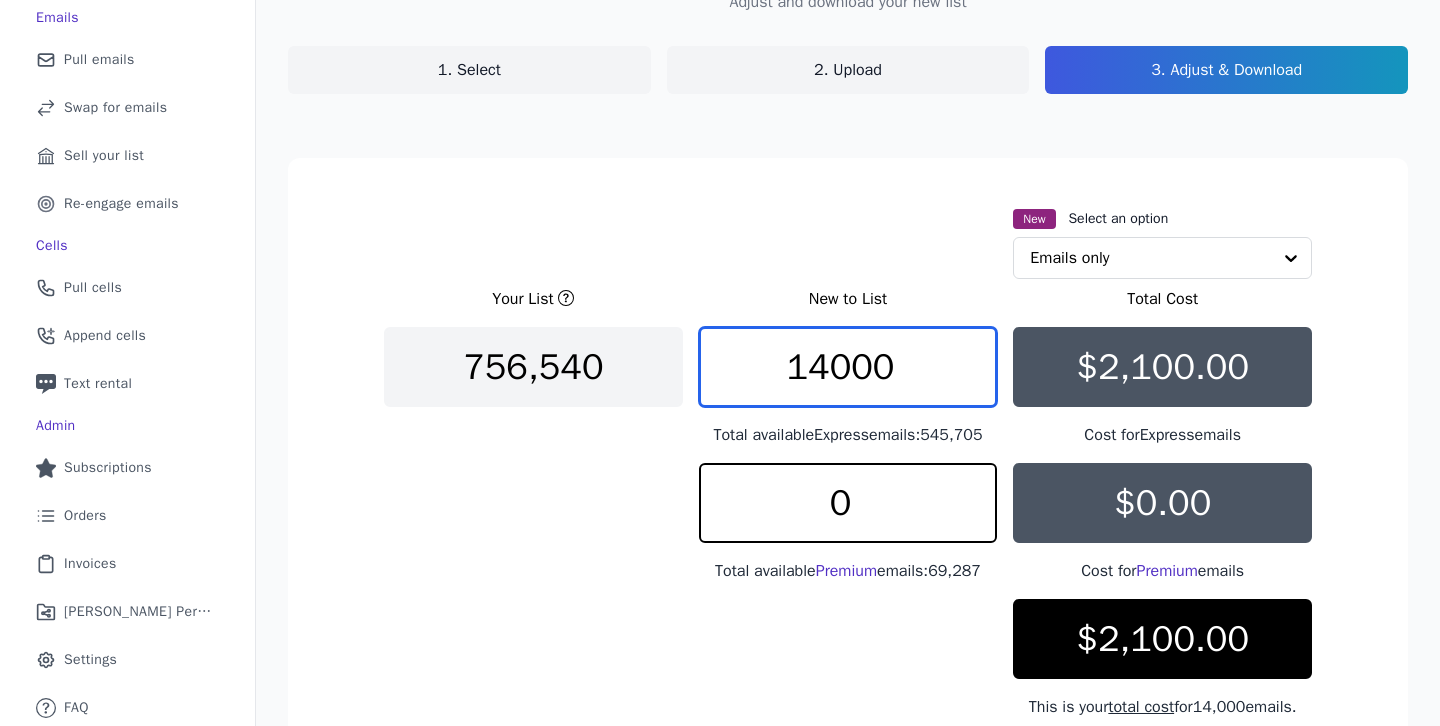 scroll, scrollTop: 180, scrollLeft: 0, axis: vertical 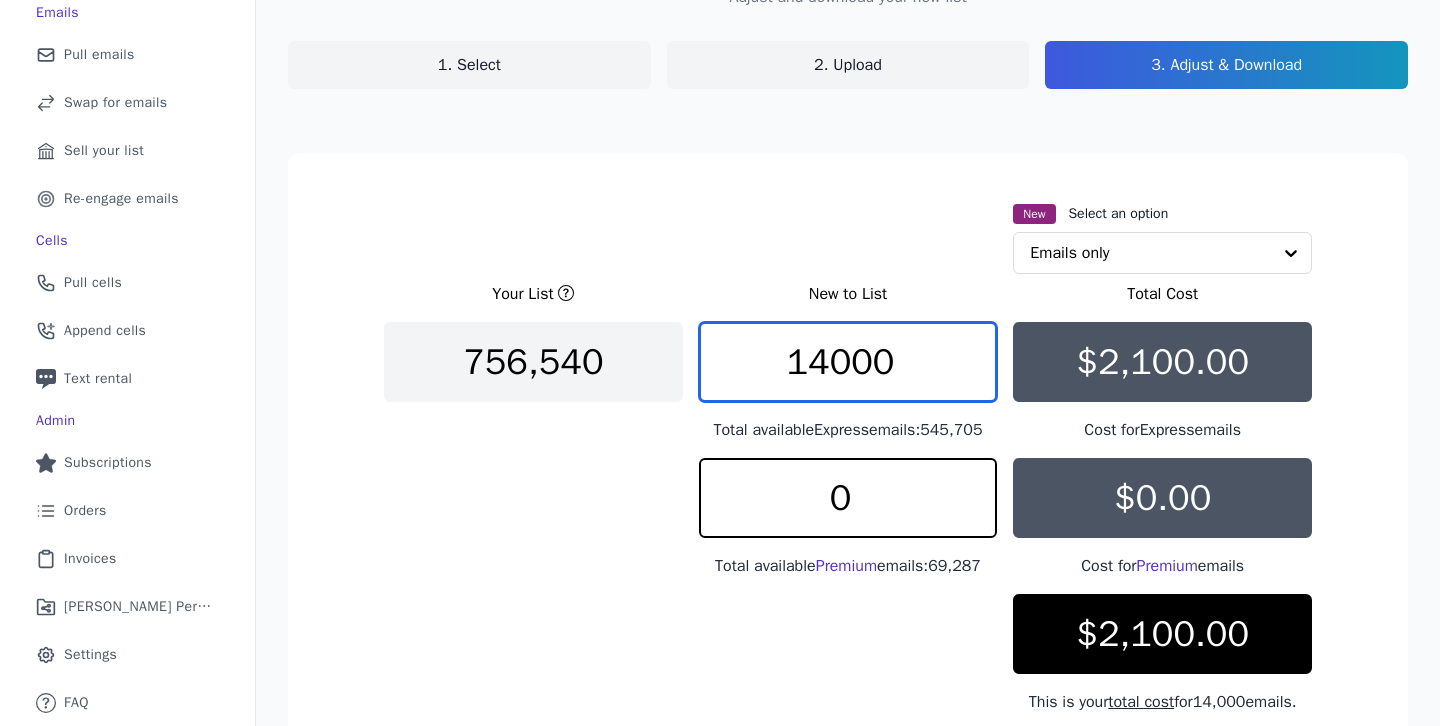 click on "14000" 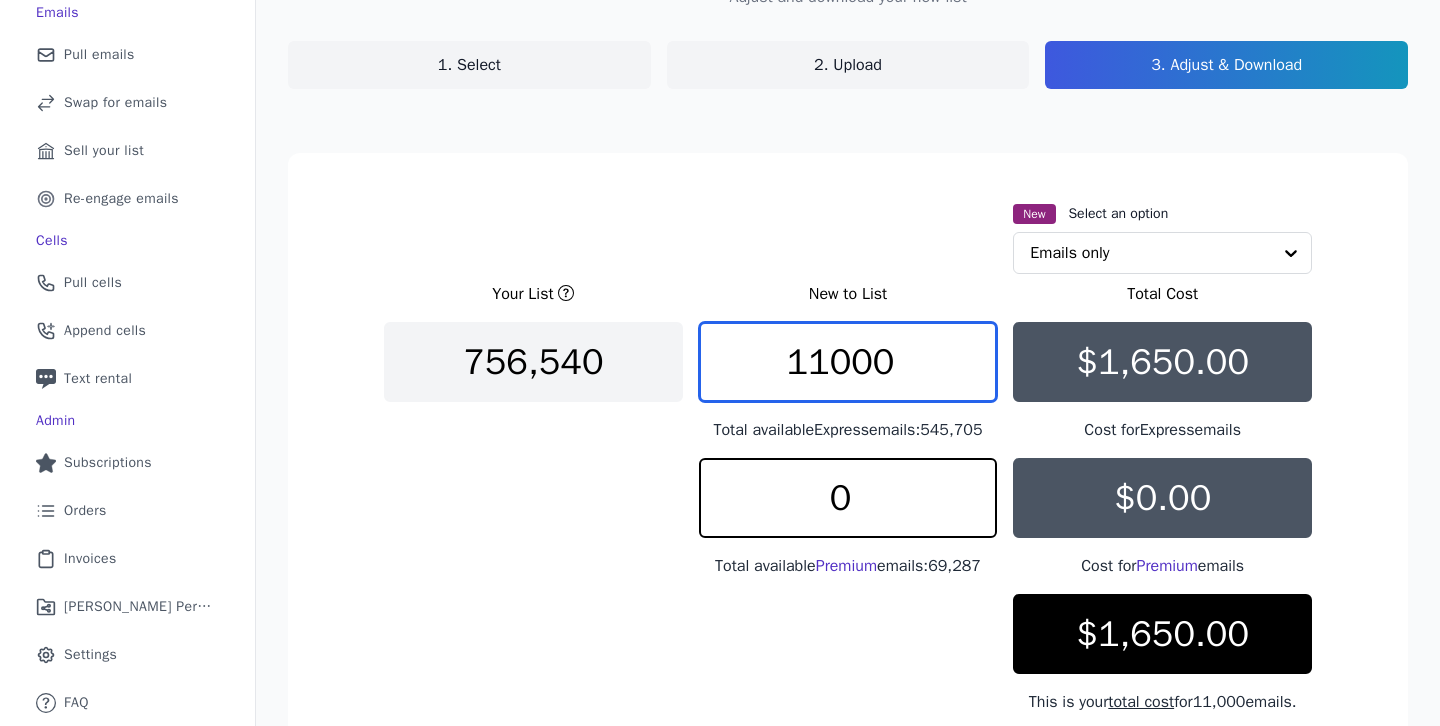 drag, startPoint x: 895, startPoint y: 368, endPoint x: 831, endPoint y: 367, distance: 64.00781 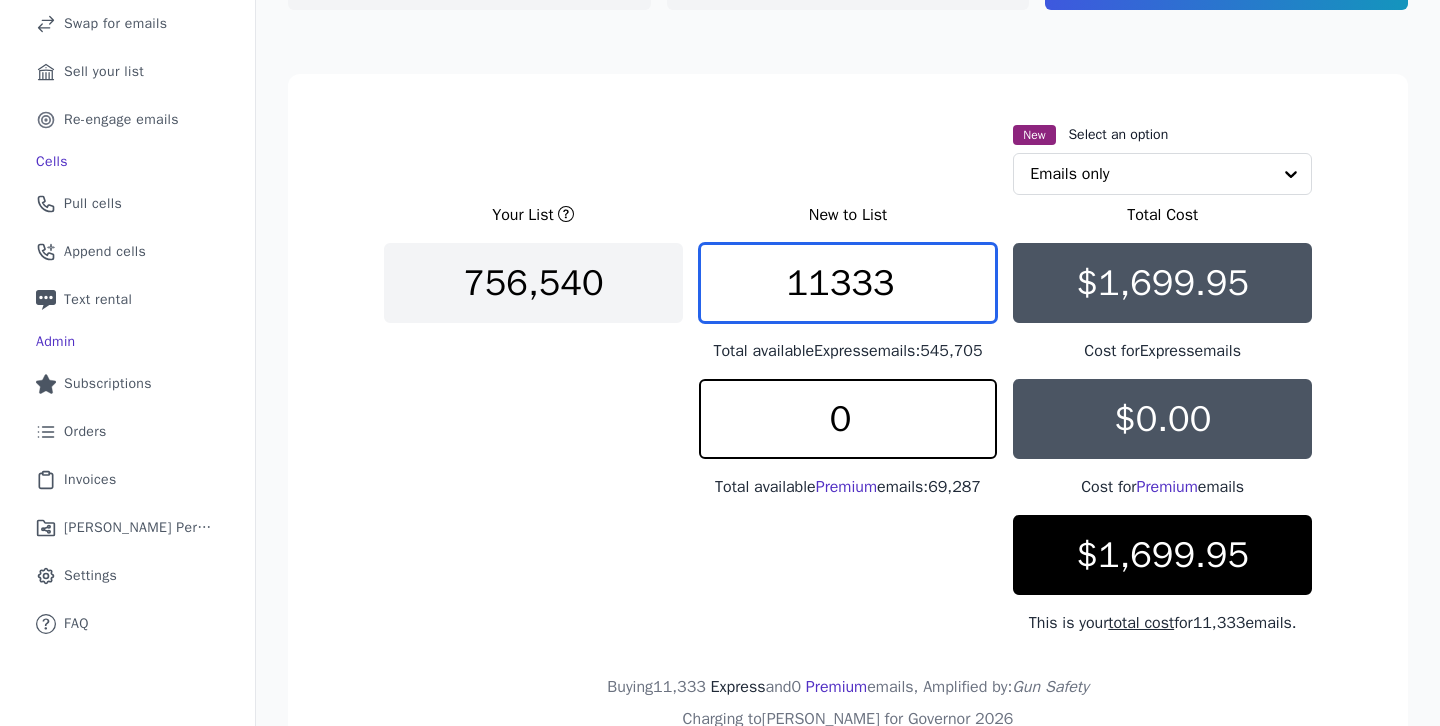 scroll, scrollTop: 243, scrollLeft: 0, axis: vertical 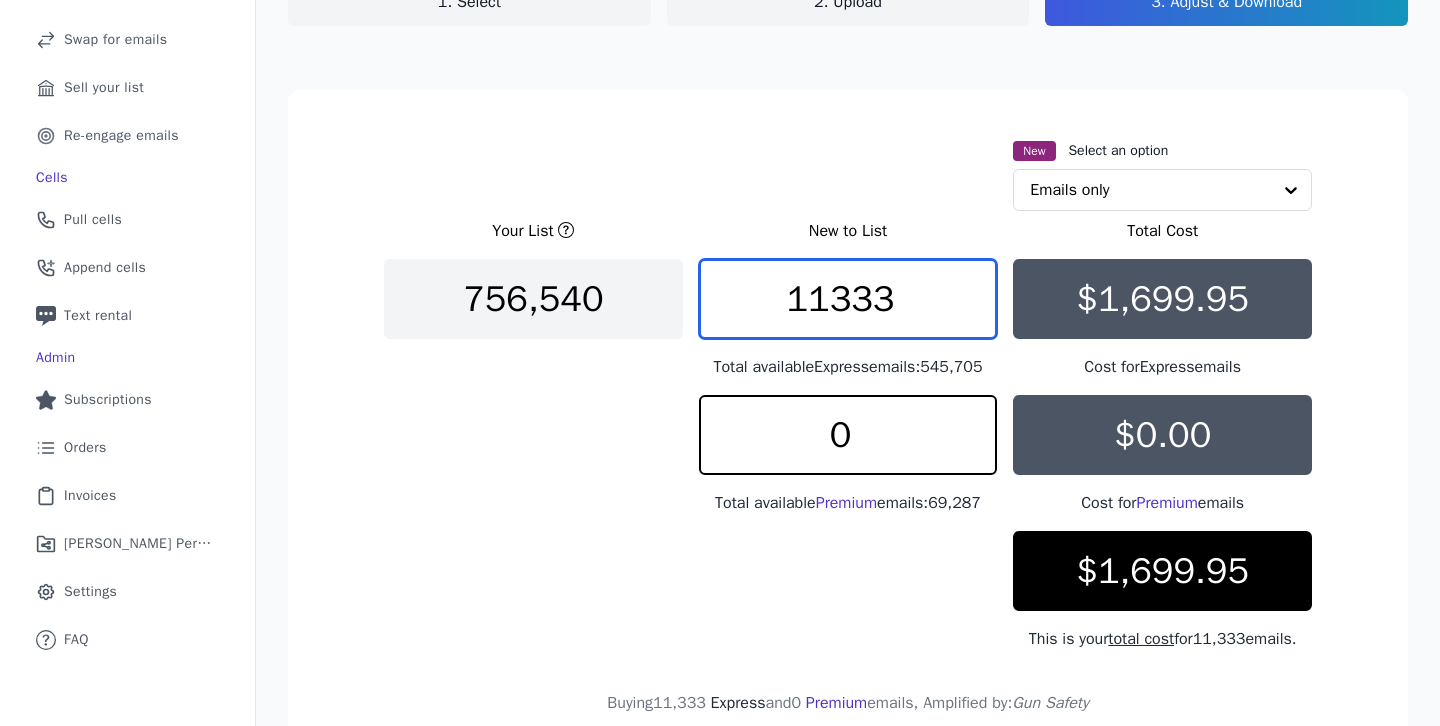 type on "11333" 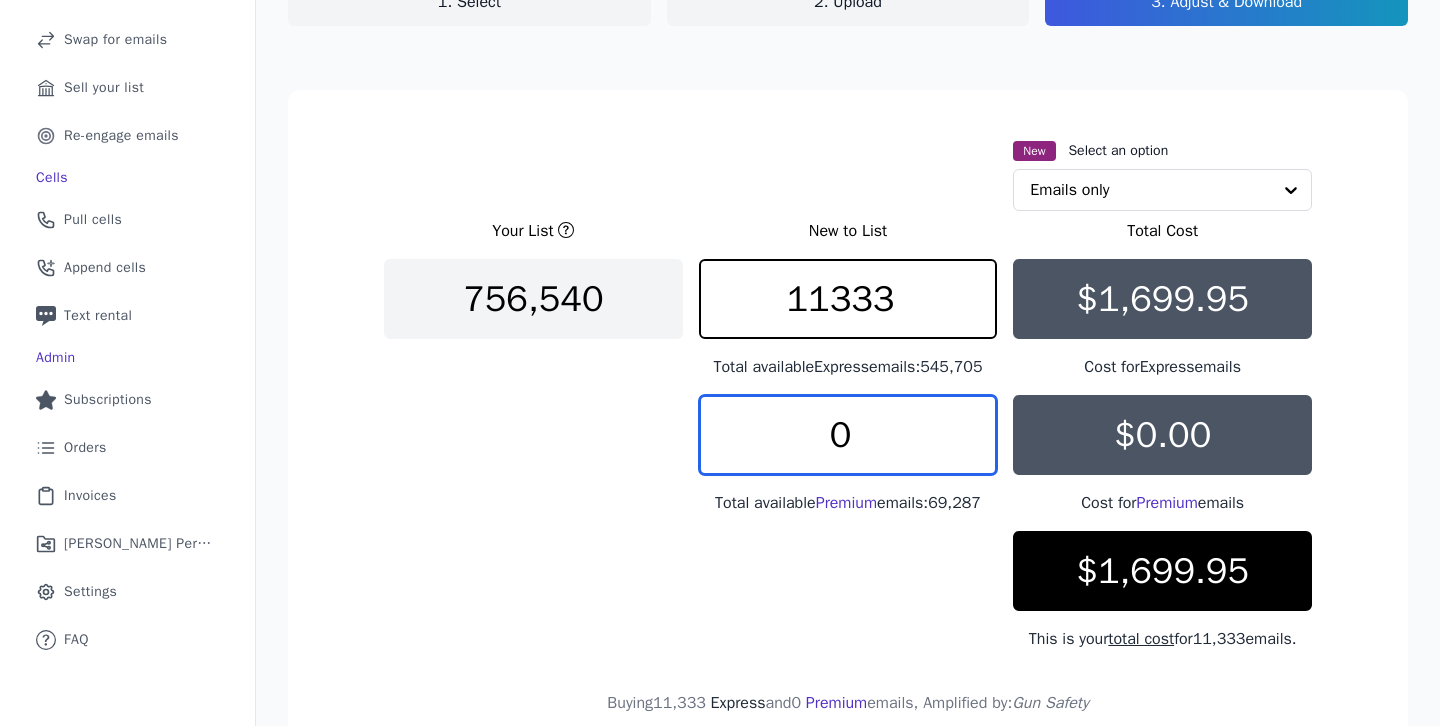 click on "0" 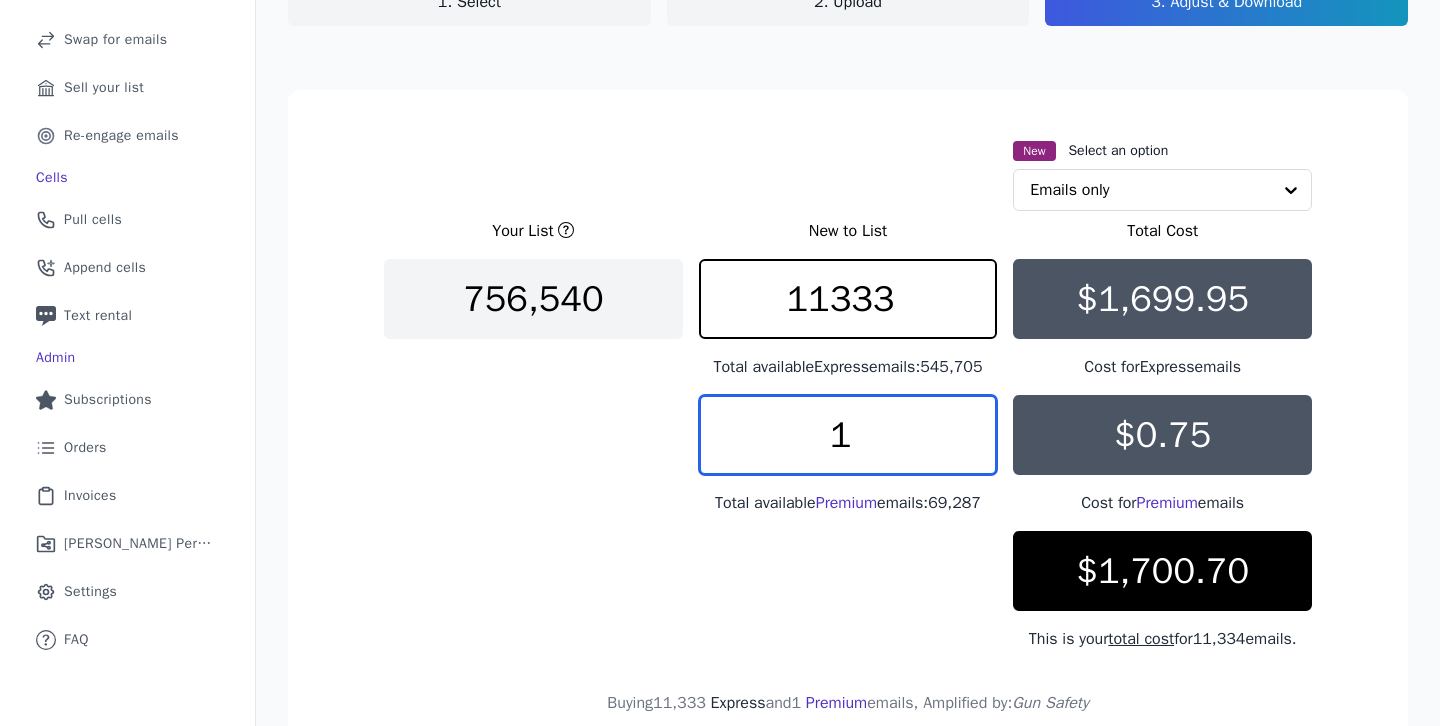 type on "1" 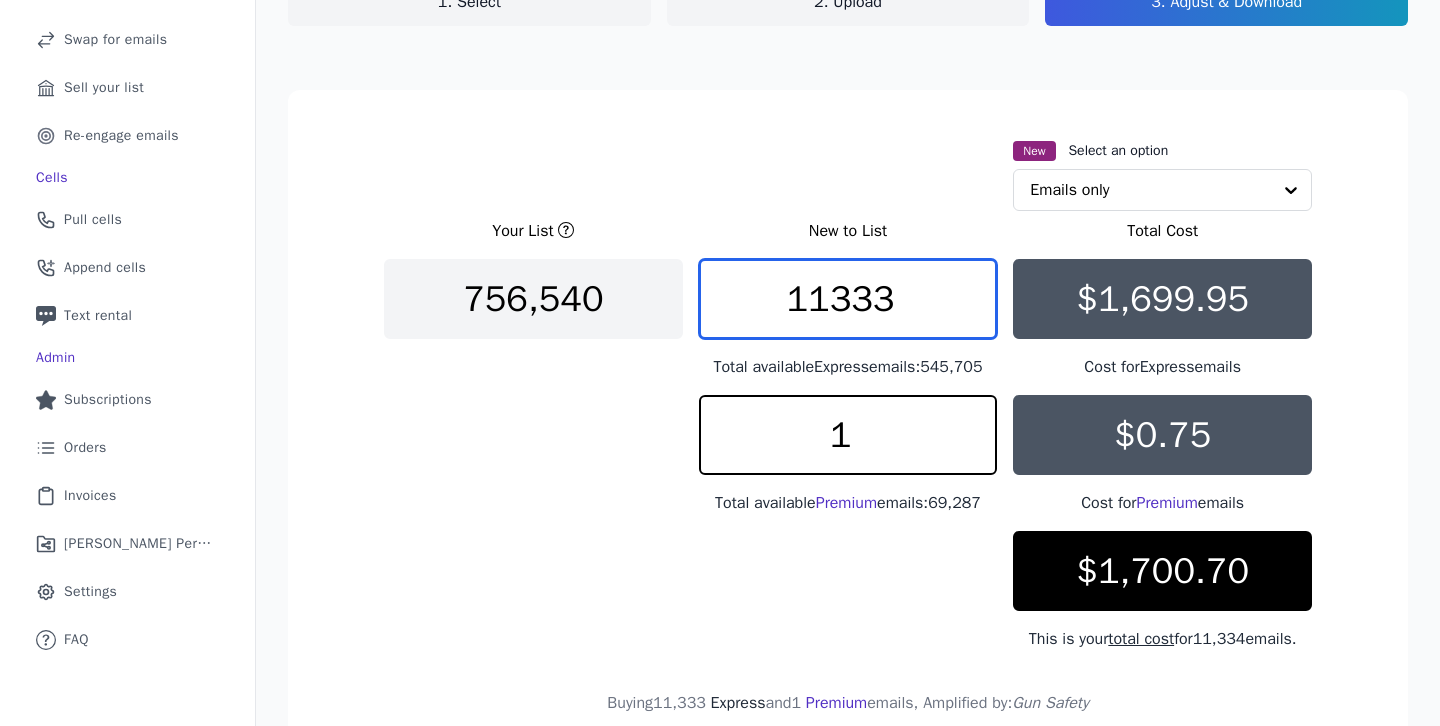 click on "11333" 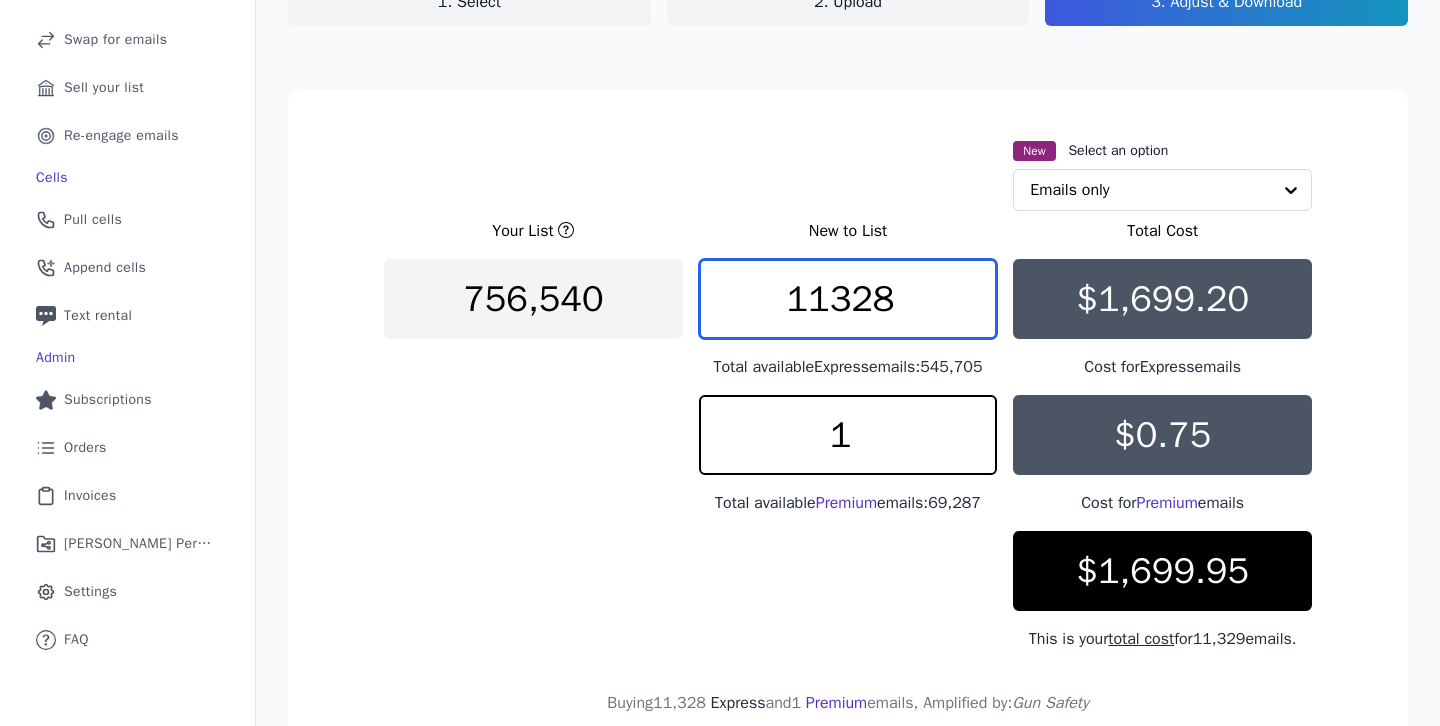 type on "11328" 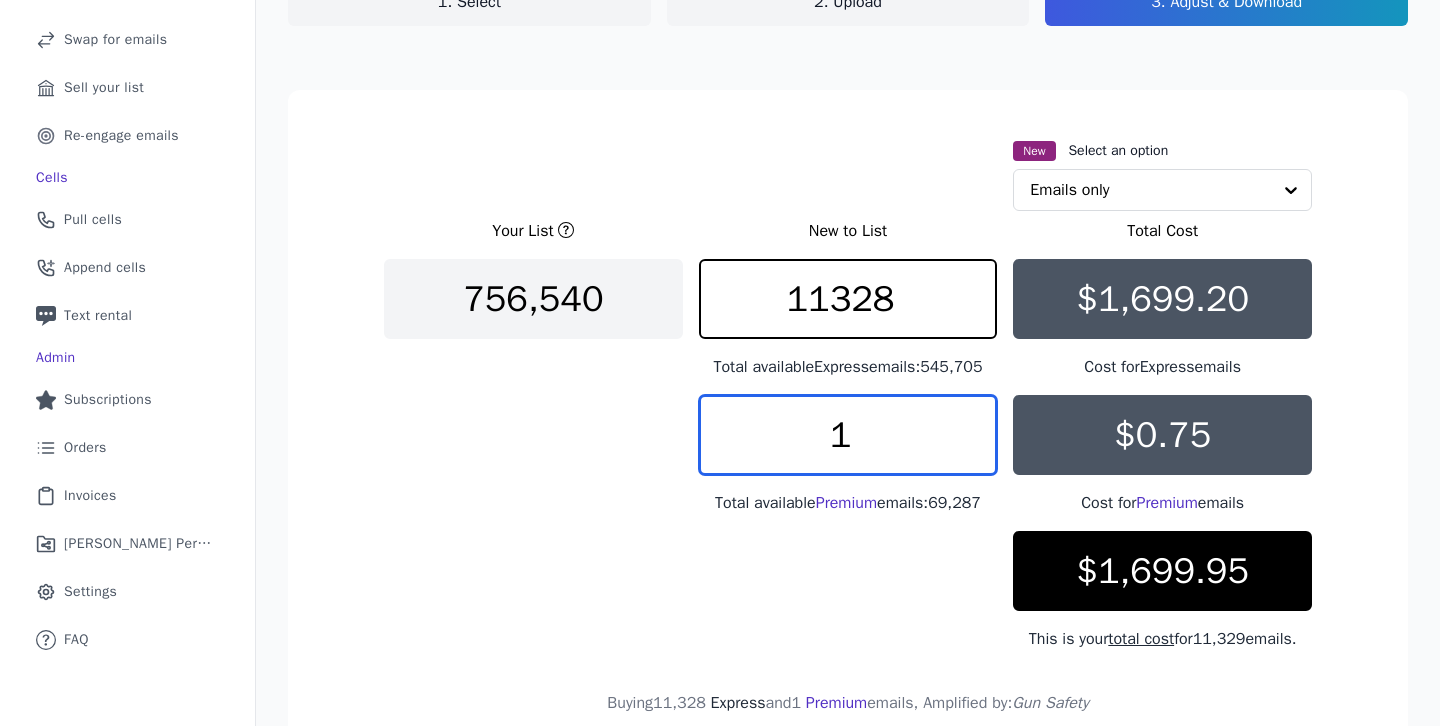click on "1" 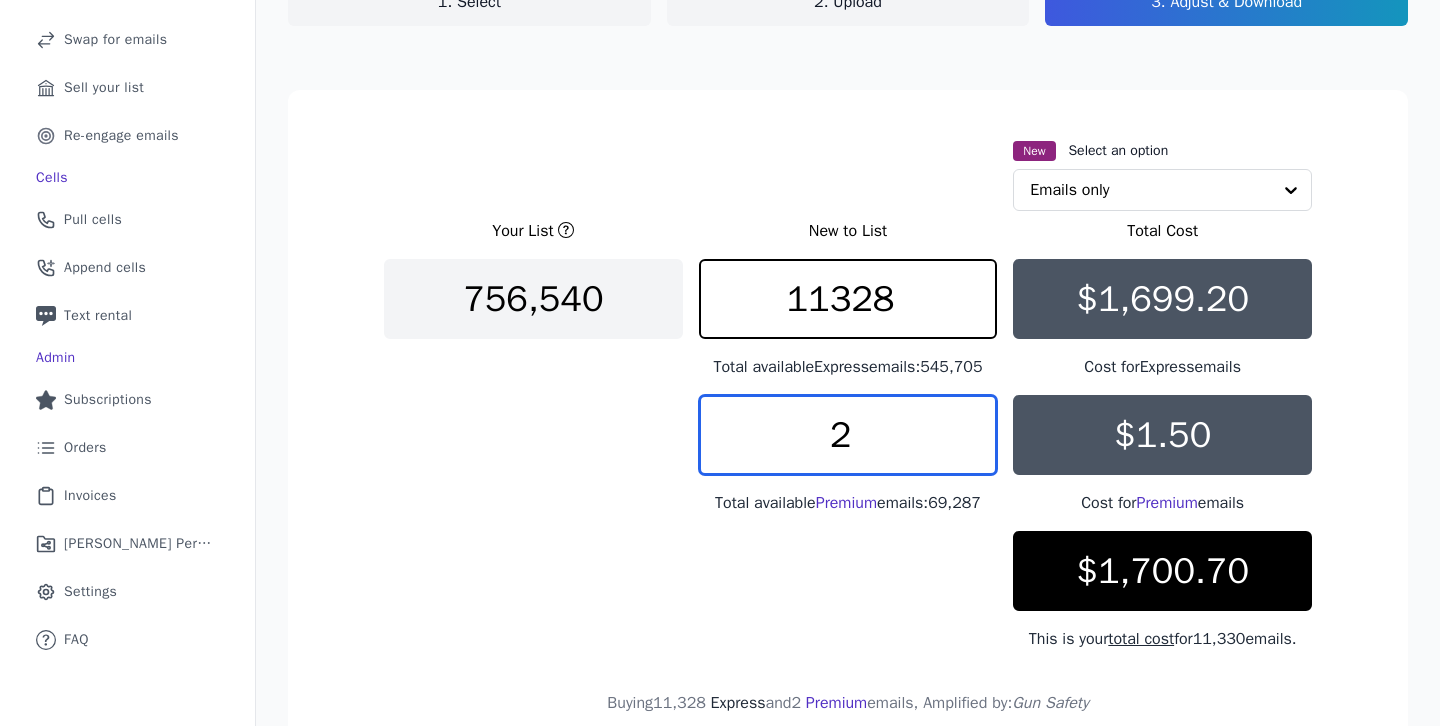 type on "2" 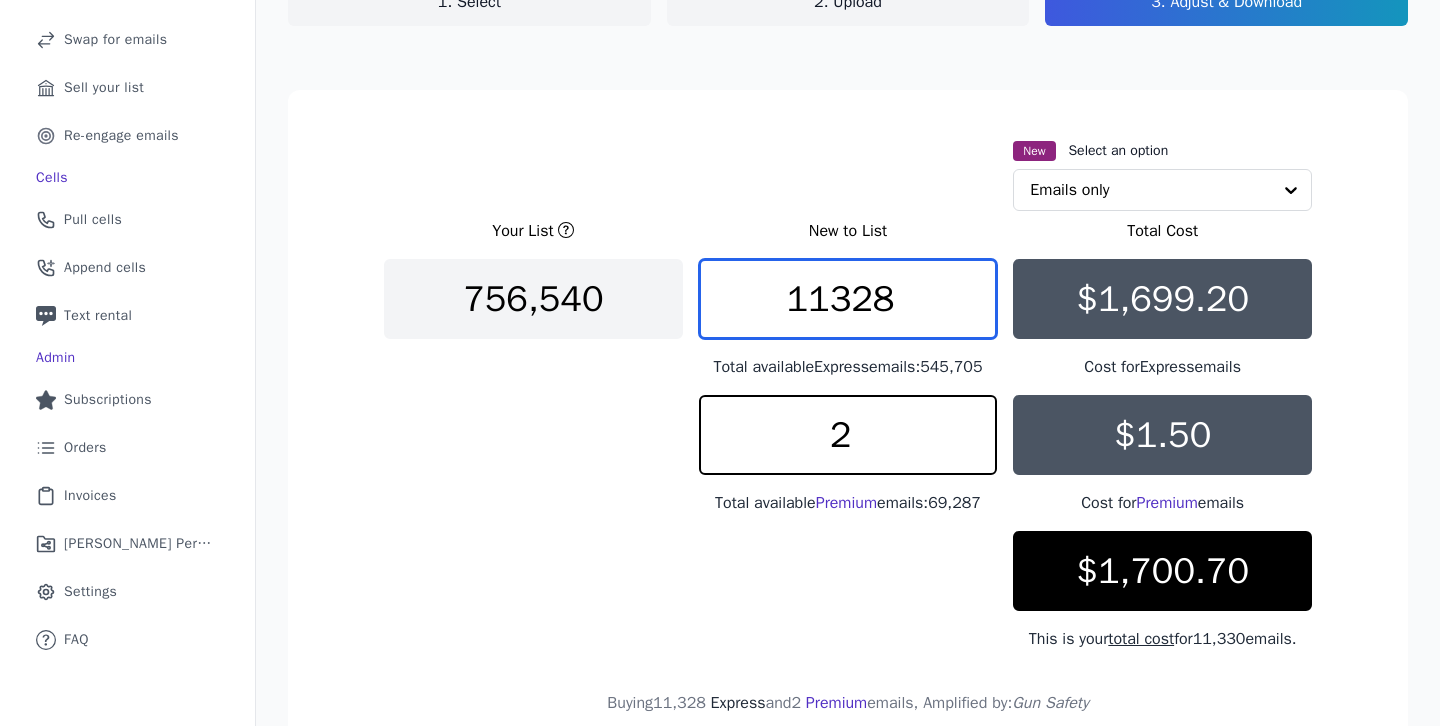 click on "11328" 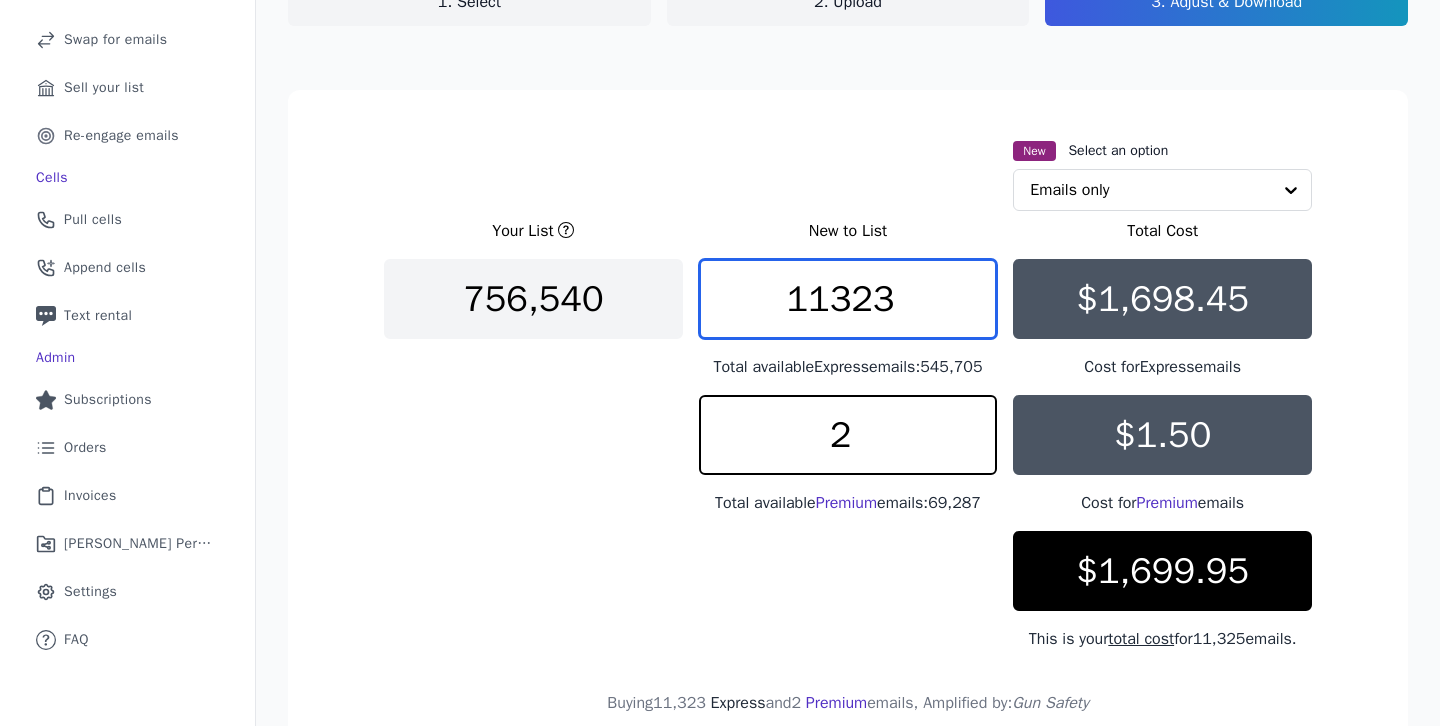 type on "11323" 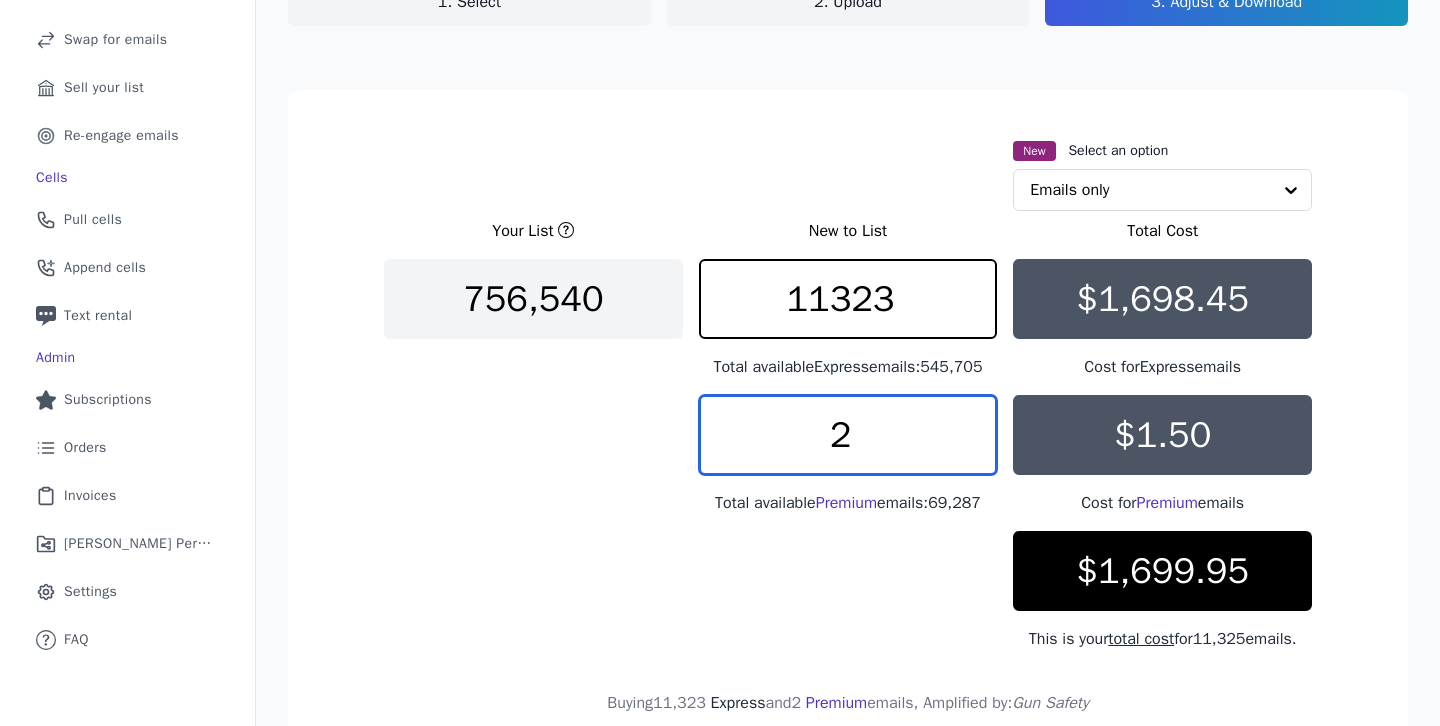 click on "2" 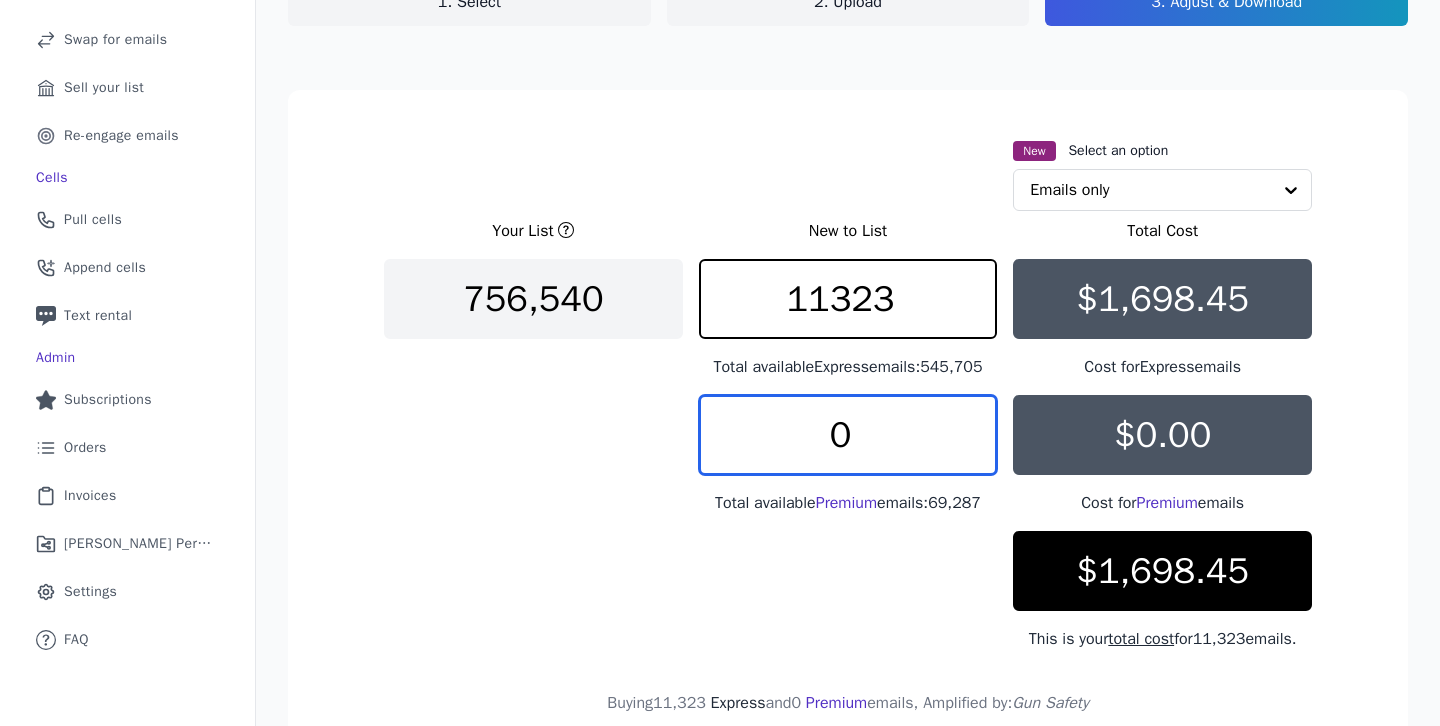 type on "0" 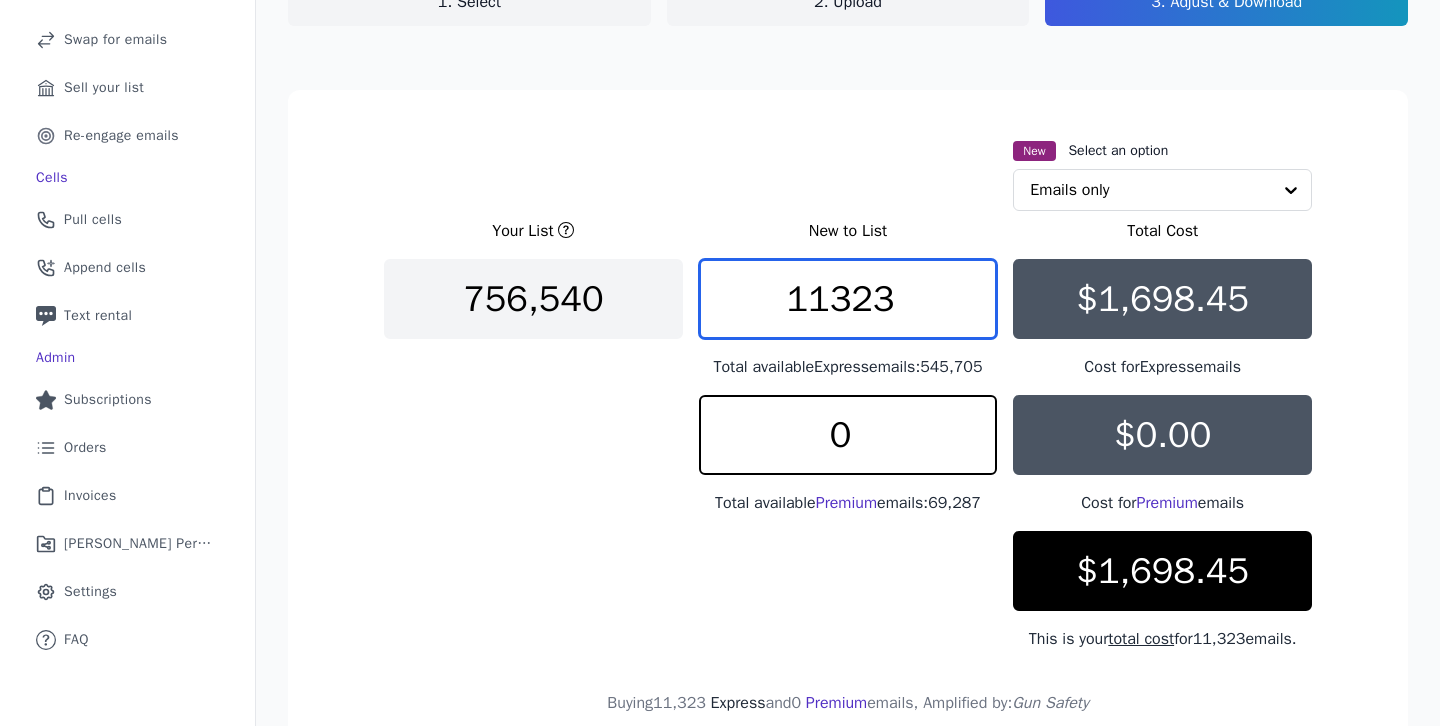 click on "11323" 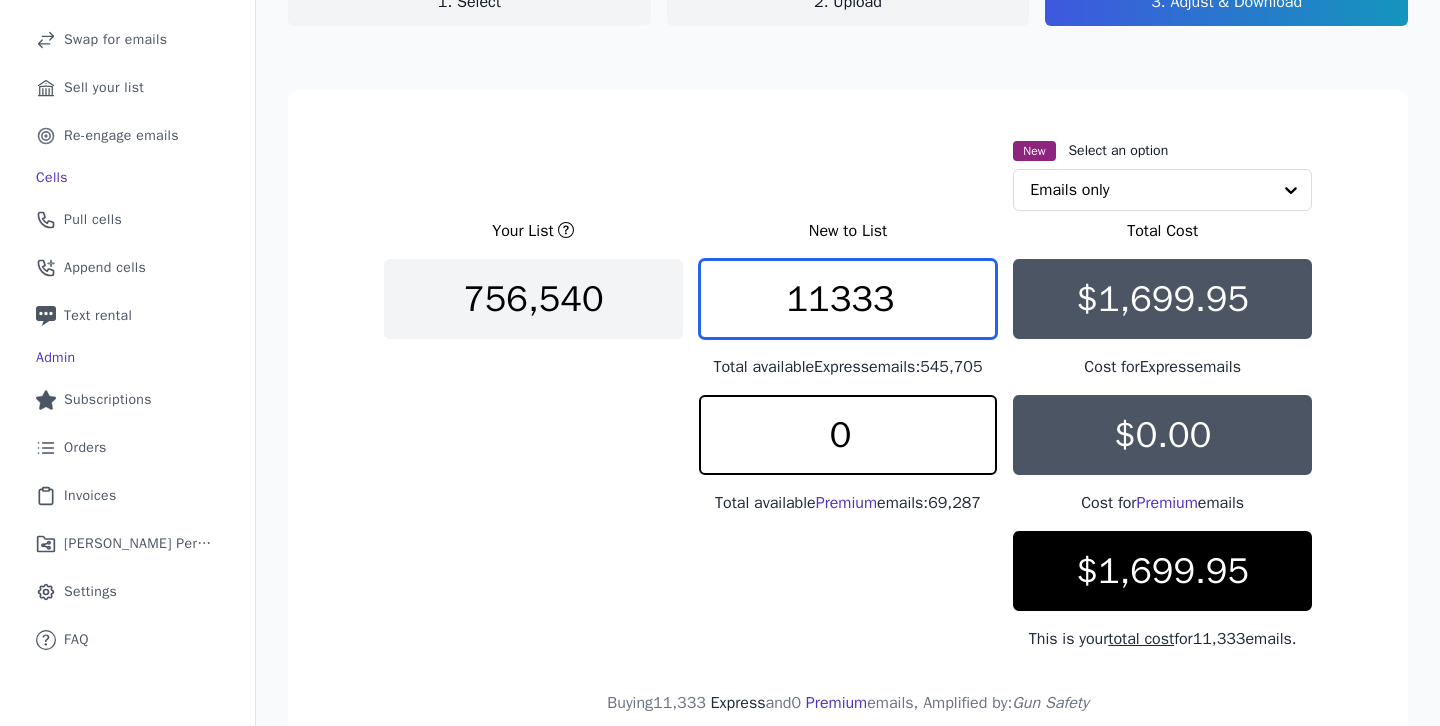 type on "11333" 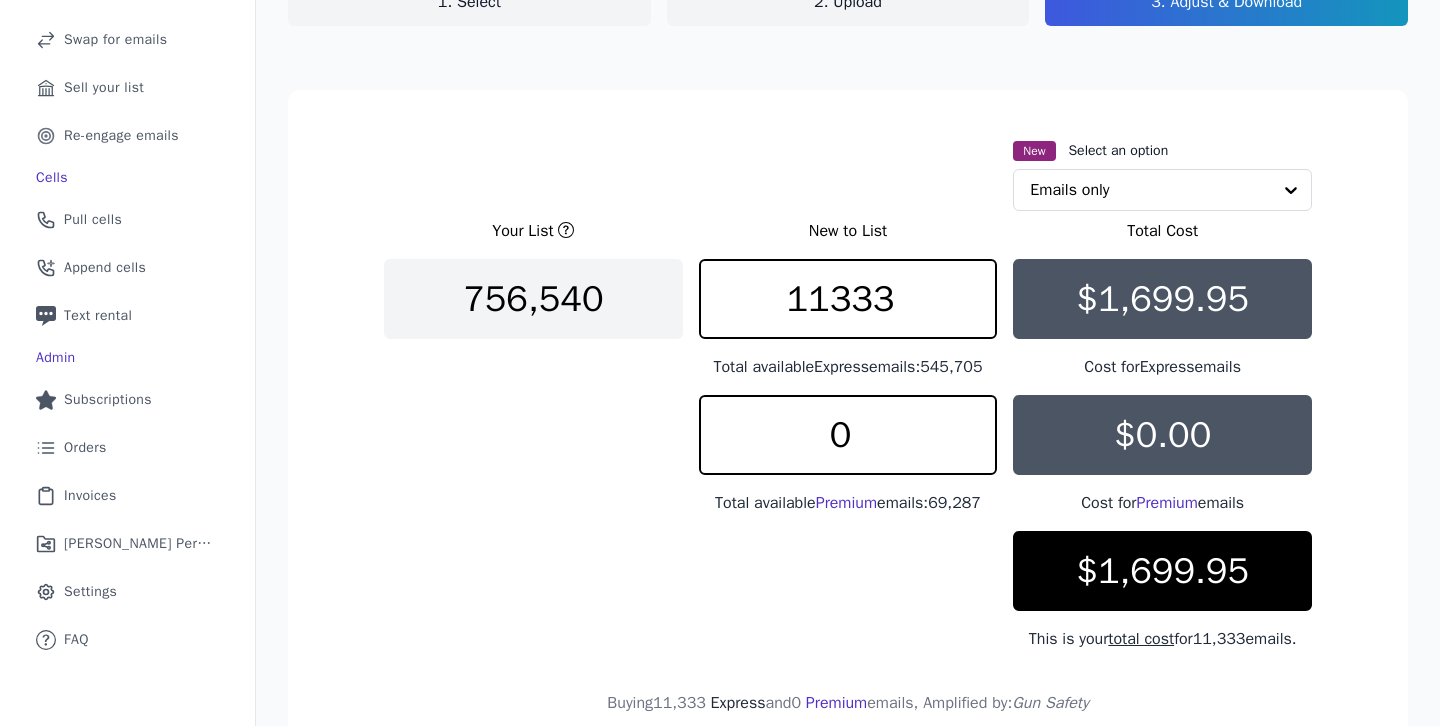 click on "Your List       New to List   Total Cost   756,540   11333   Total available  Express  emails:  545,705   $1,699.95   Cost for  Express  emails   0   Total available  Premium
emails:  69,287   $0.00   Cost for  Premium  emails     $1,699.95   This is your  total cost  for  11,333
emails." 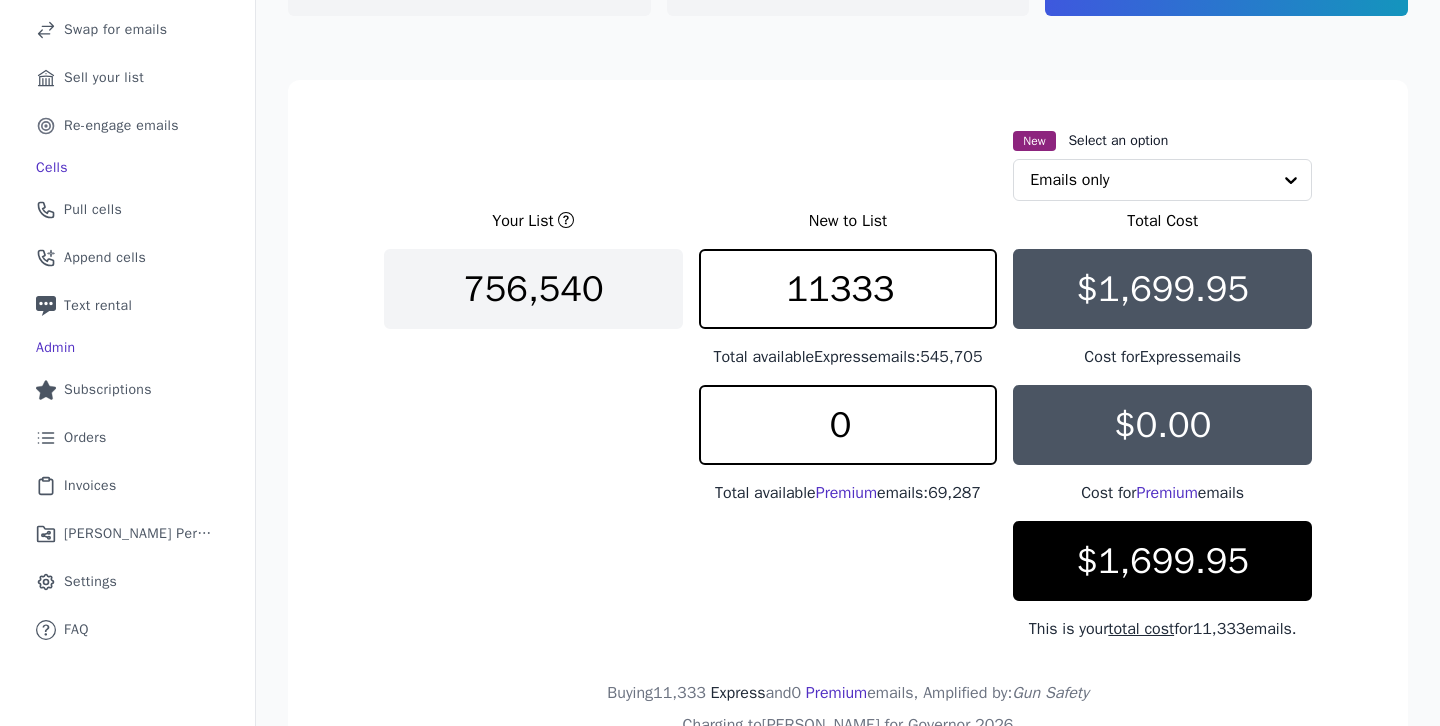 scroll, scrollTop: 426, scrollLeft: 0, axis: vertical 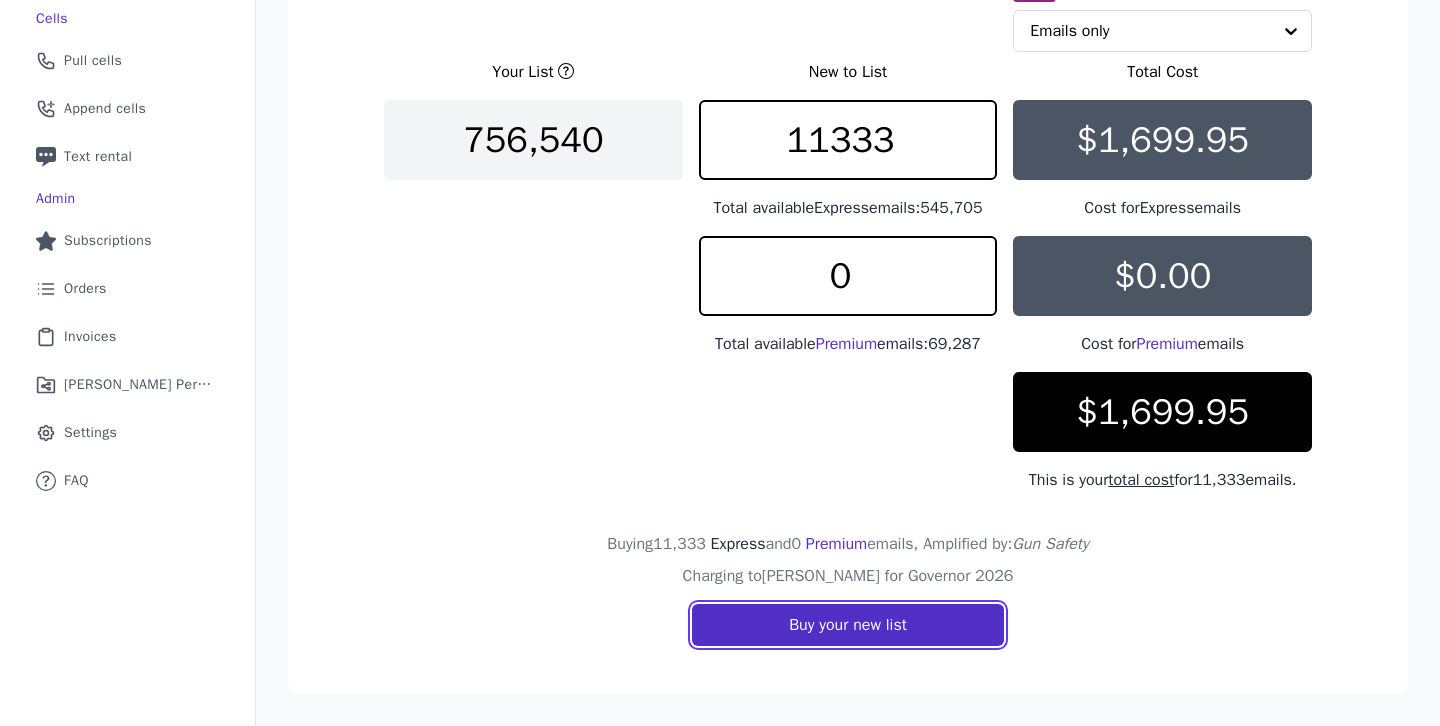 click on "Buy your new list" 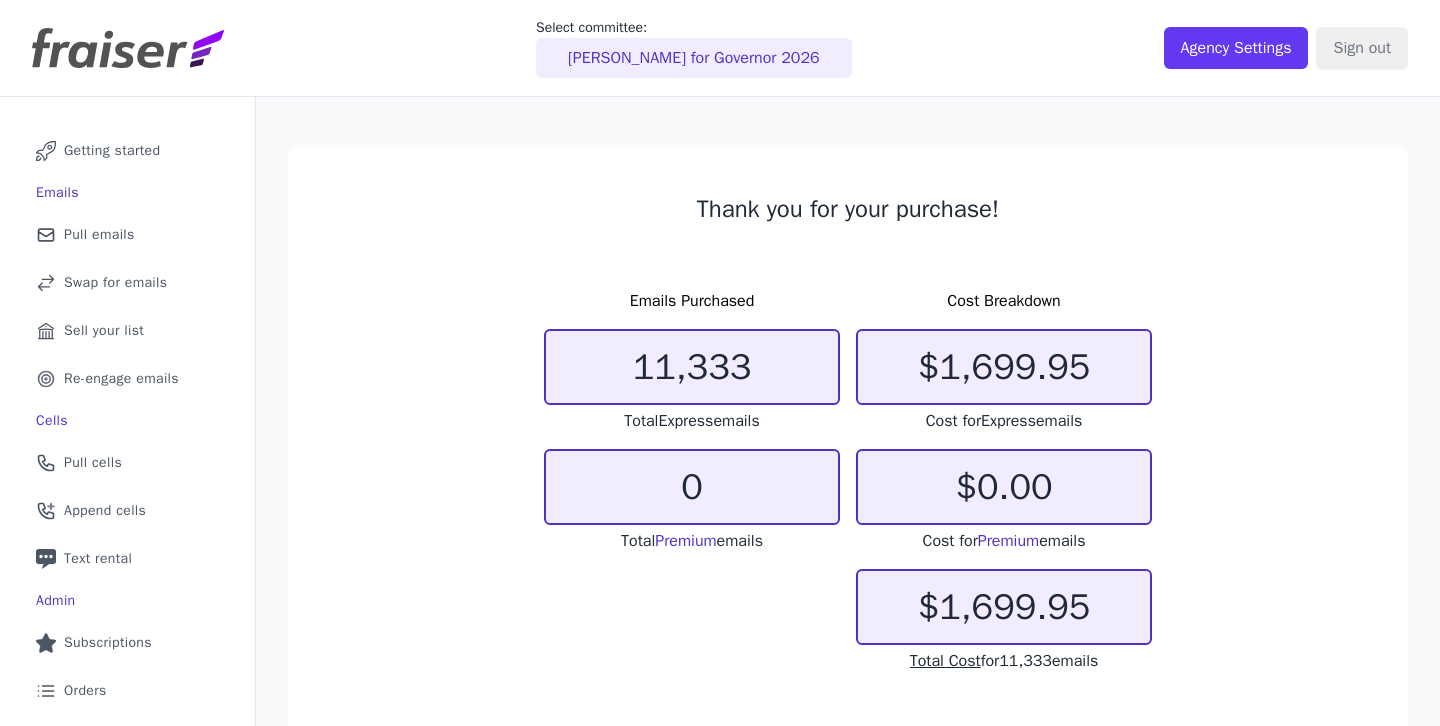 scroll, scrollTop: 0, scrollLeft: 0, axis: both 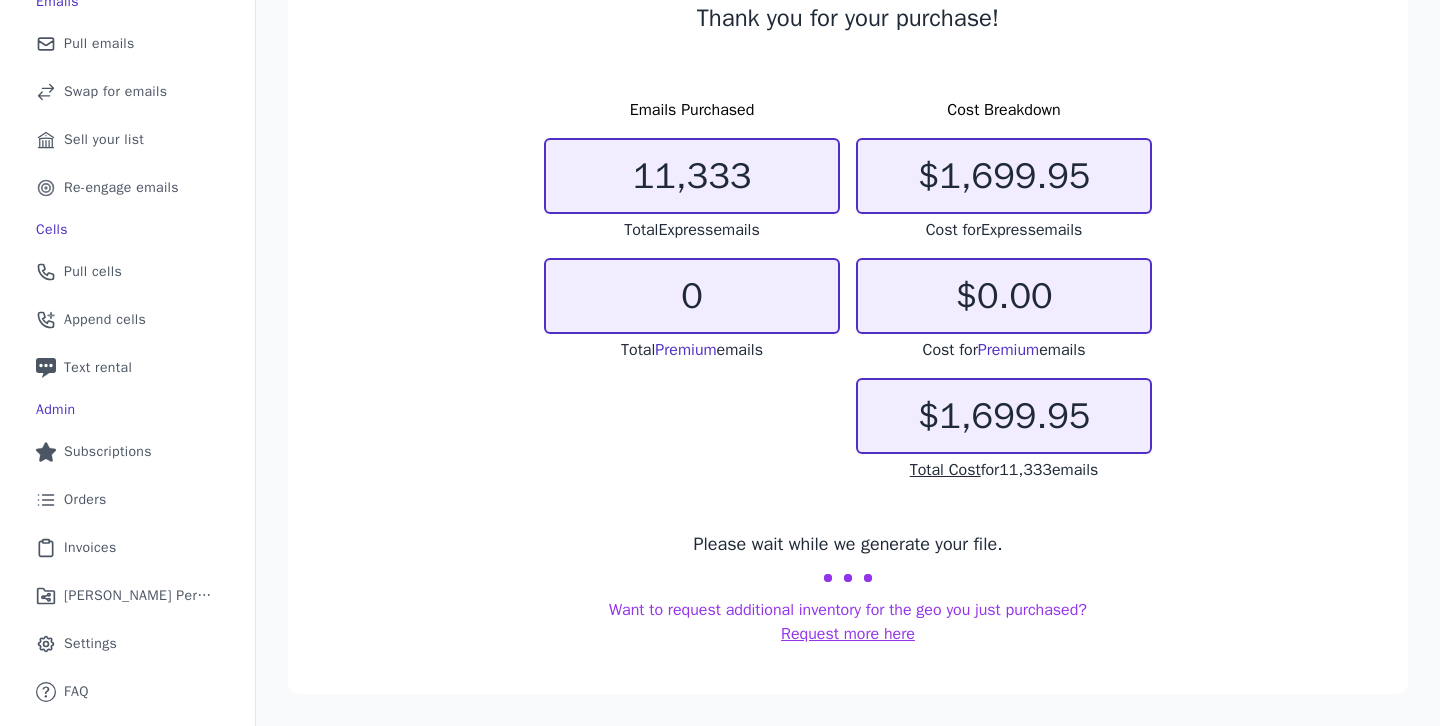 click on "Emails Purchased   11,333   Total  Express  emails   0   Total  Premium  emails   Cost Breakdown   $1,699.95   Cost for  Express  emails   $0.00   Cost for  Premium
emails         $1,699.95   Total Cost  for  11,333  emails" 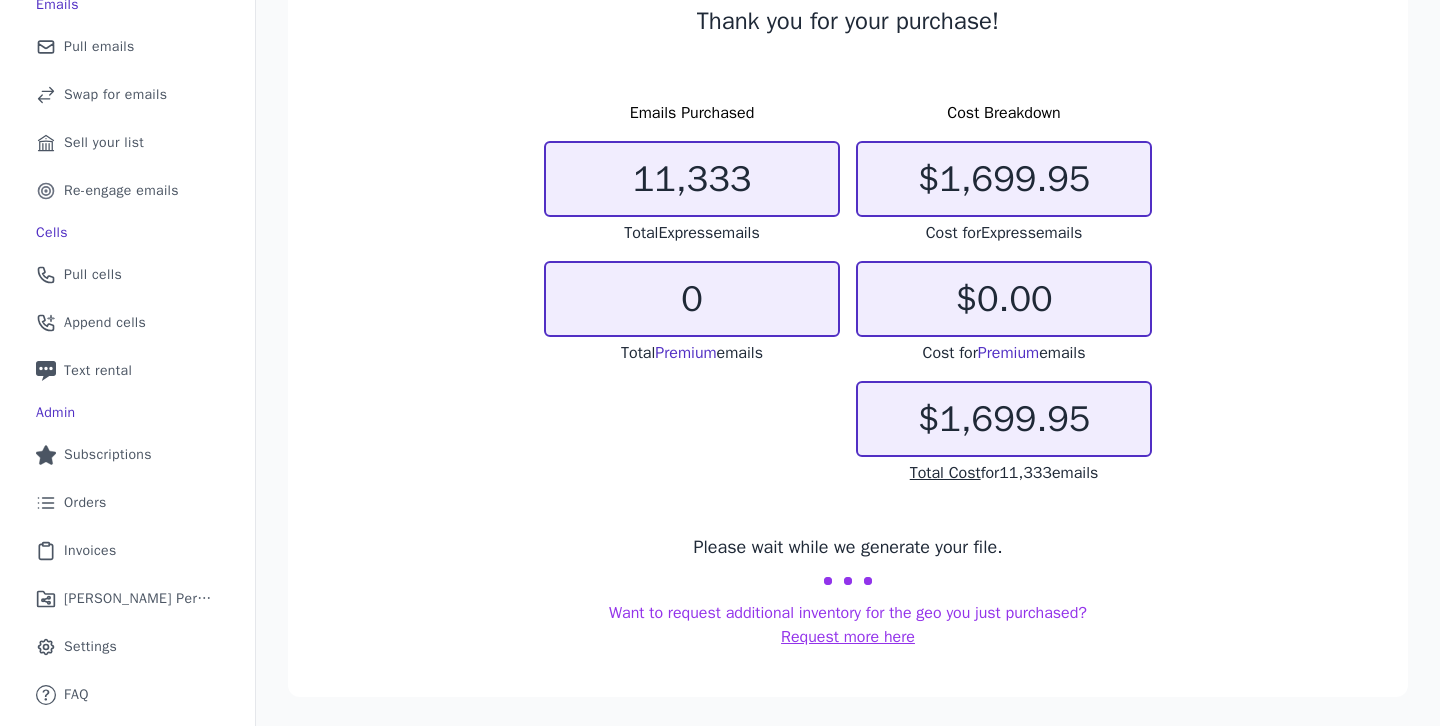 click on "Thank you for your purchase!   Emails Purchased   11,333   Total  Express  emails   0   Total  Premium  emails   Cost Breakdown   $1,699.95   Cost for  Express  emails   $0.00   Cost for  Premium
emails         $1,699.95   Total Cost  for  11,333  emails   Please wait while we generate your file.
Want to request additional inventory for the geo you just purchased?
Request more here" 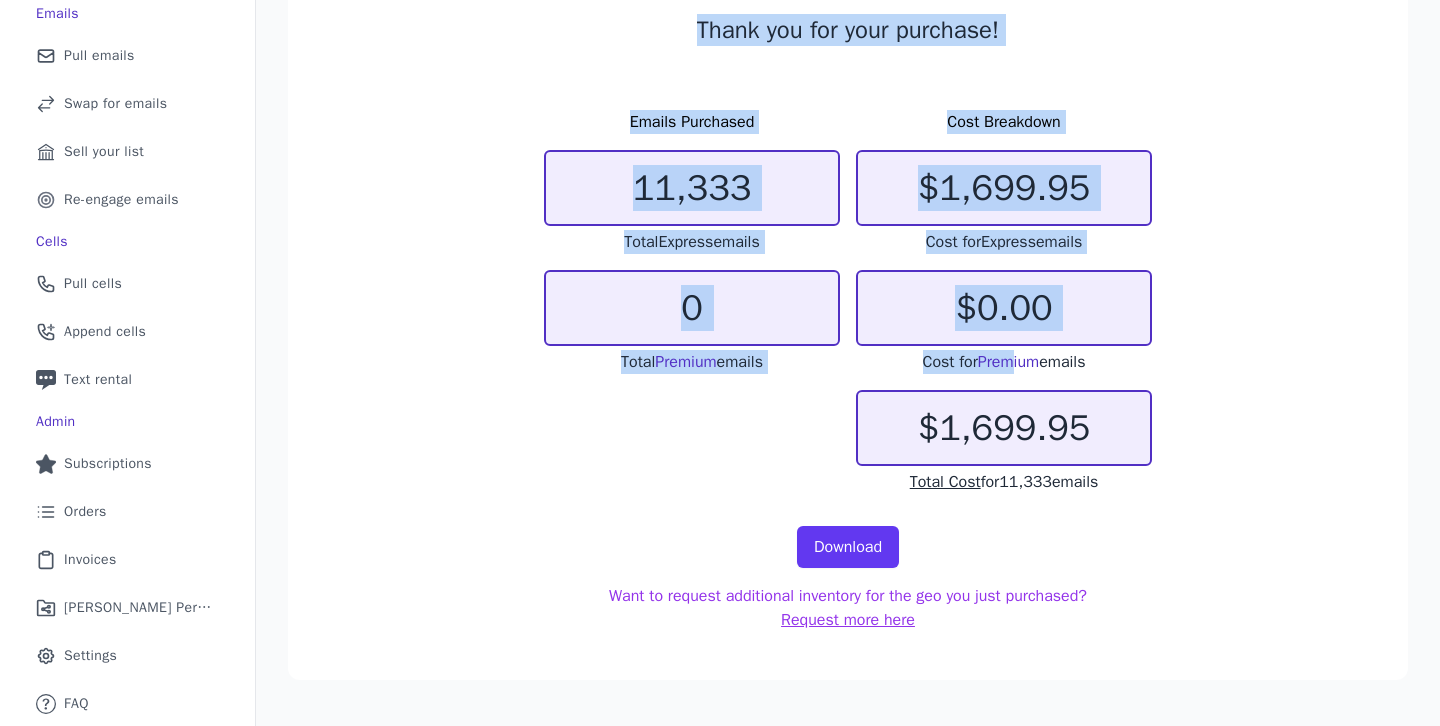 drag, startPoint x: 568, startPoint y: 31, endPoint x: 1018, endPoint y: 369, distance: 562.8002 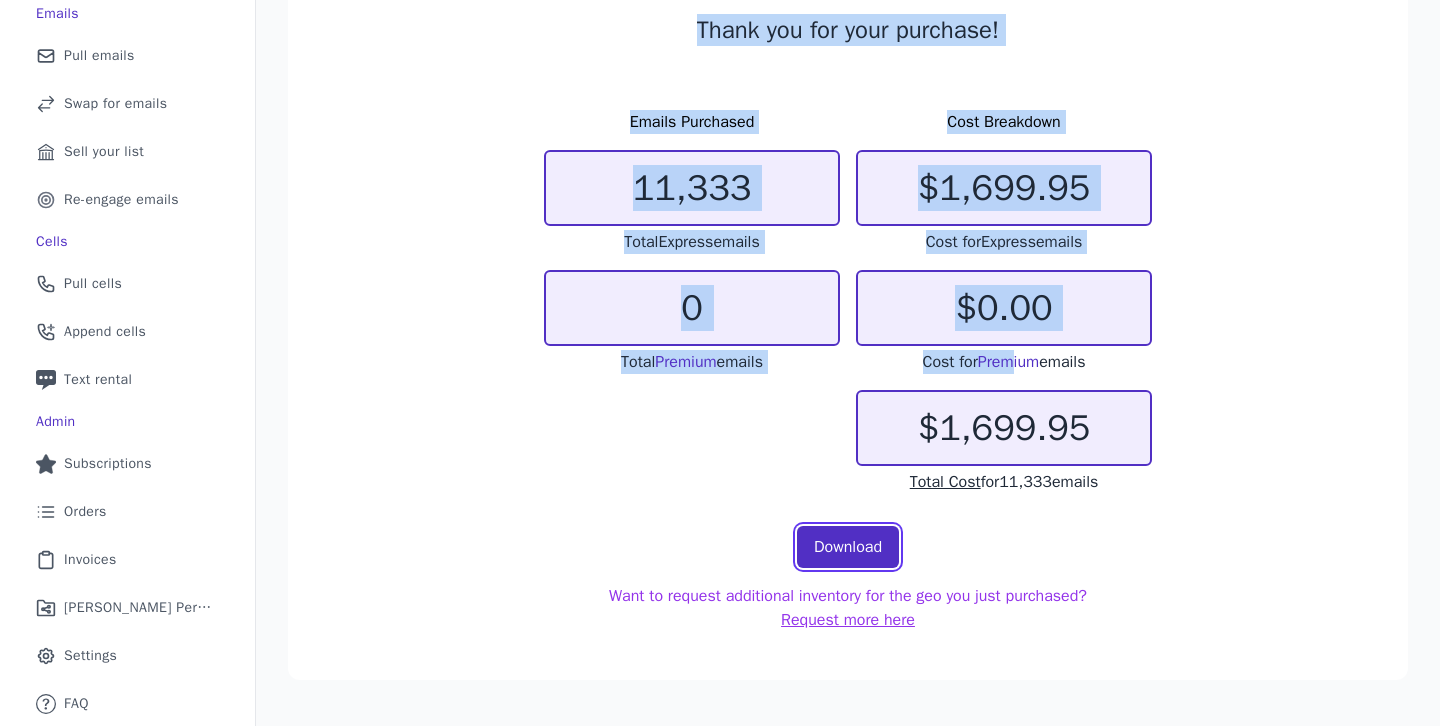 click on "Download" 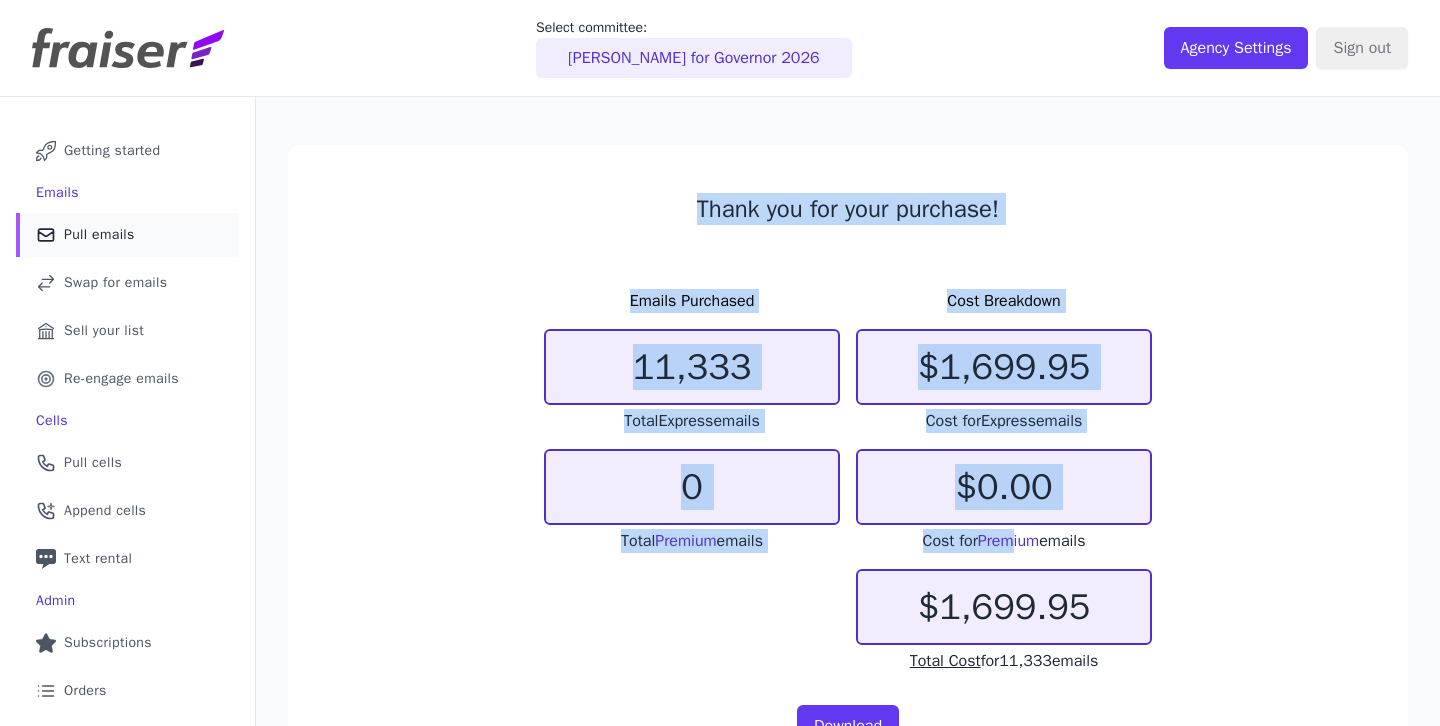 click on "Pull emails" at bounding box center (99, 235) 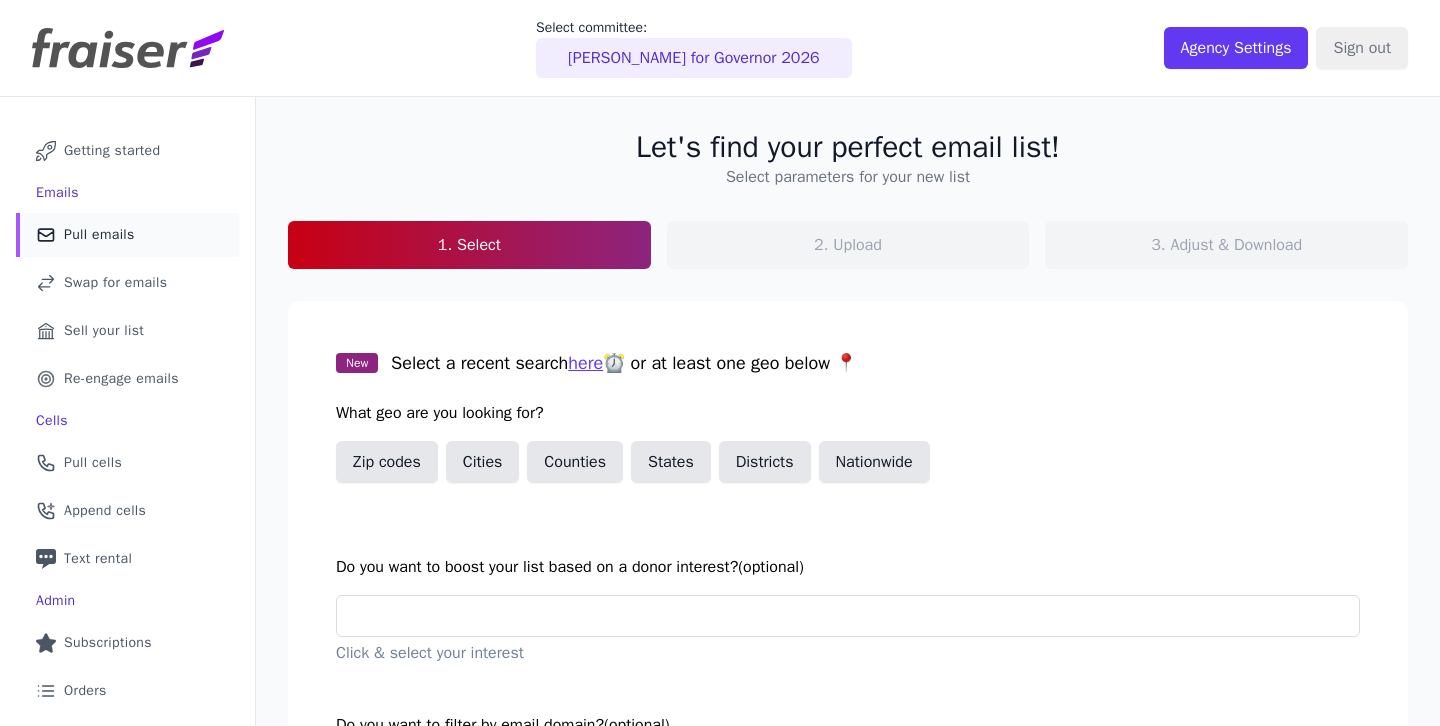 scroll, scrollTop: 0, scrollLeft: 0, axis: both 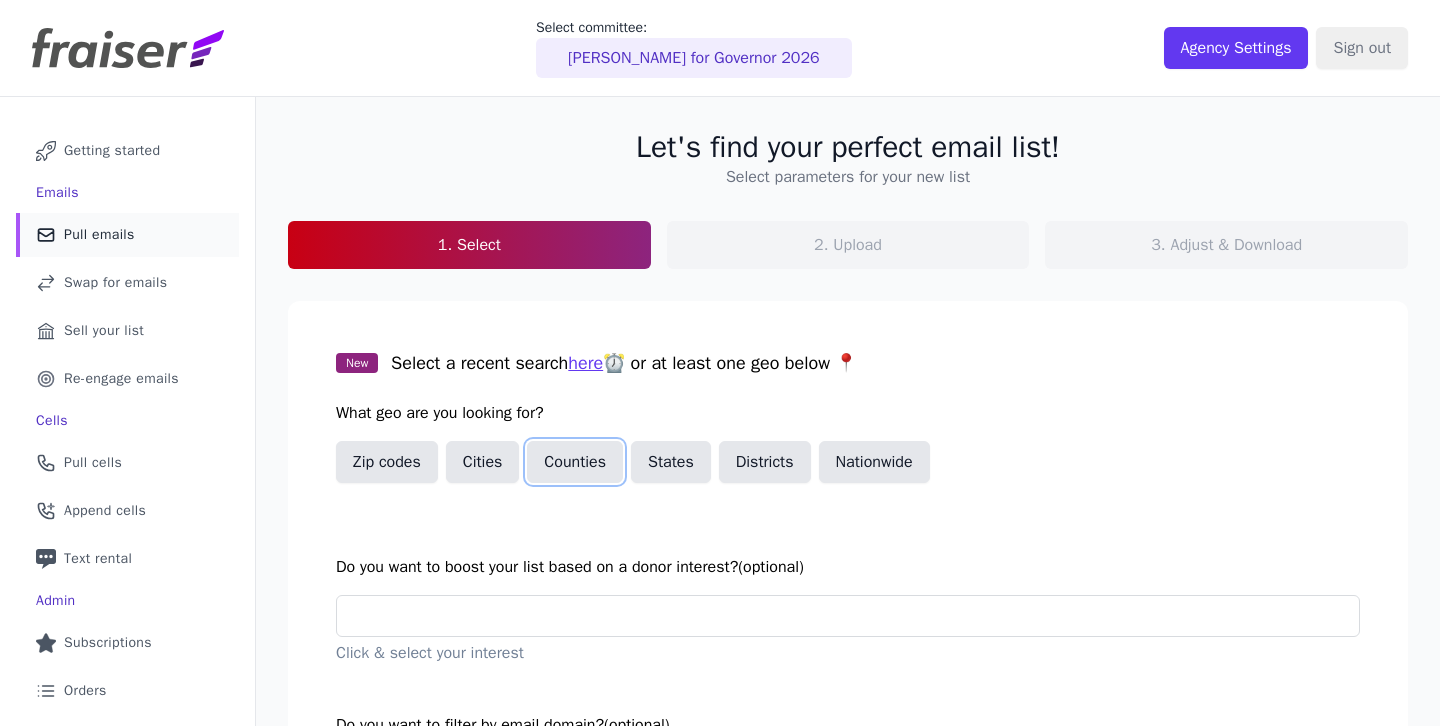 click on "Counties" at bounding box center (575, 462) 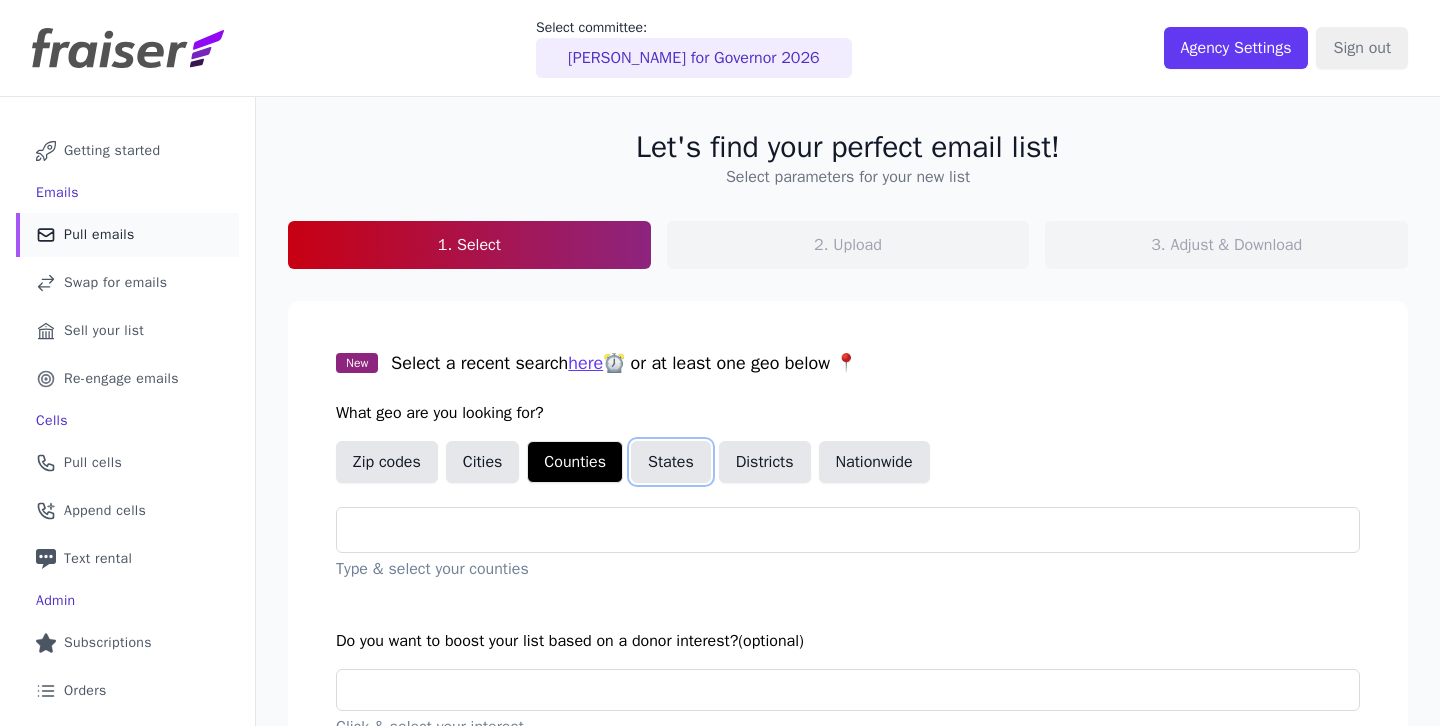 click on "States" at bounding box center [671, 462] 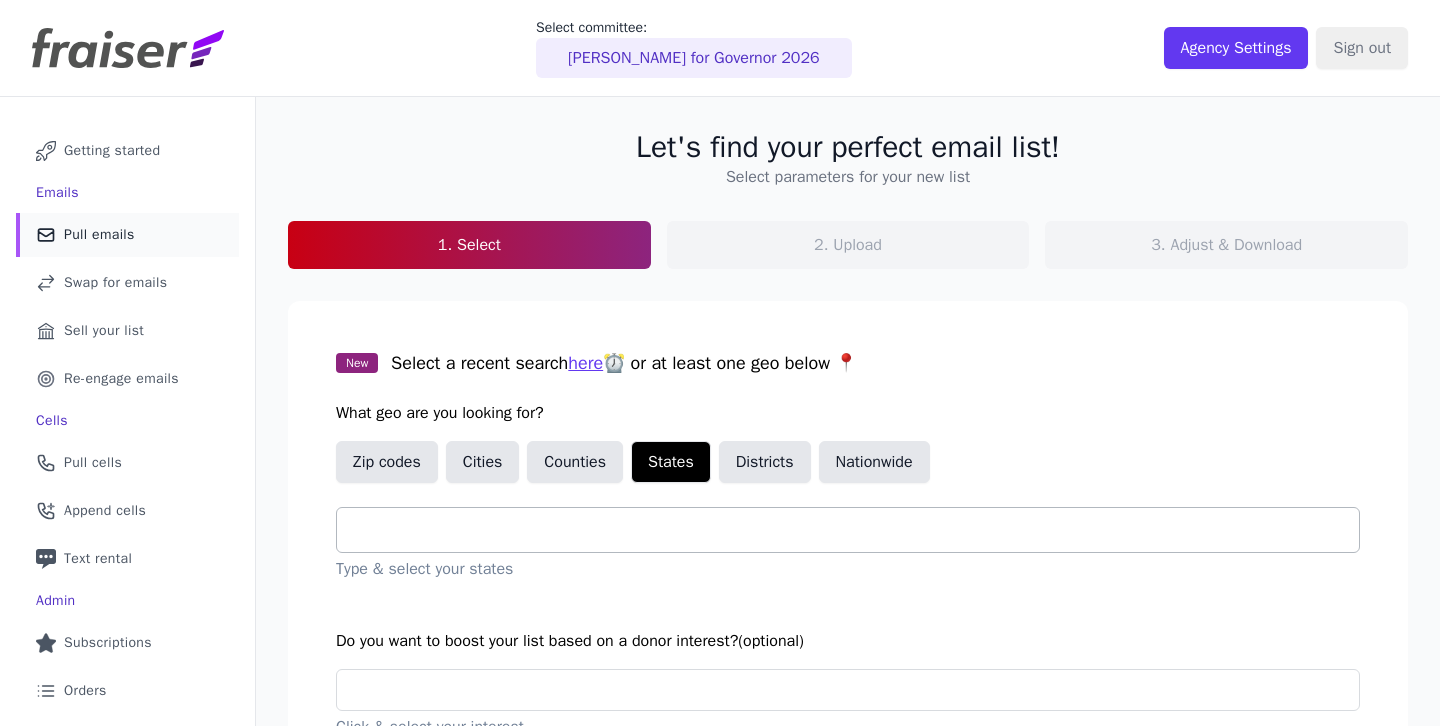 click at bounding box center [856, 530] 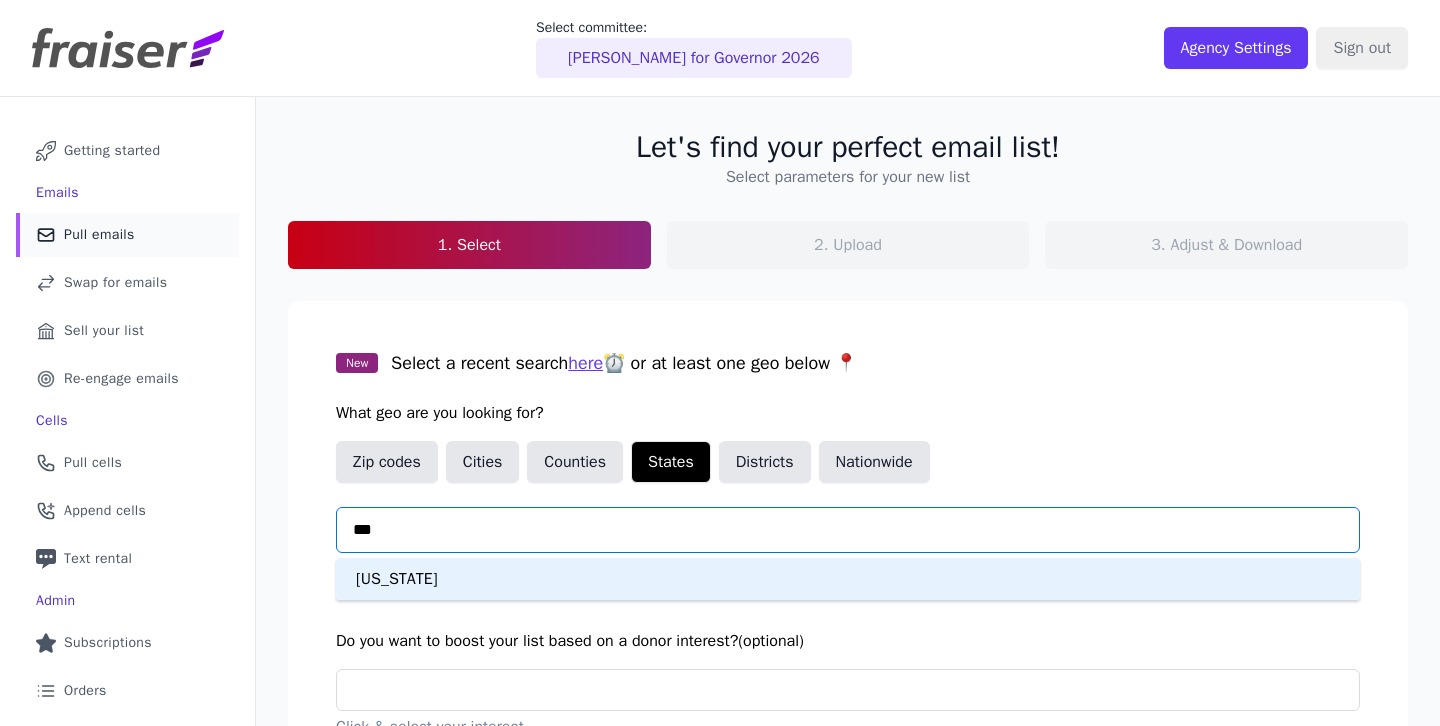 type on "****" 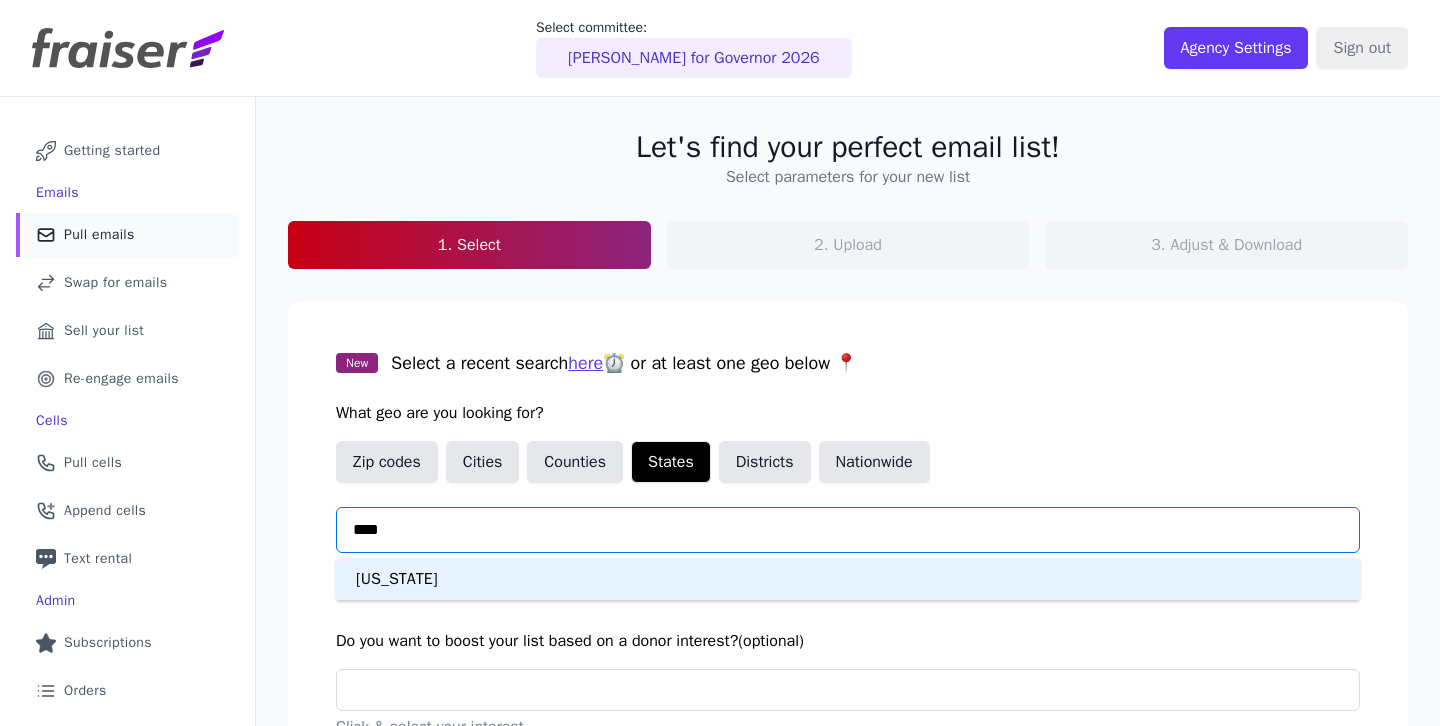 click on "[US_STATE]" at bounding box center [848, 579] 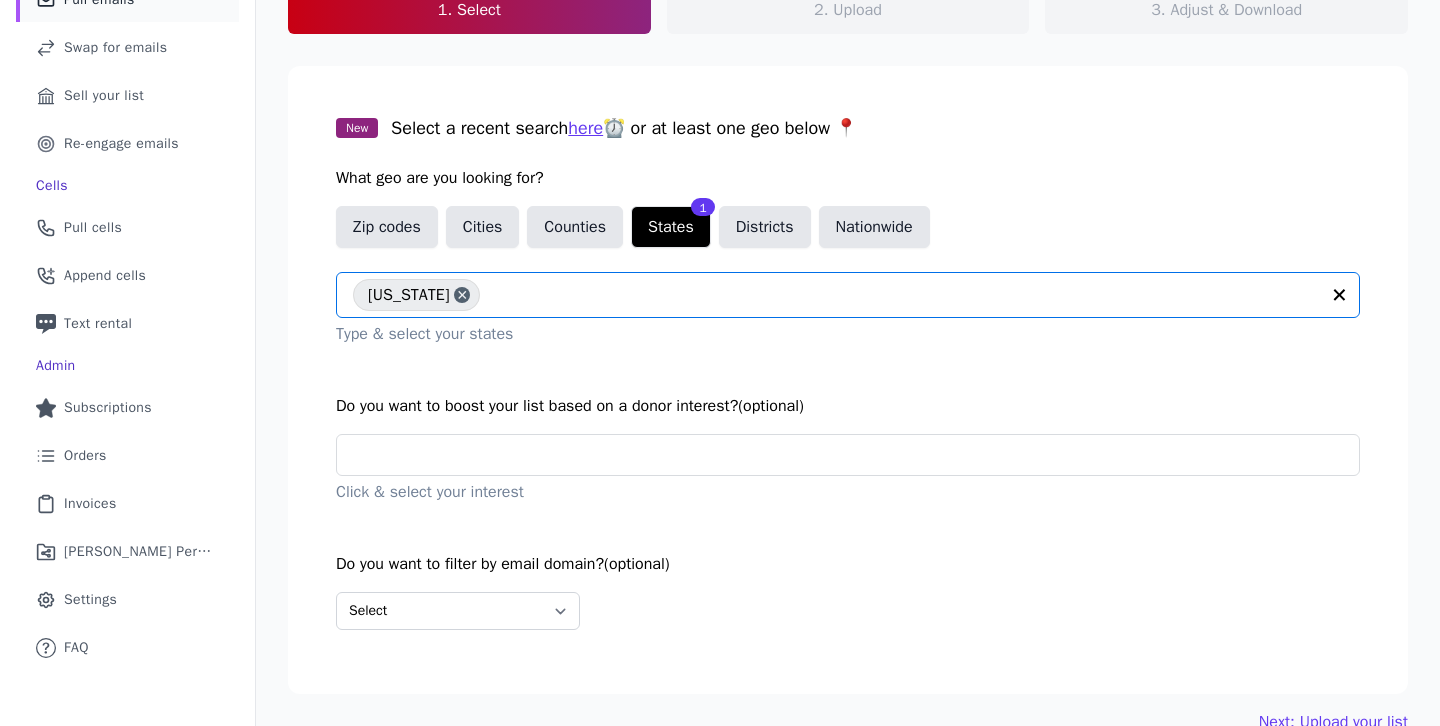 scroll, scrollTop: 275, scrollLeft: 0, axis: vertical 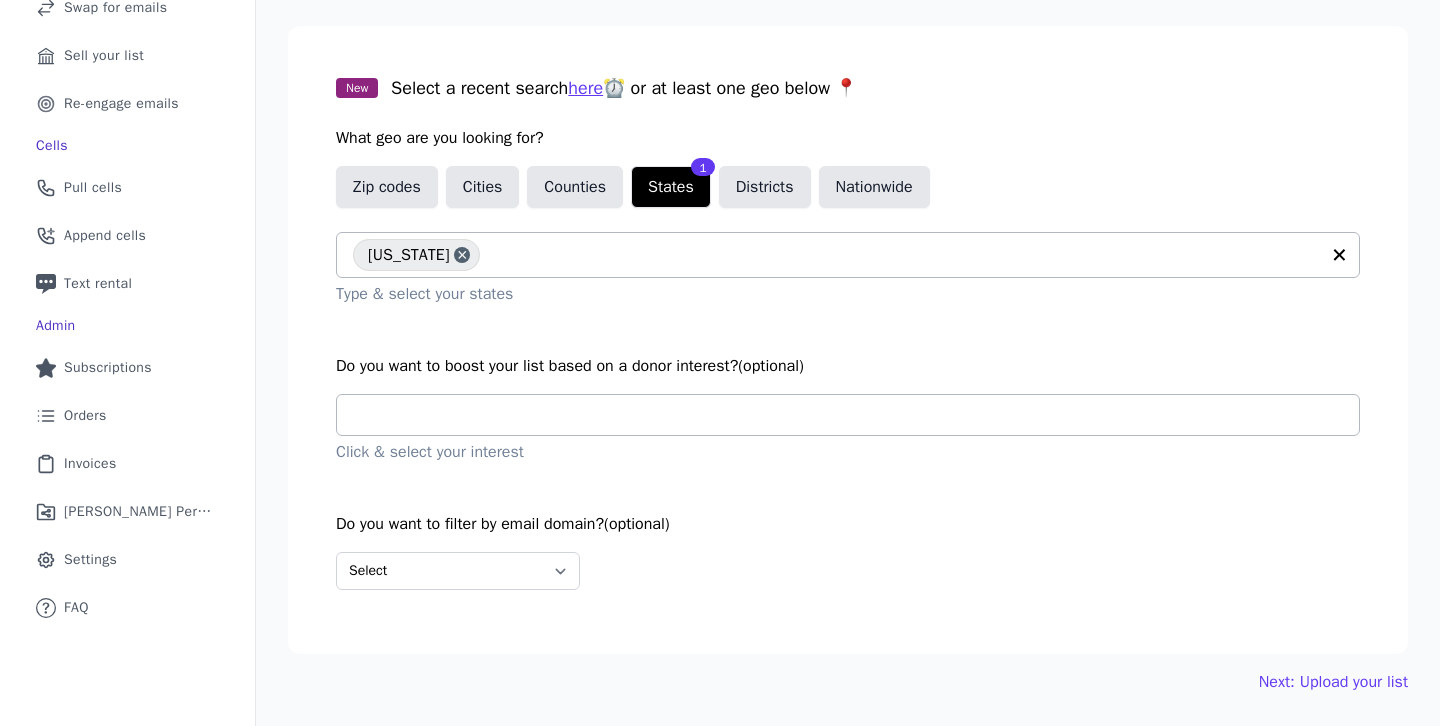 click at bounding box center [856, 415] 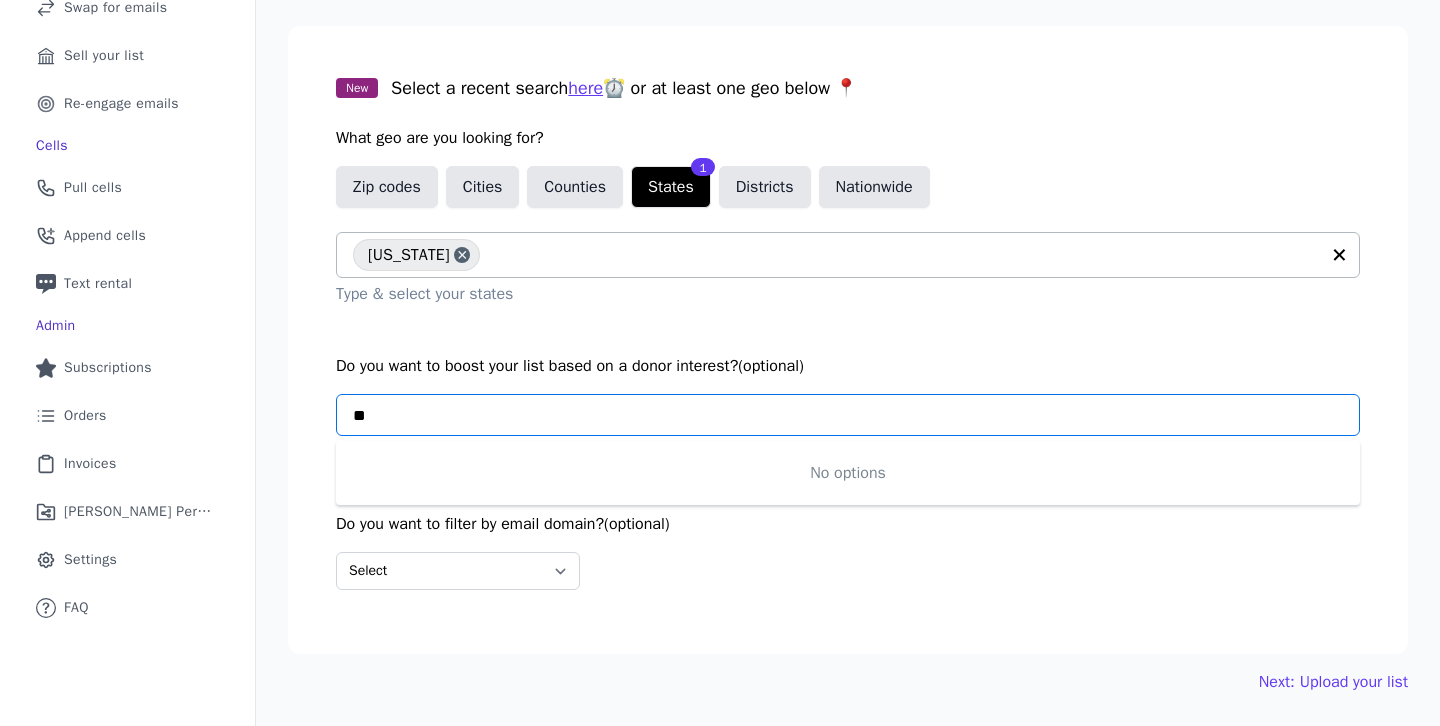 type on "*" 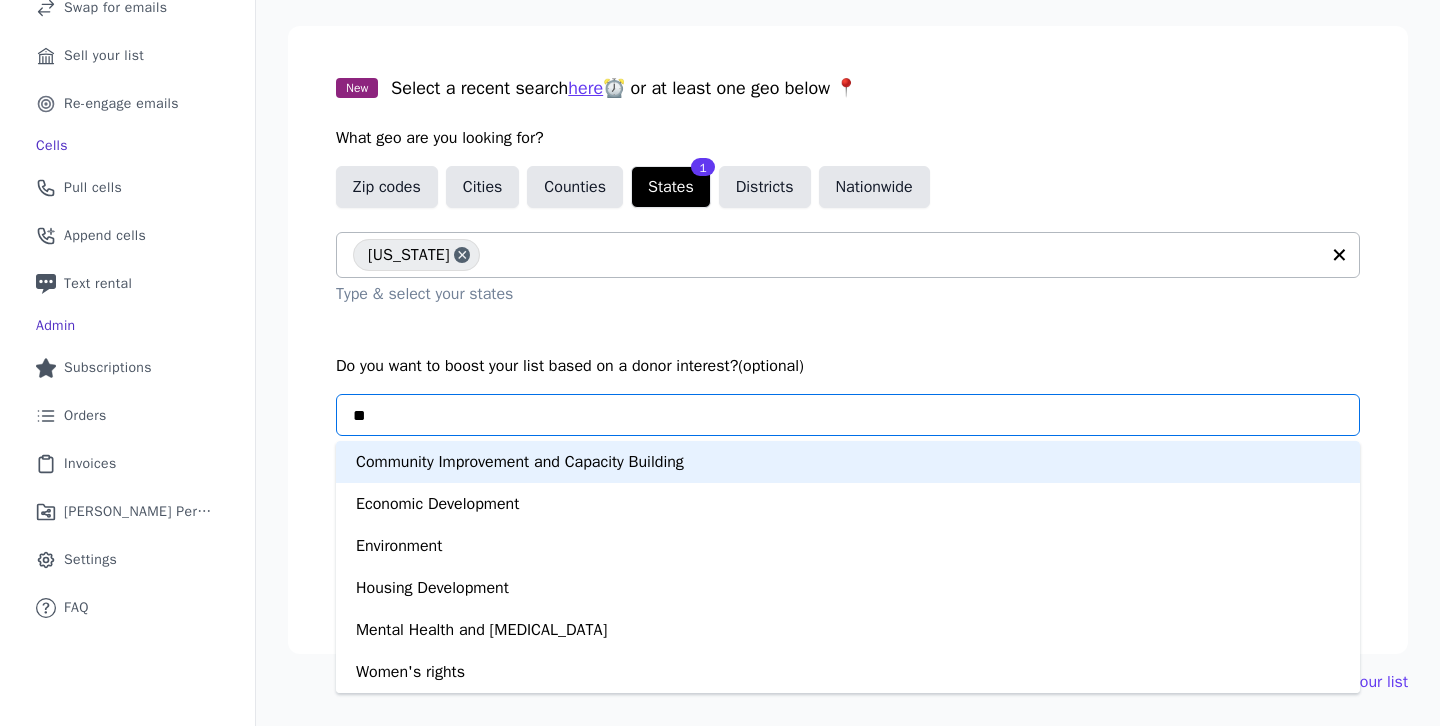 type on "***" 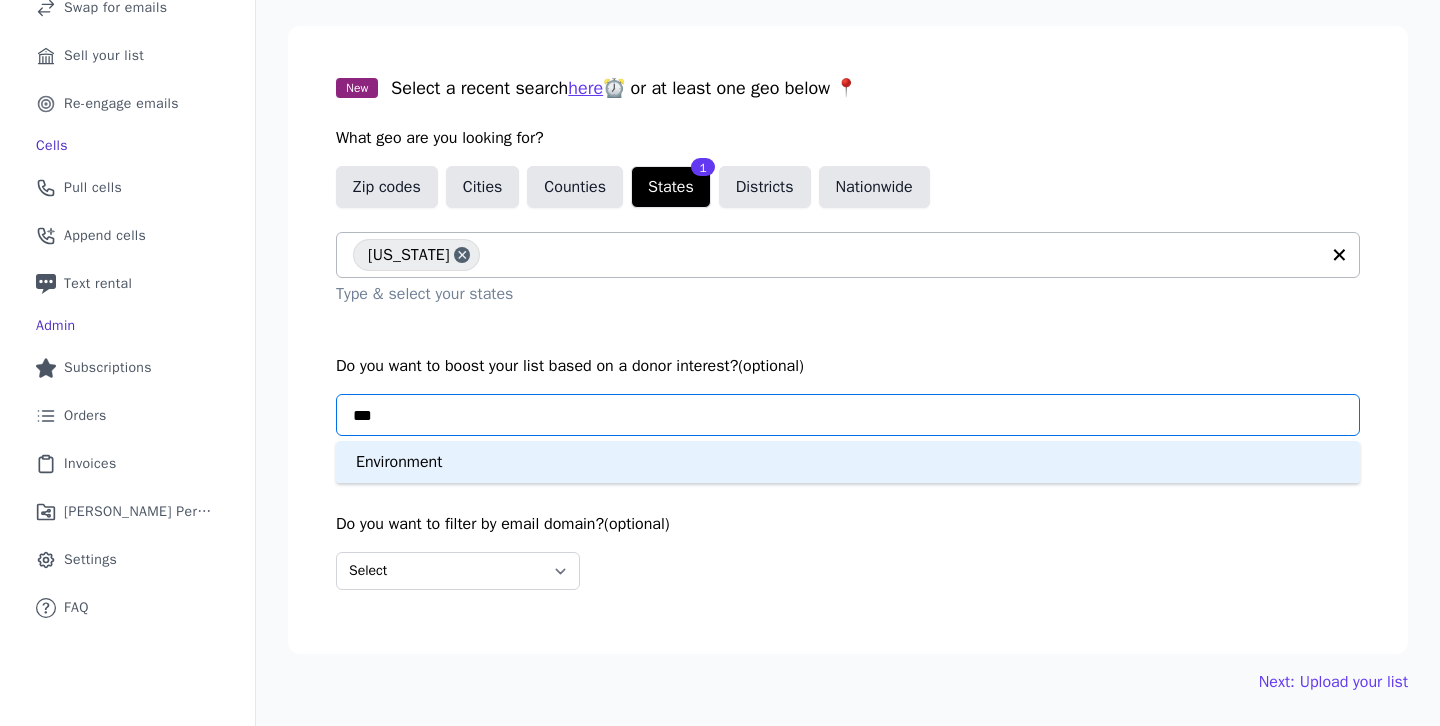 click on "Environment" at bounding box center (848, 462) 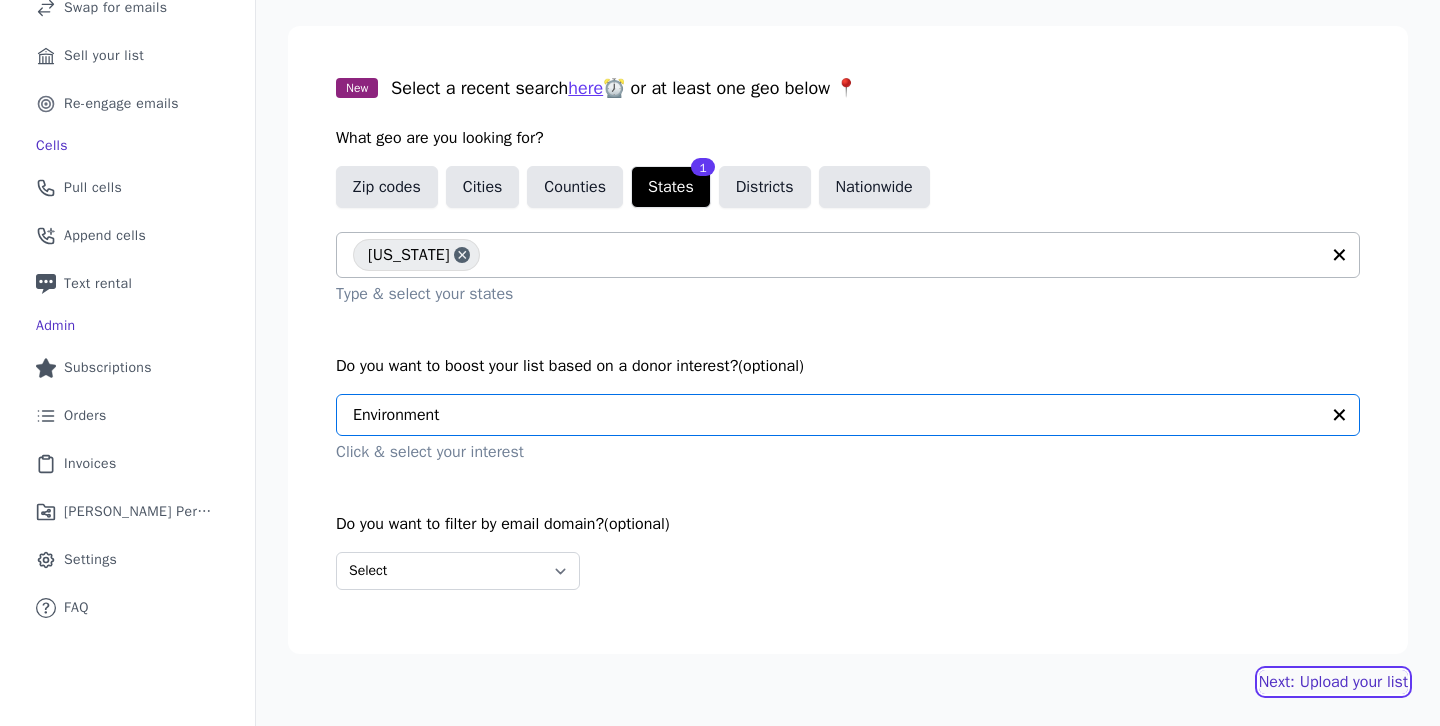 click on "Next: Upload your list" at bounding box center [1333, 682] 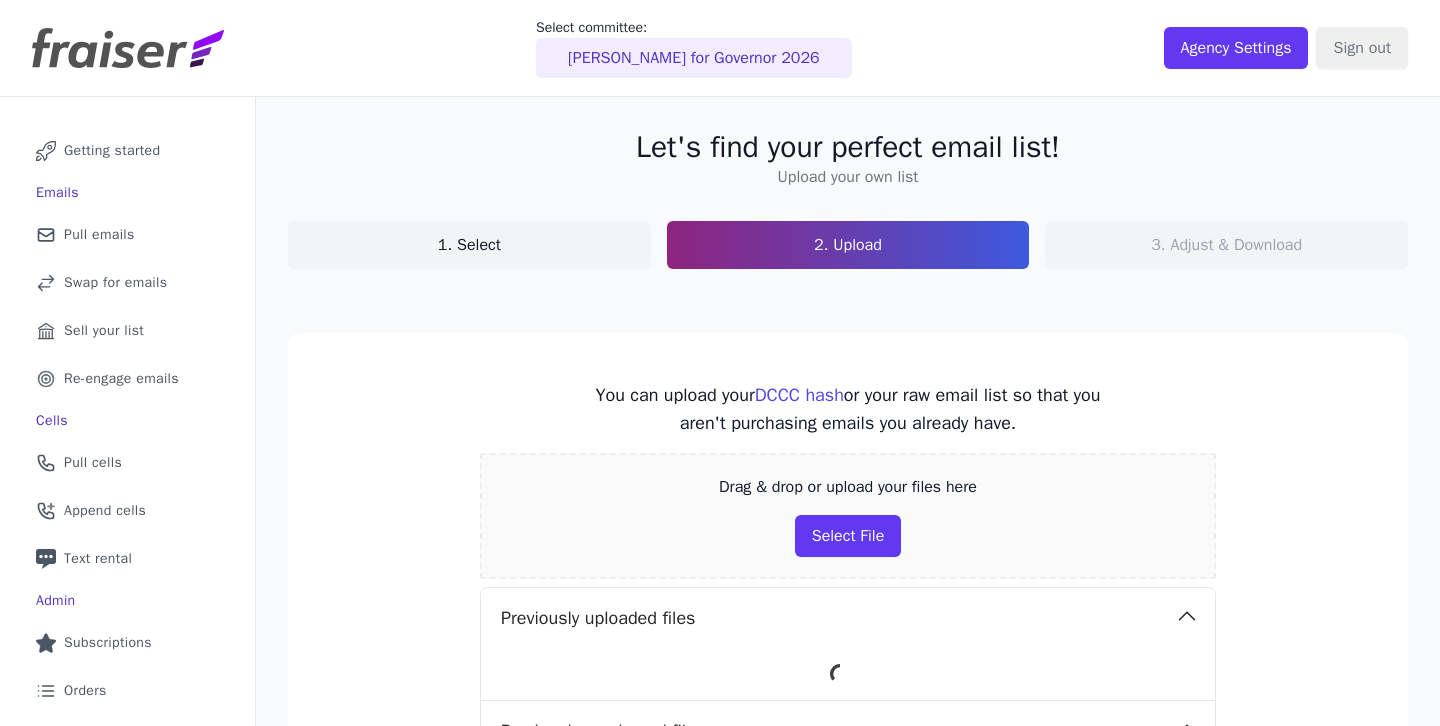 scroll, scrollTop: 0, scrollLeft: 0, axis: both 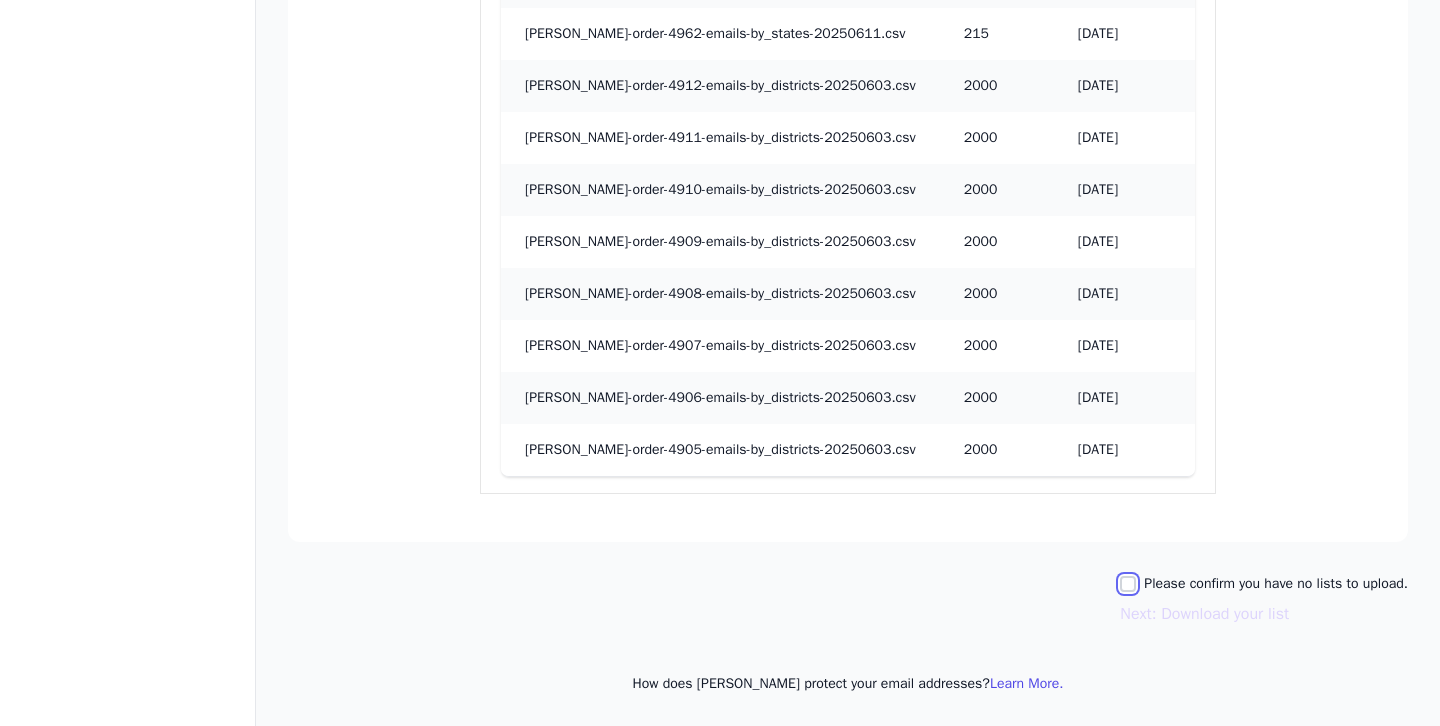click on "Please confirm you have no lists to upload." 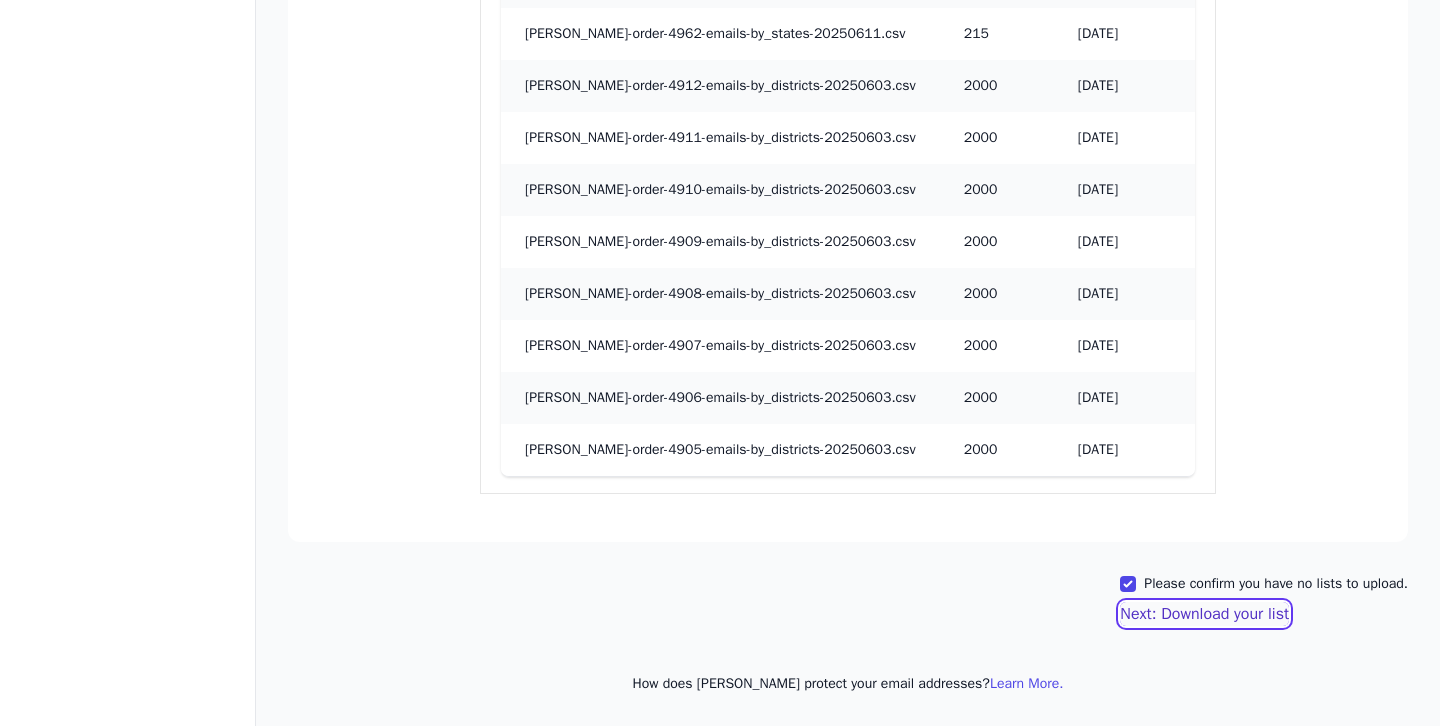click on "Next: Download your list" 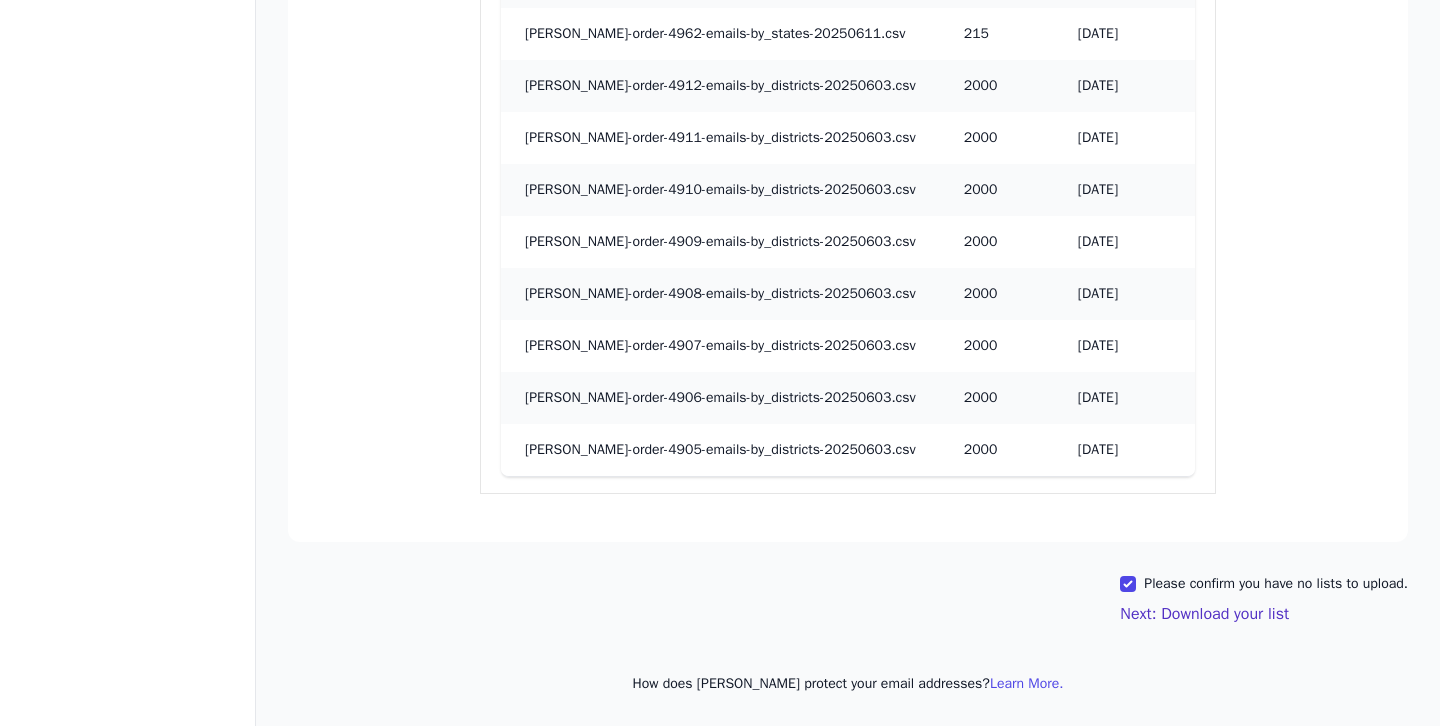 scroll, scrollTop: 1118, scrollLeft: 0, axis: vertical 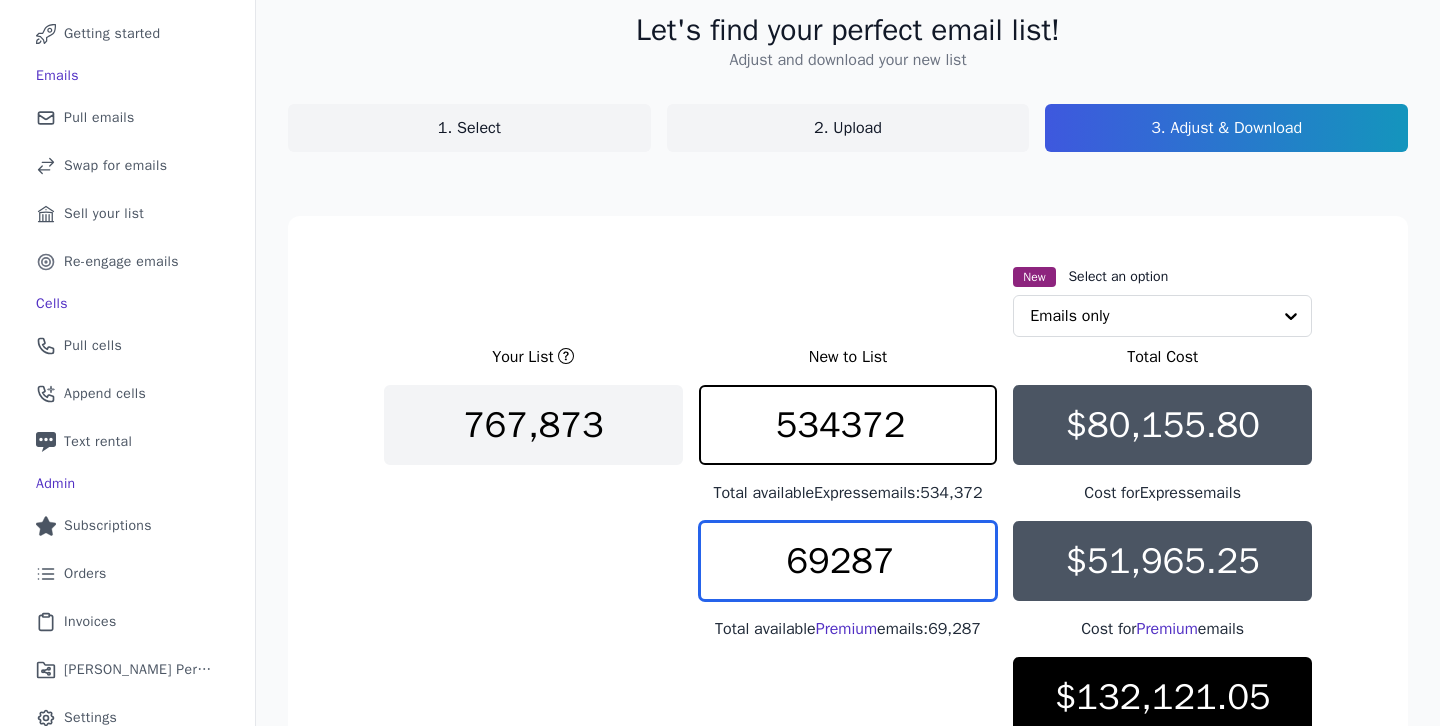 drag, startPoint x: 910, startPoint y: 573, endPoint x: 705, endPoint y: 542, distance: 207.33066 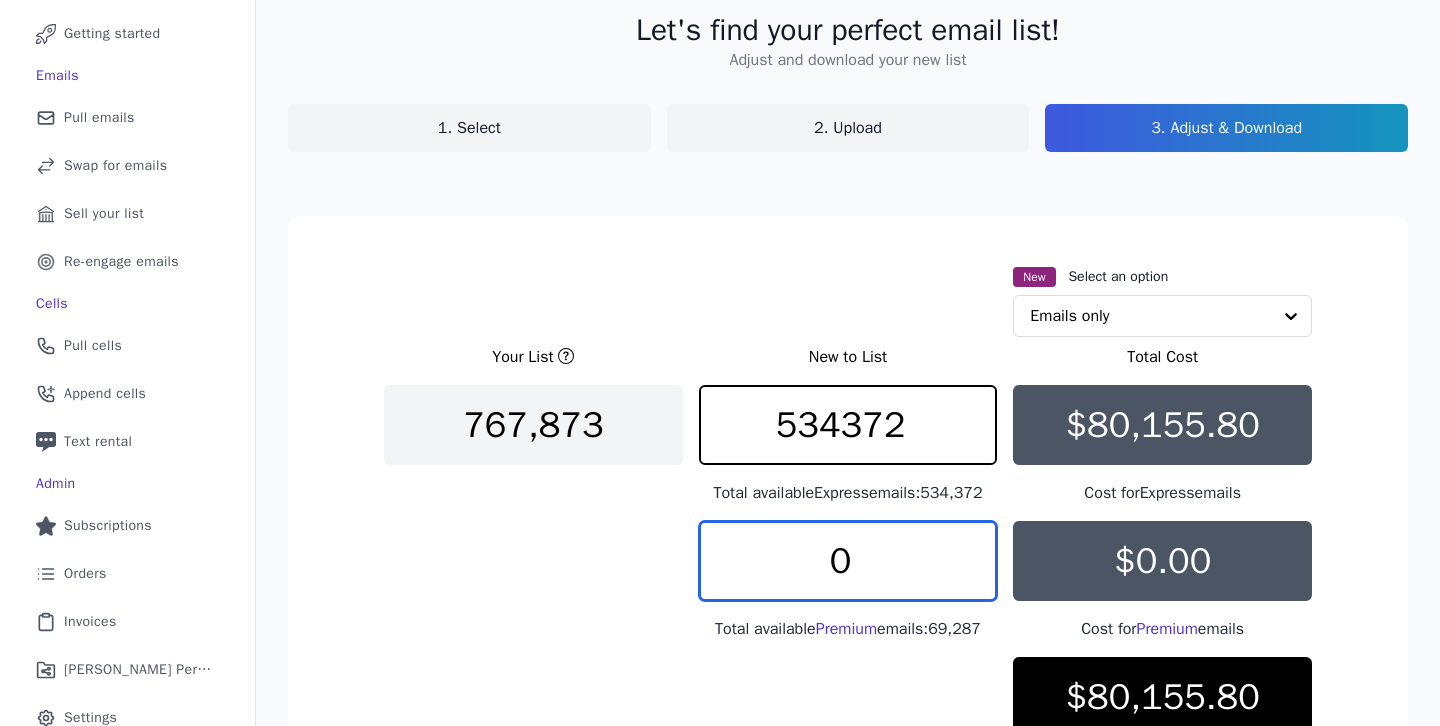type on "0" 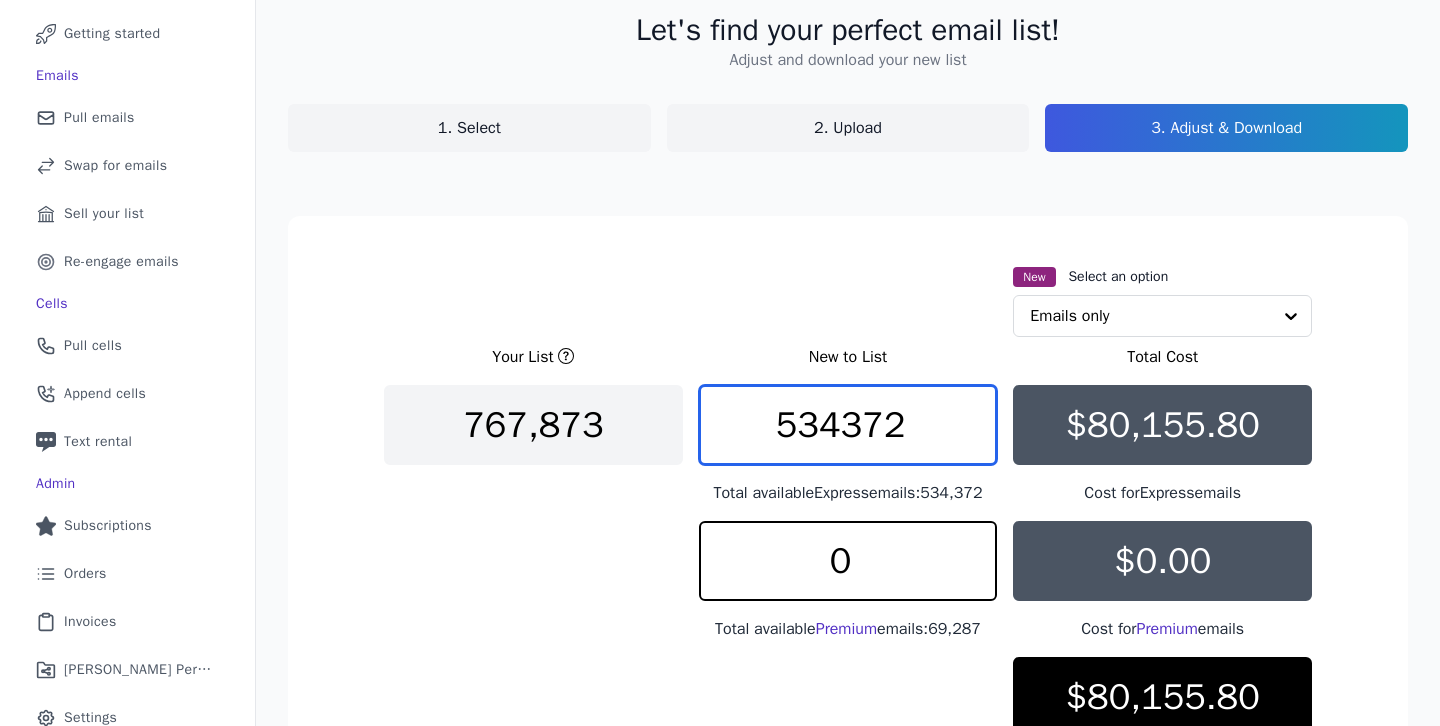 drag, startPoint x: 928, startPoint y: 442, endPoint x: 713, endPoint y: 432, distance: 215.23244 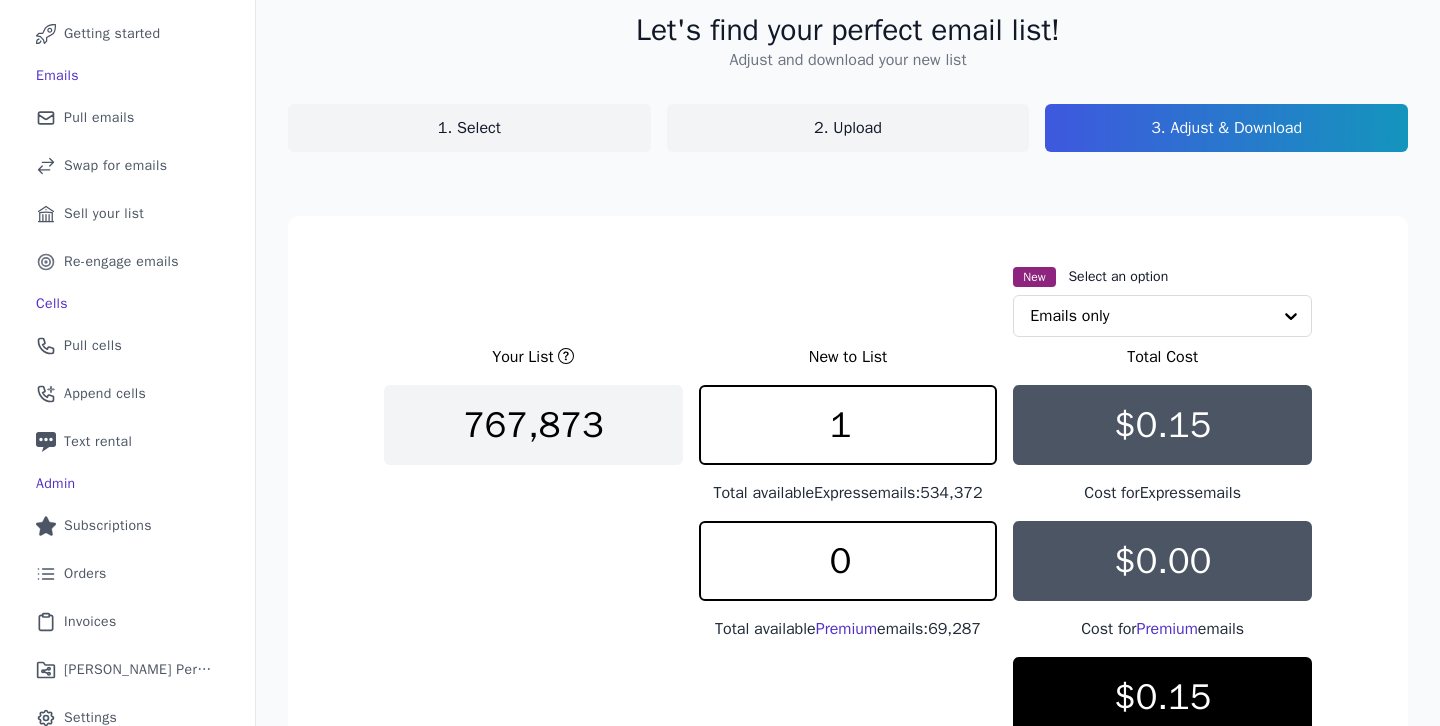 click on "New   Select an option         Emails only" 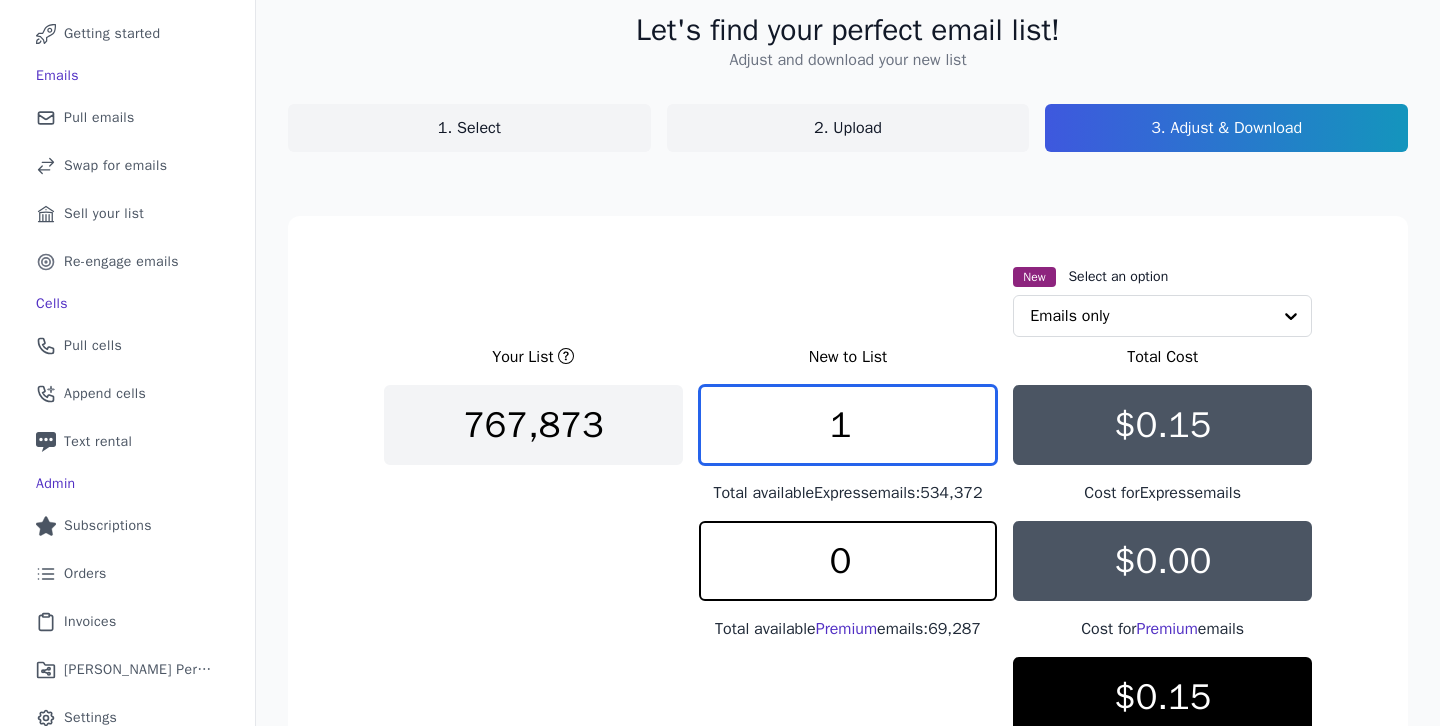 drag, startPoint x: 899, startPoint y: 422, endPoint x: 722, endPoint y: 414, distance: 177.1807 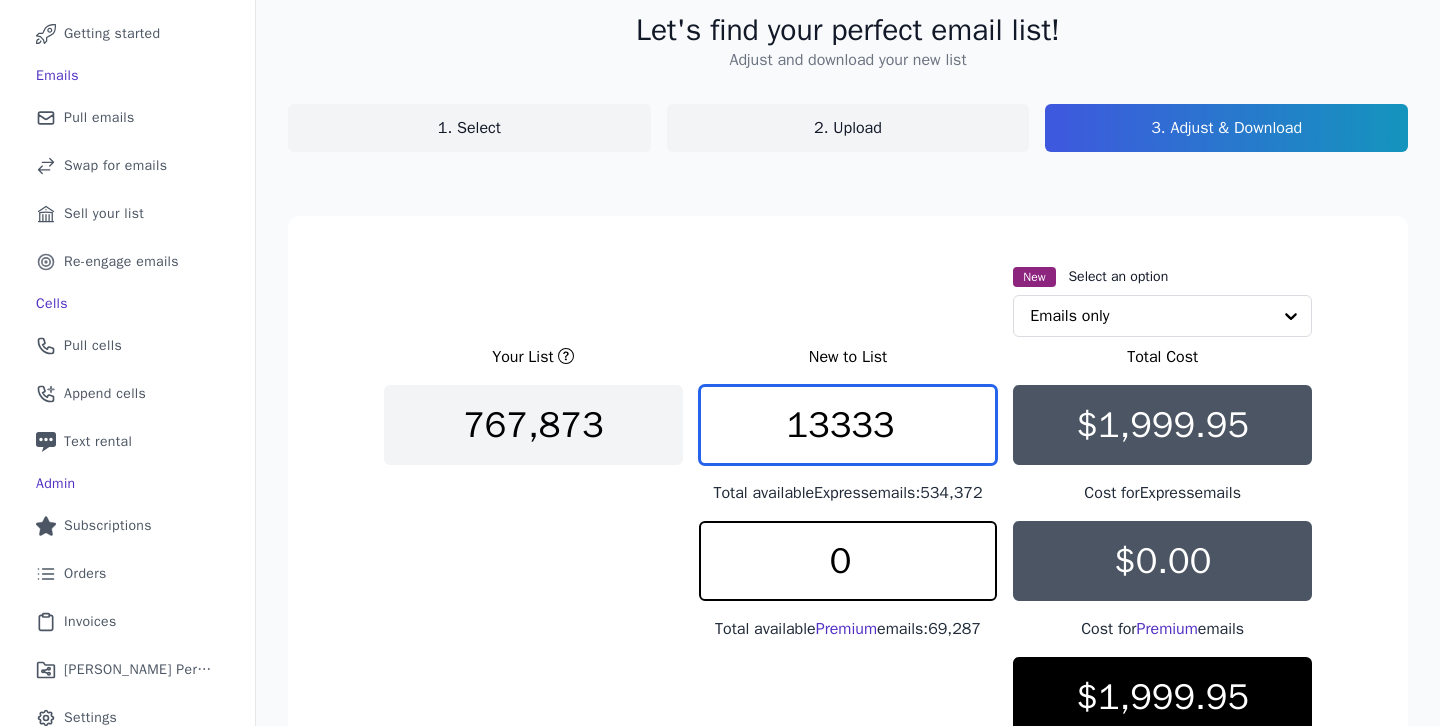 drag, startPoint x: 901, startPoint y: 426, endPoint x: 809, endPoint y: 426, distance: 92 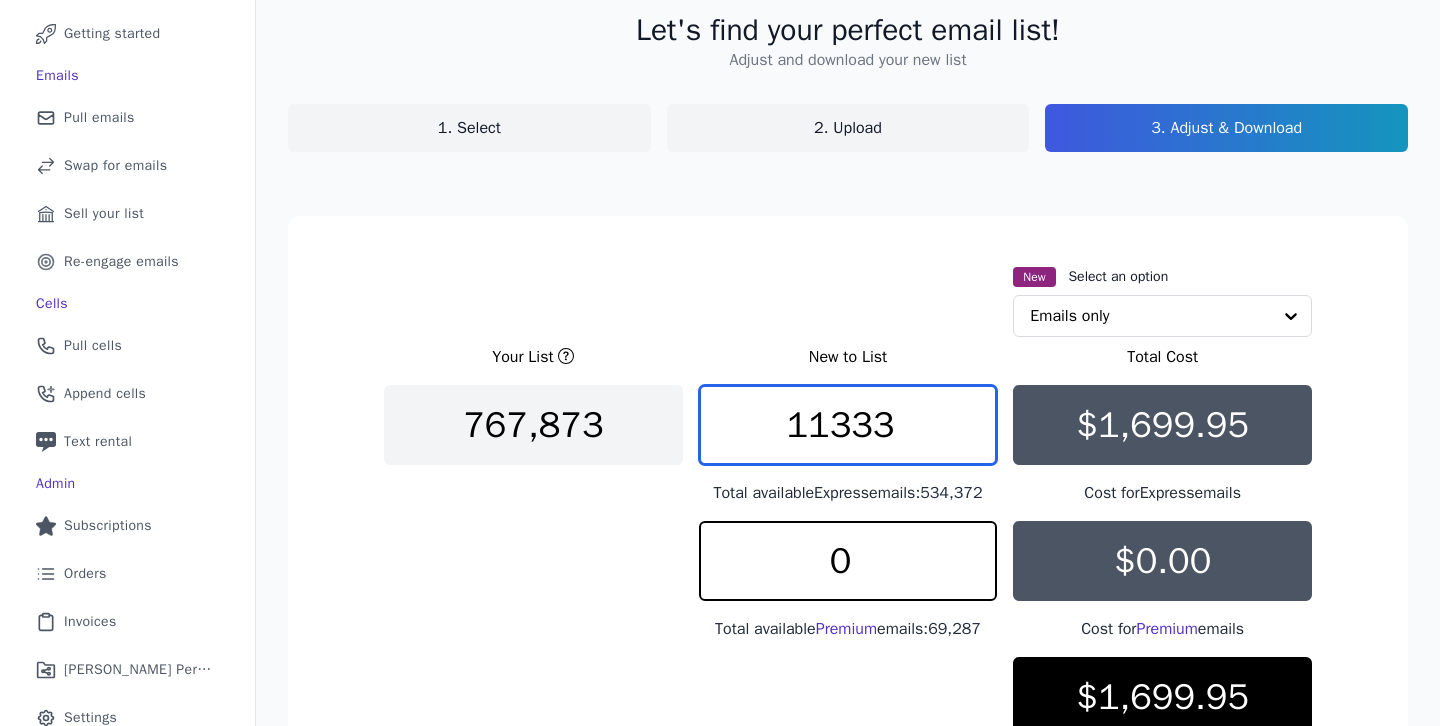 type on "11333" 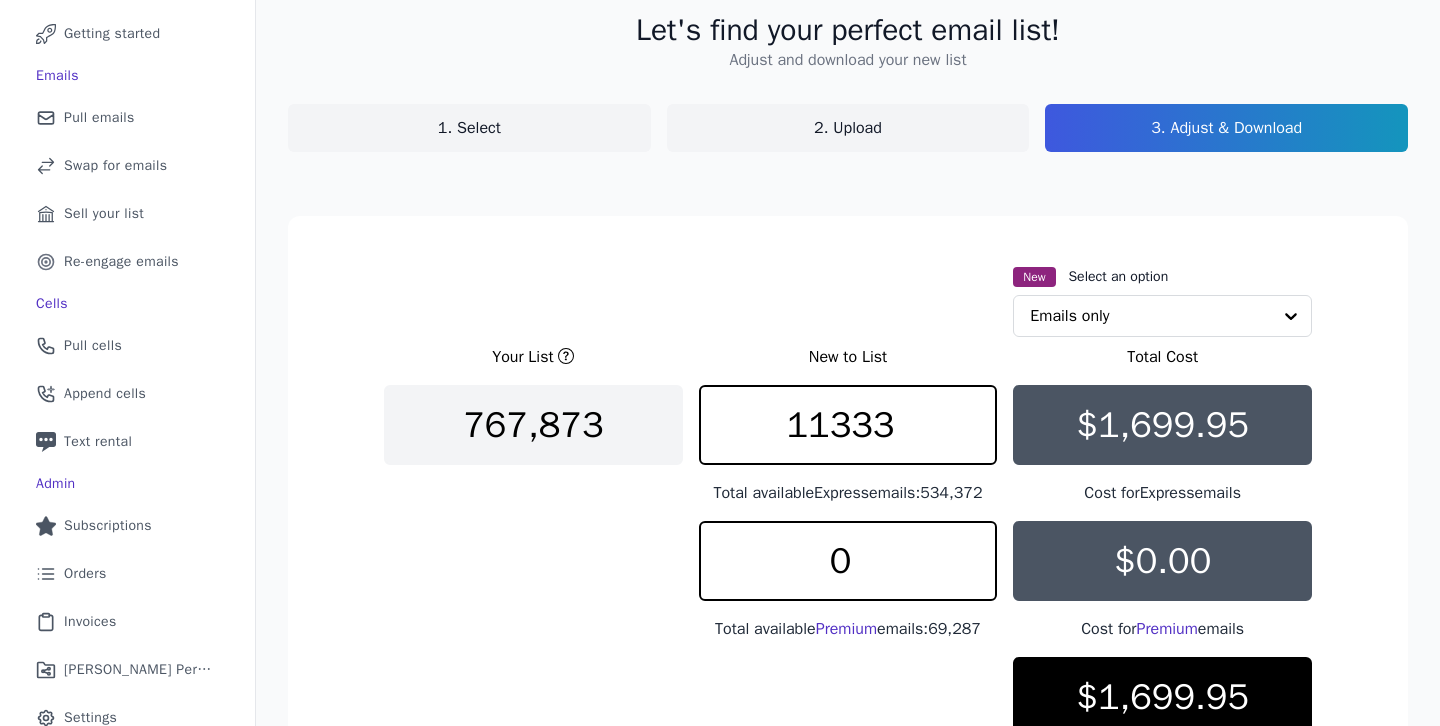 click on "New   Select an option         Emails only" 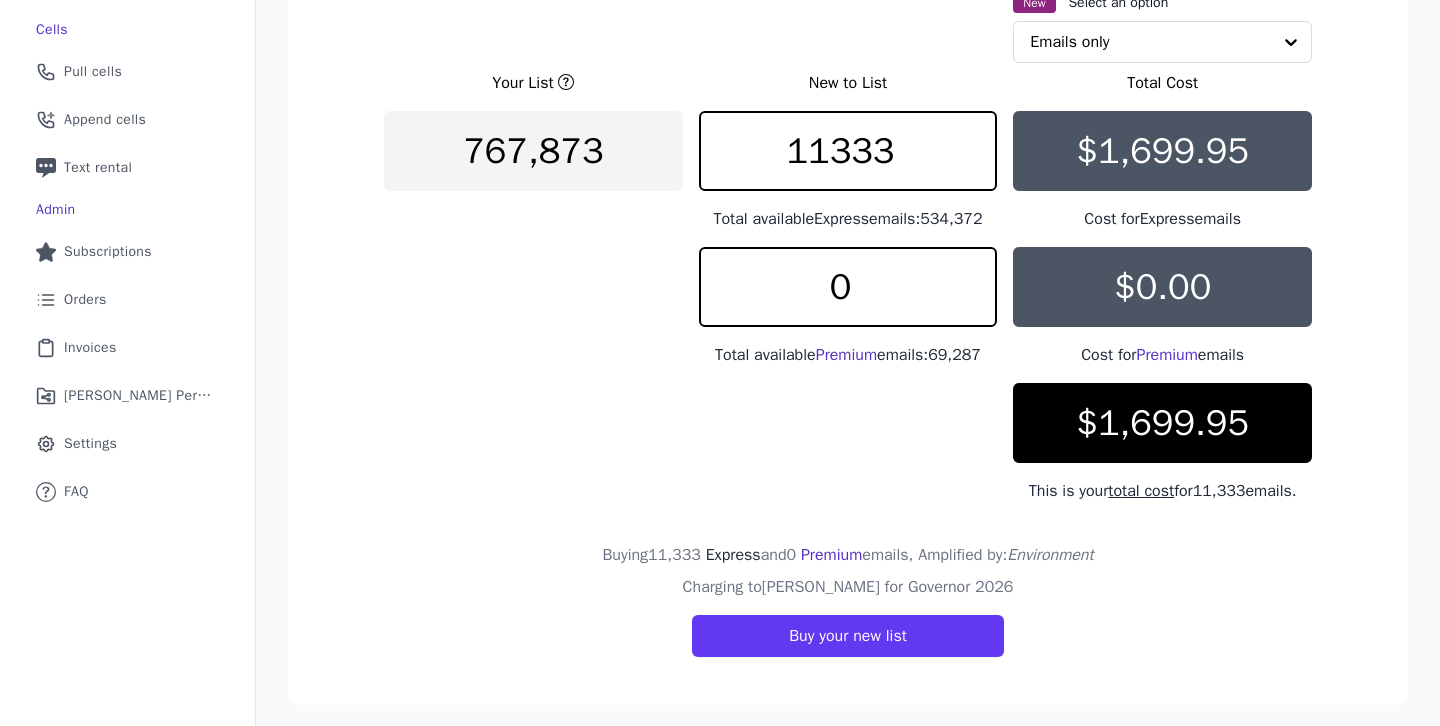 scroll, scrollTop: 426, scrollLeft: 0, axis: vertical 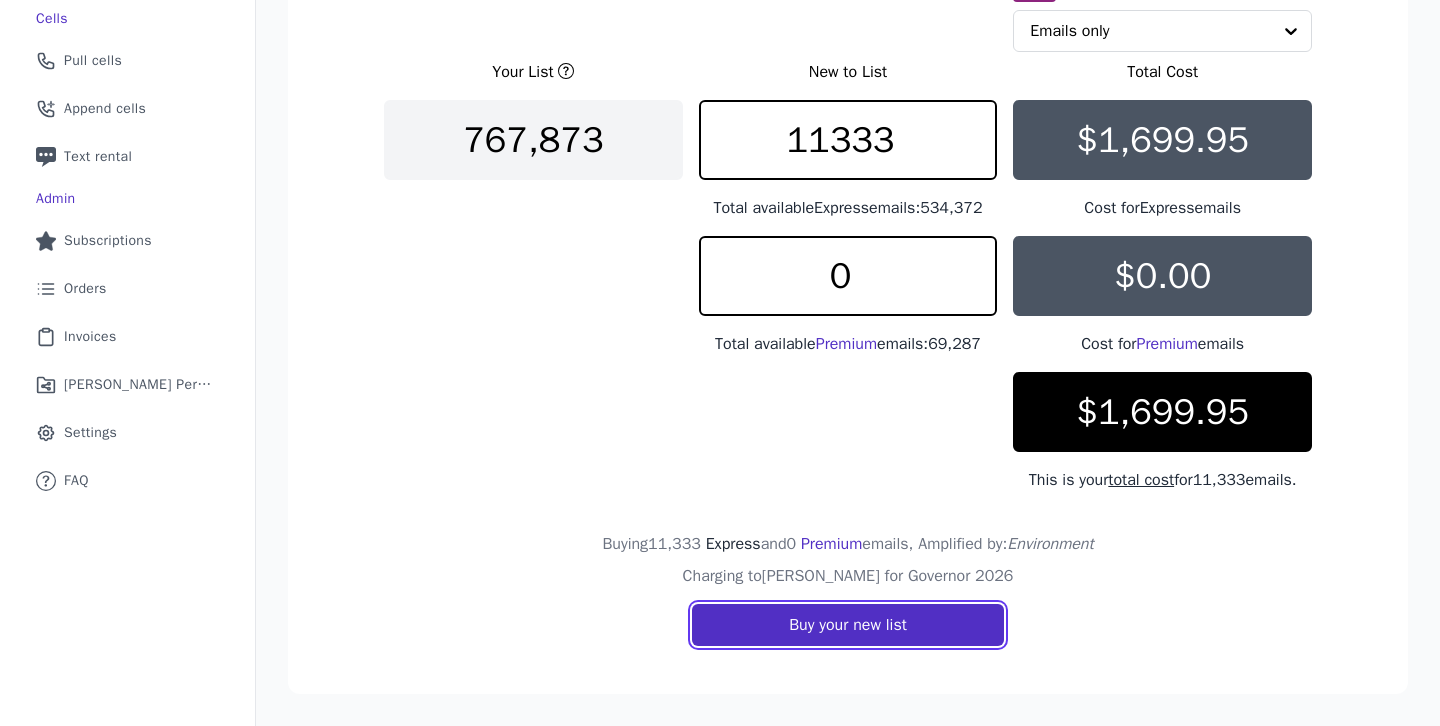 click on "Buy your new list" 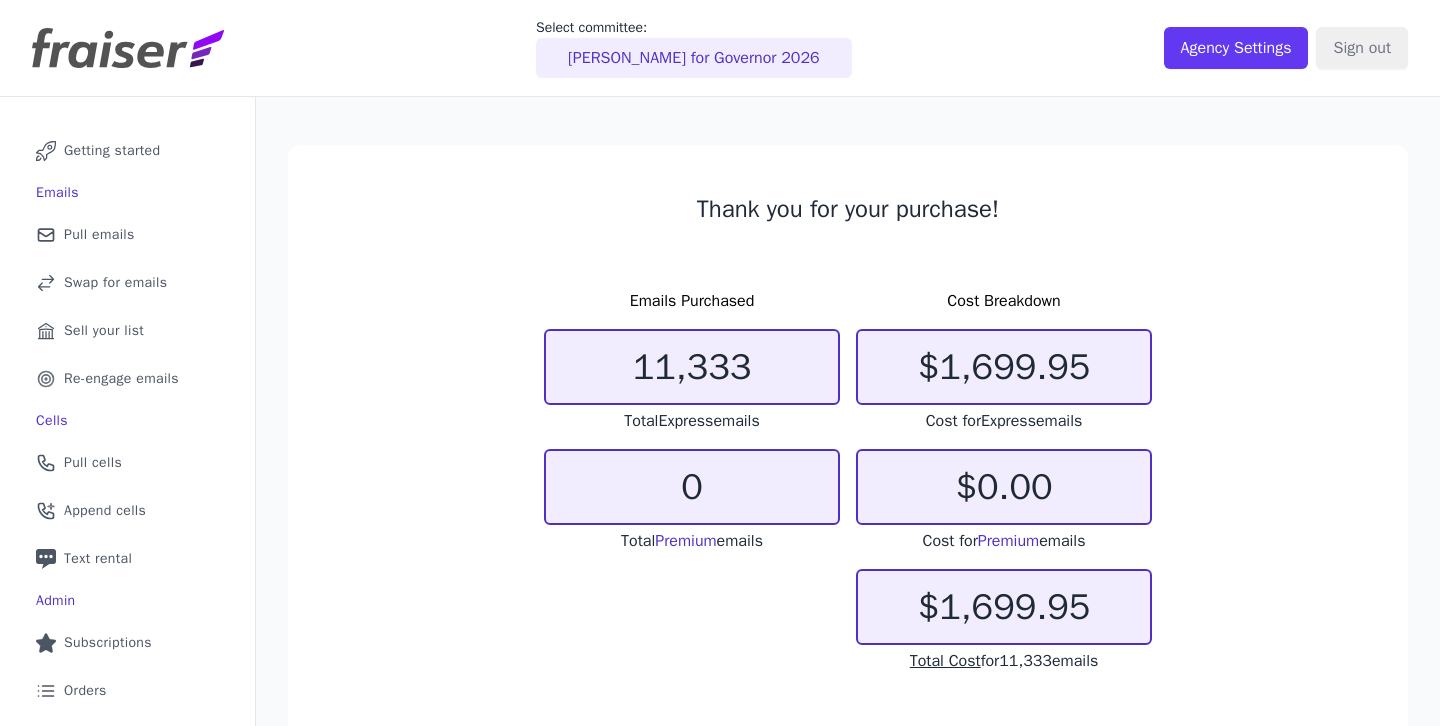 scroll, scrollTop: 0, scrollLeft: 0, axis: both 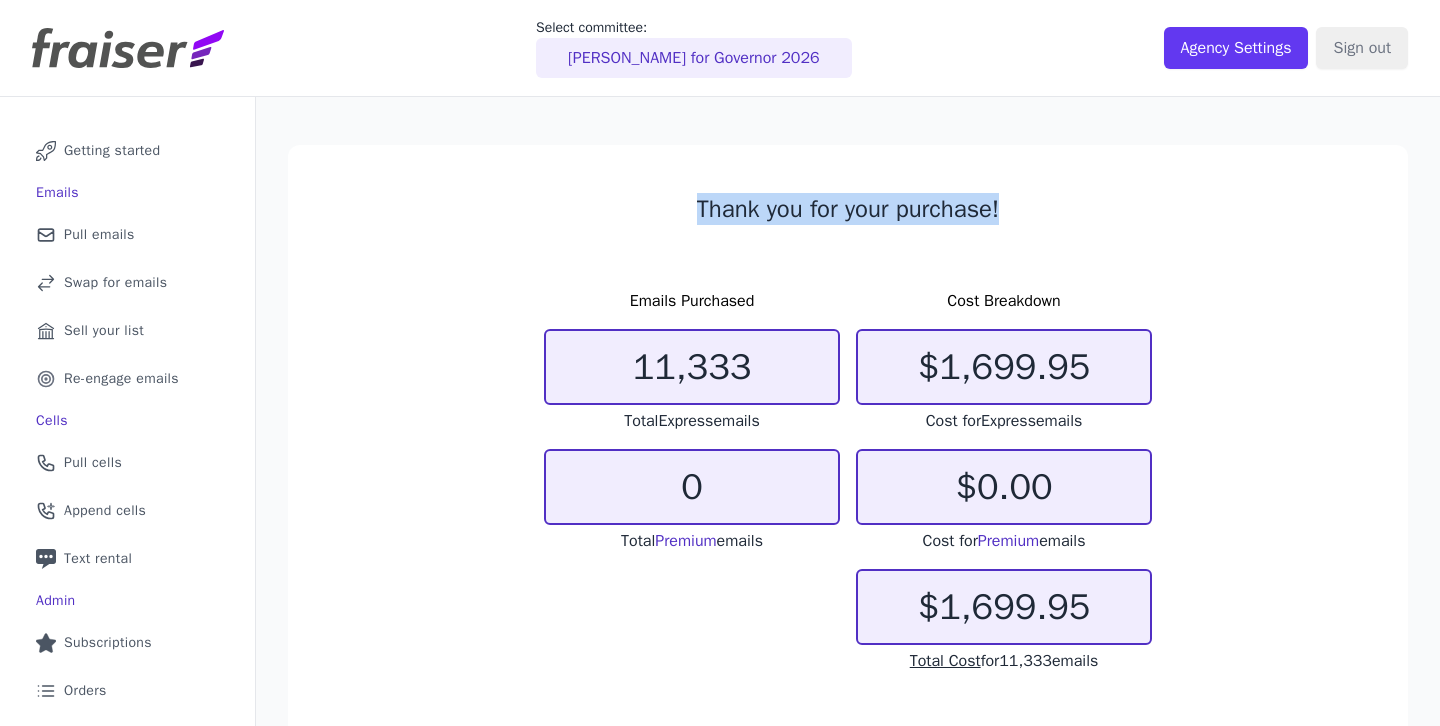 drag, startPoint x: 1008, startPoint y: 205, endPoint x: 606, endPoint y: 193, distance: 402.17908 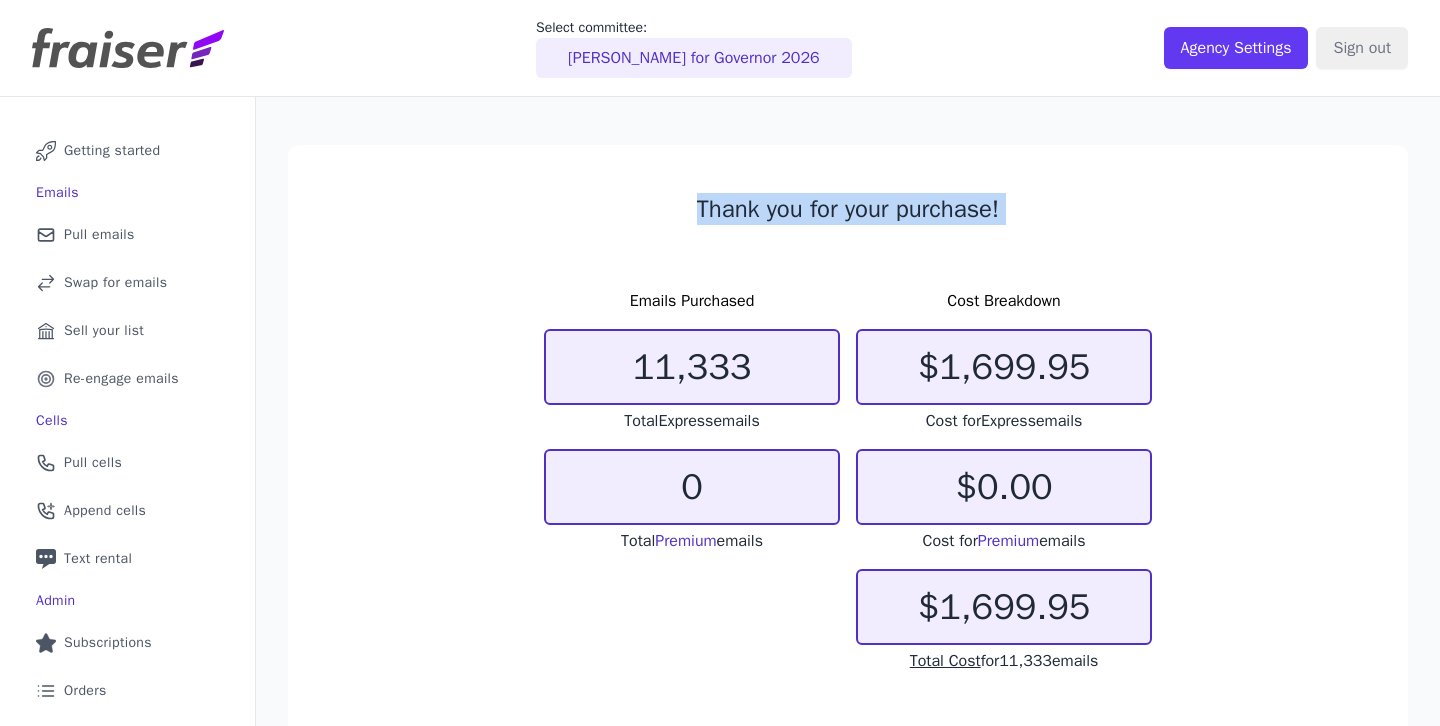 drag, startPoint x: 606, startPoint y: 193, endPoint x: 1060, endPoint y: 225, distance: 455.12634 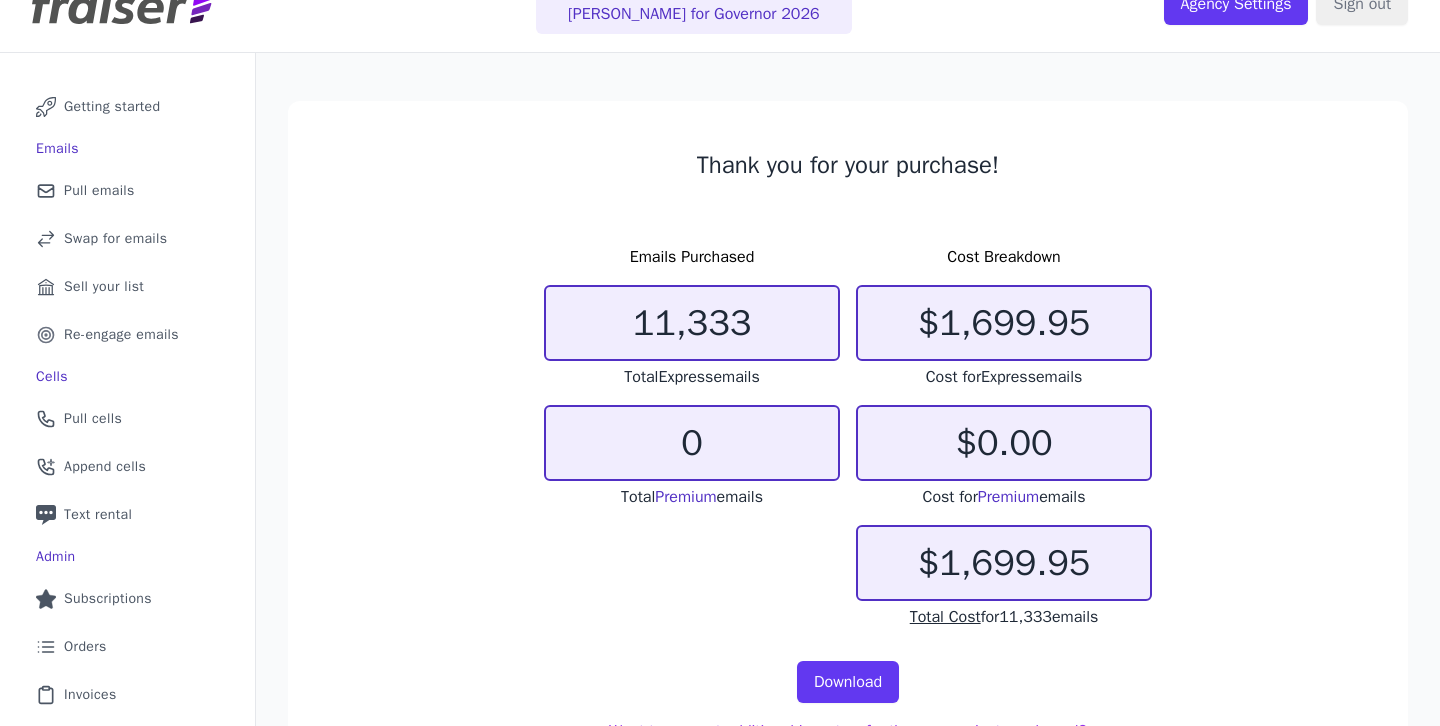 scroll, scrollTop: 179, scrollLeft: 0, axis: vertical 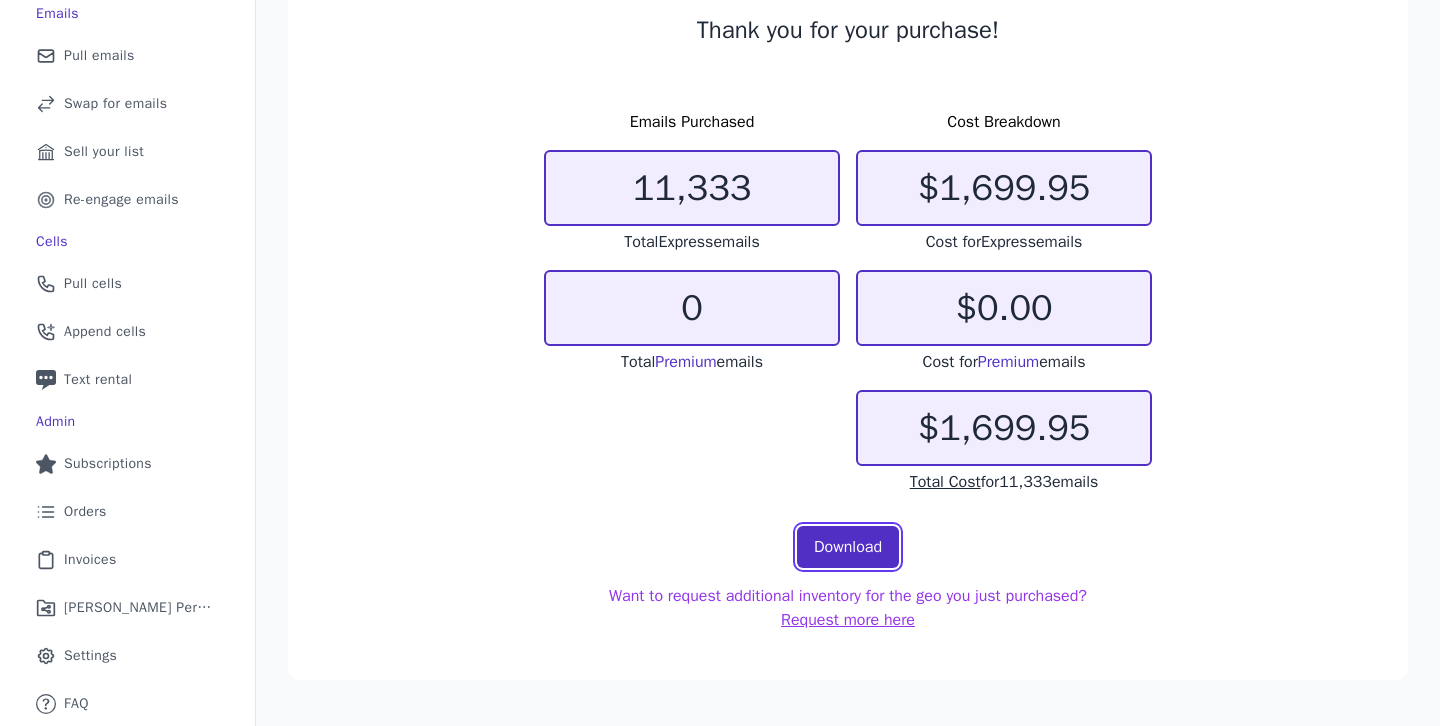 click on "Download" 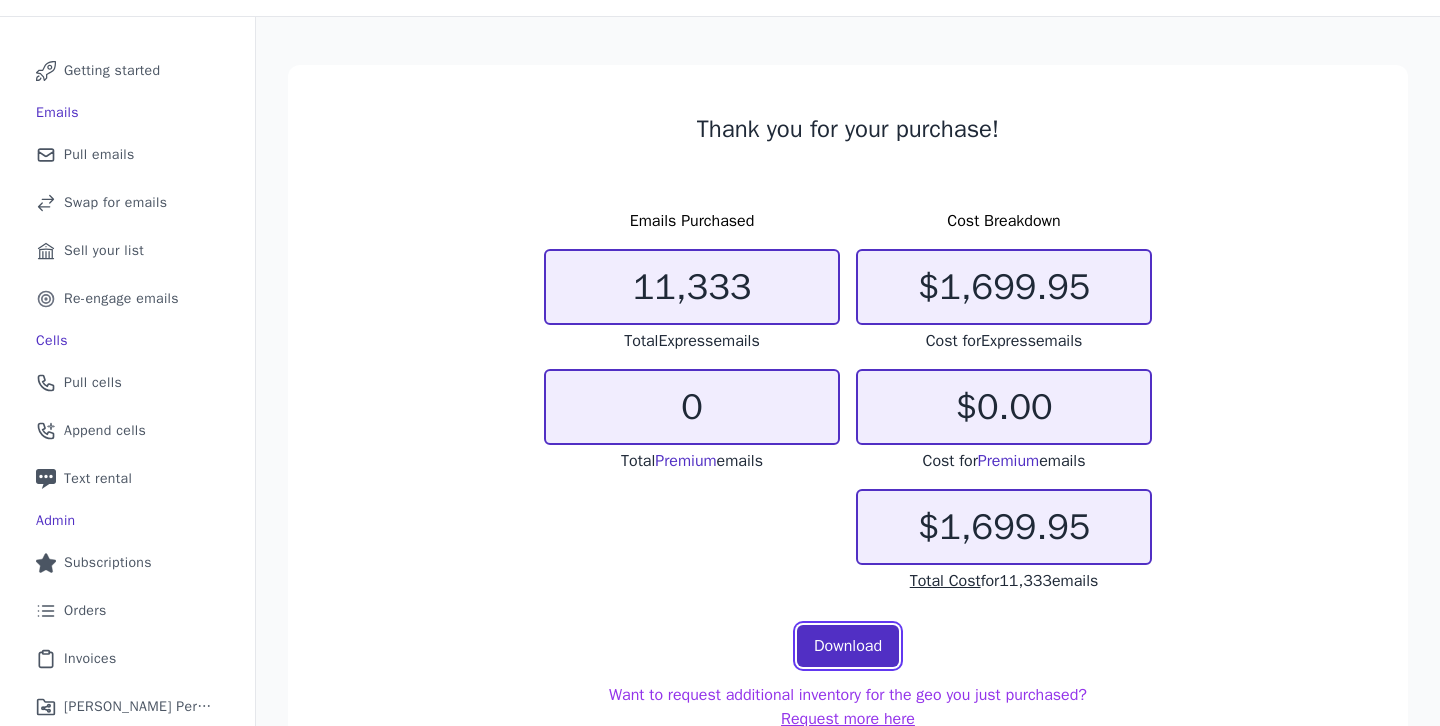 scroll, scrollTop: 0, scrollLeft: 0, axis: both 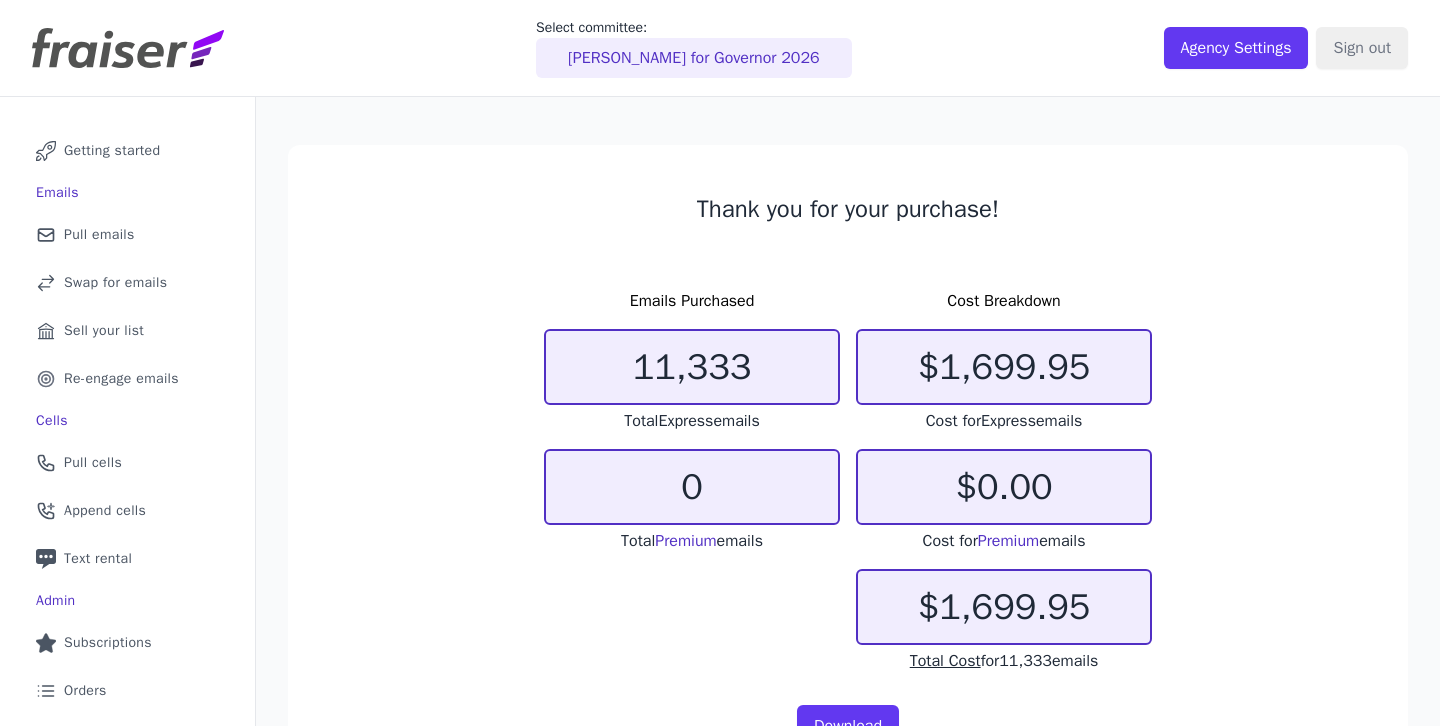click on "Thank you for your purchase!   Emails Purchased   11,333   Total  Express  emails   0   Total  Premium  emails   Cost Breakdown   $1,699.95   Cost for  Express  emails   $0.00   Cost for  Premium
emails         $1,699.95   Total Cost  for  11,333  emails   Download   Want to request additional inventory for the geo you just purchased?
Request more here" 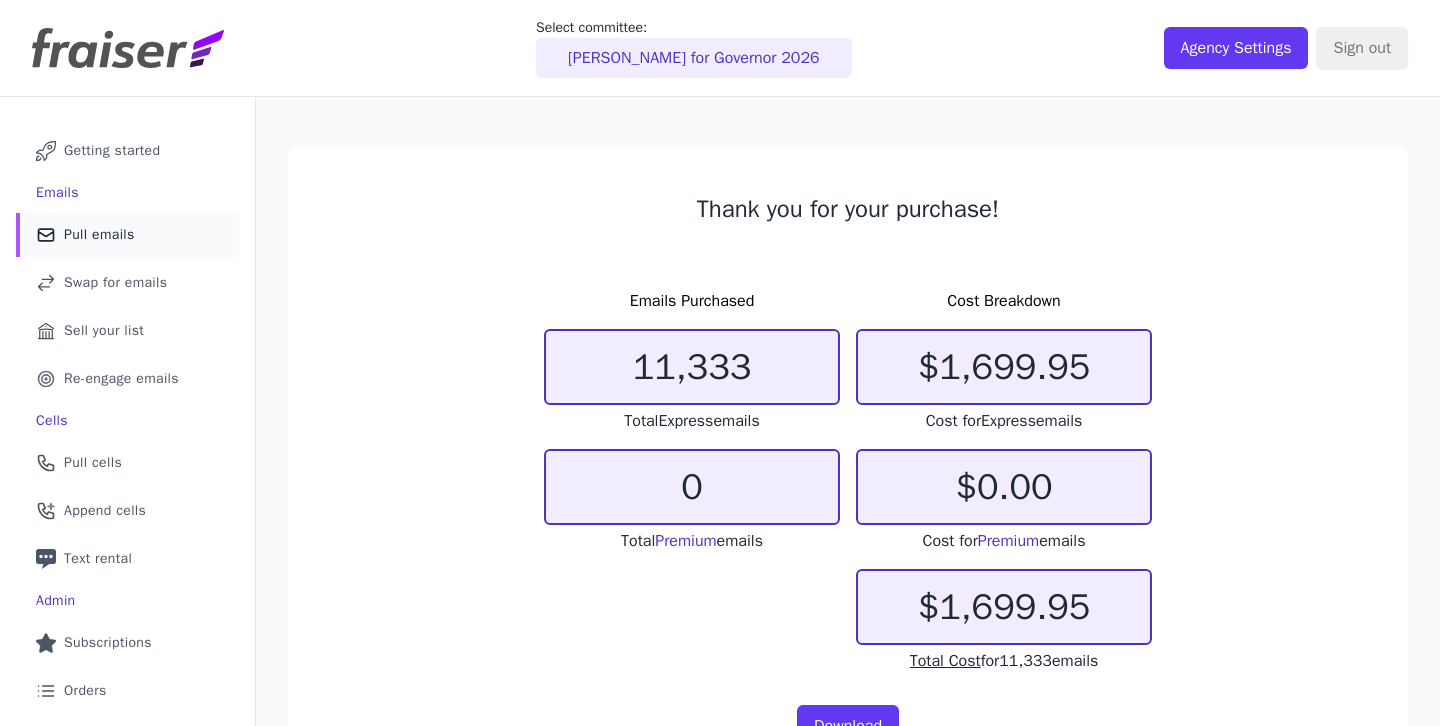 click on "Pull emails" at bounding box center [99, 235] 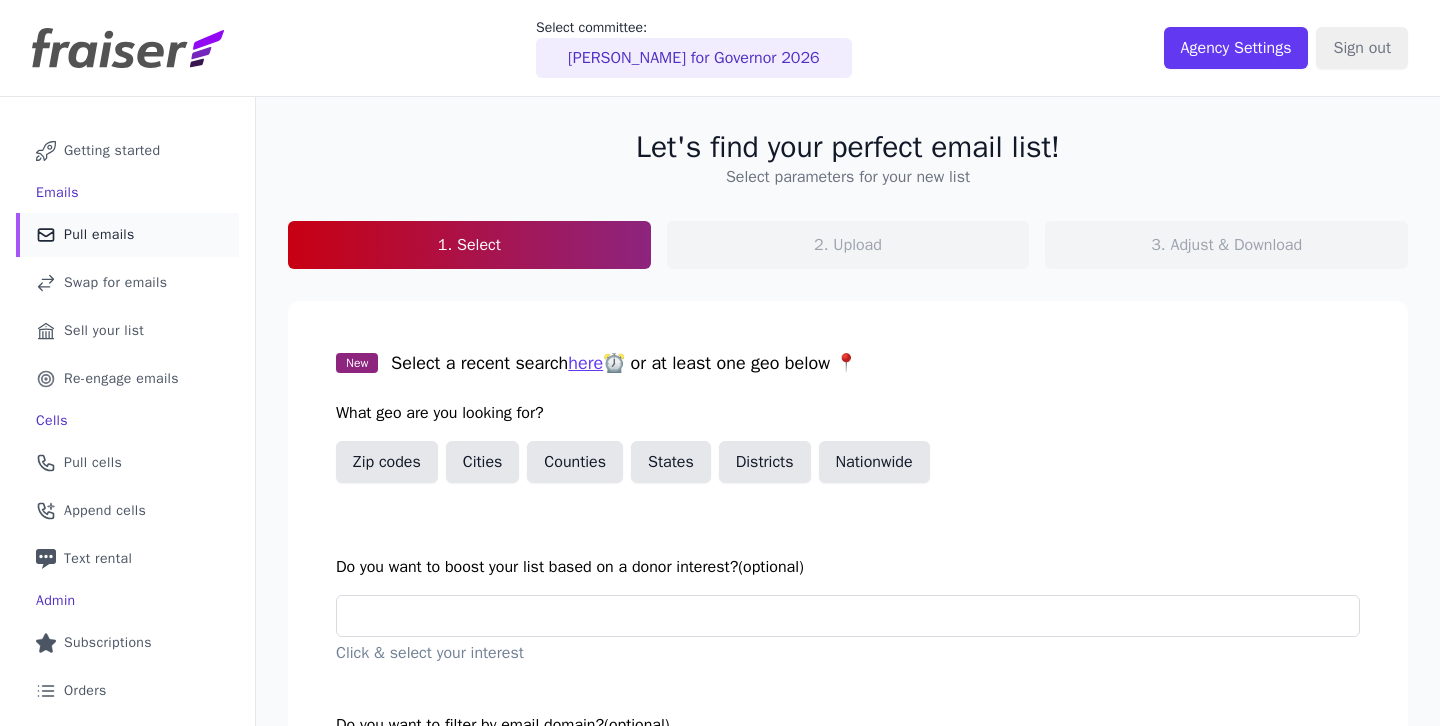 scroll, scrollTop: 0, scrollLeft: 0, axis: both 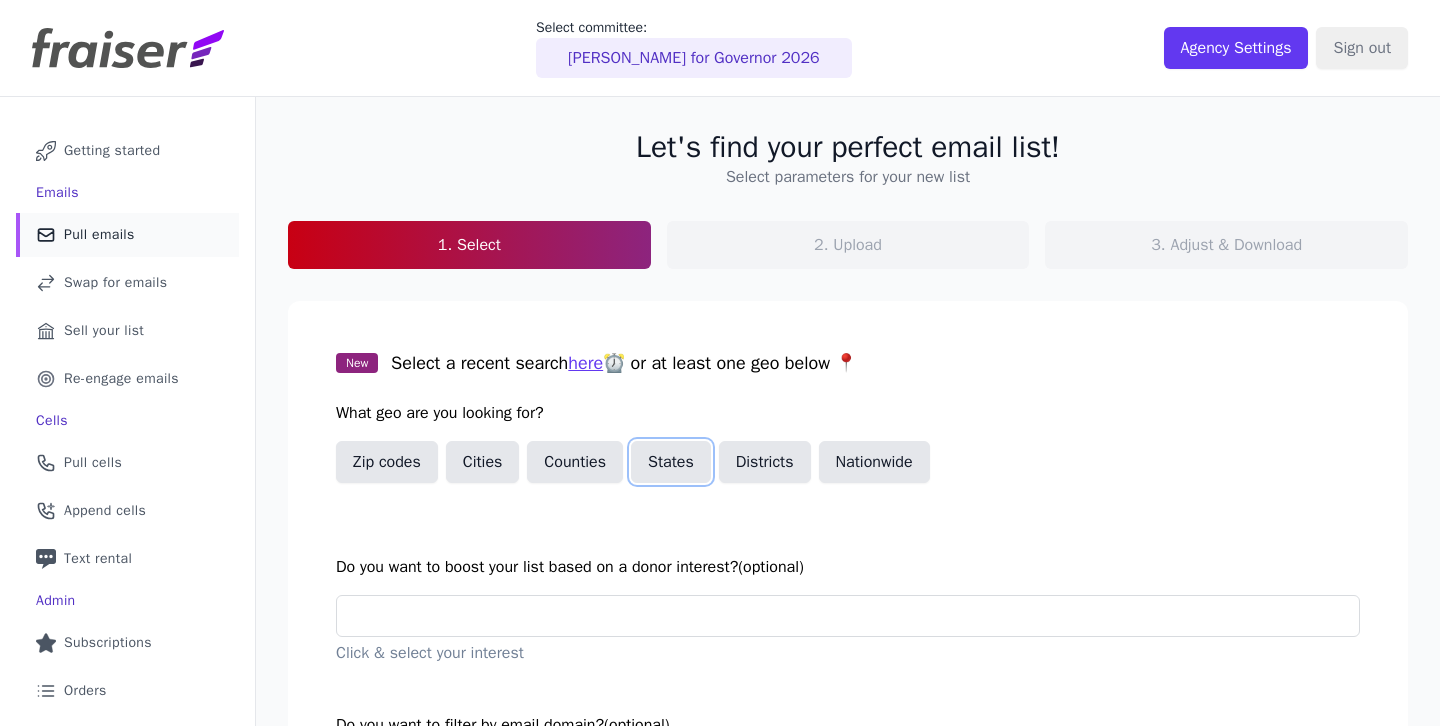 click on "States" at bounding box center (671, 462) 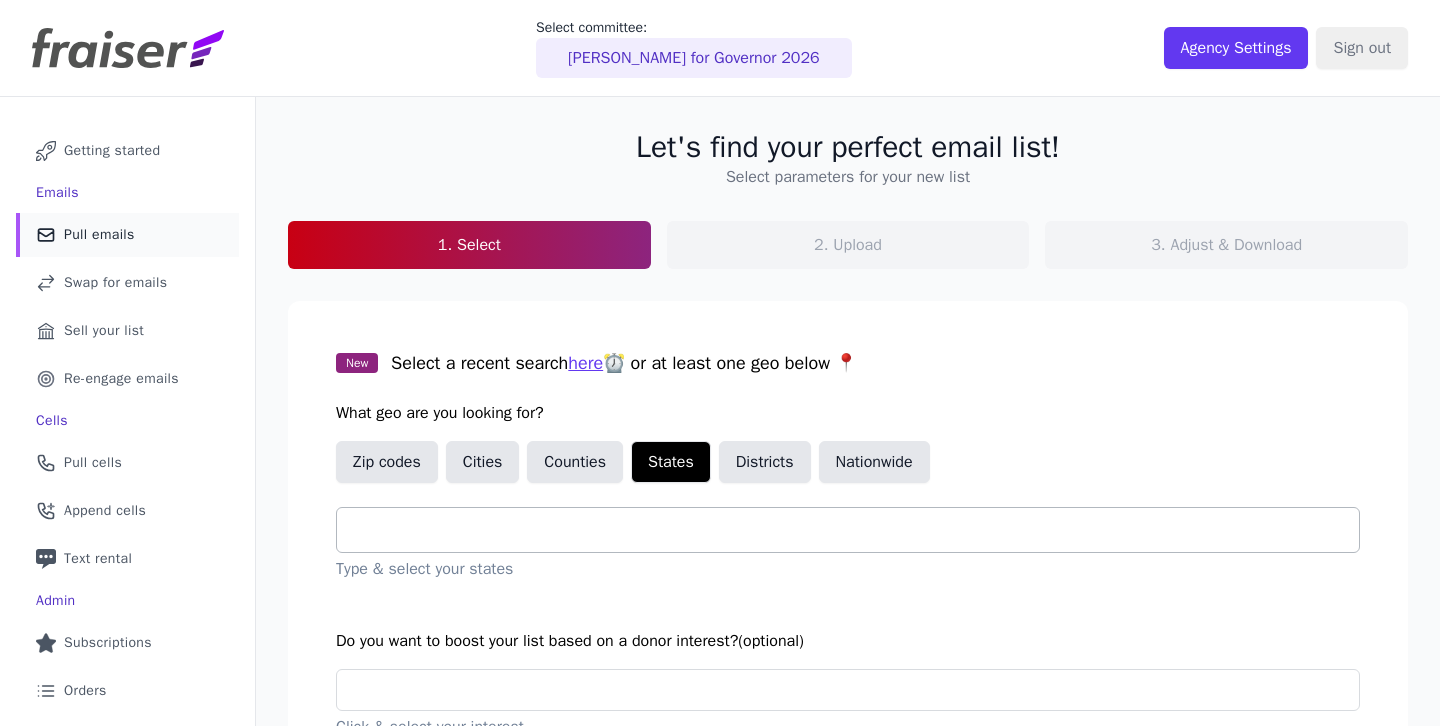 click at bounding box center (856, 530) 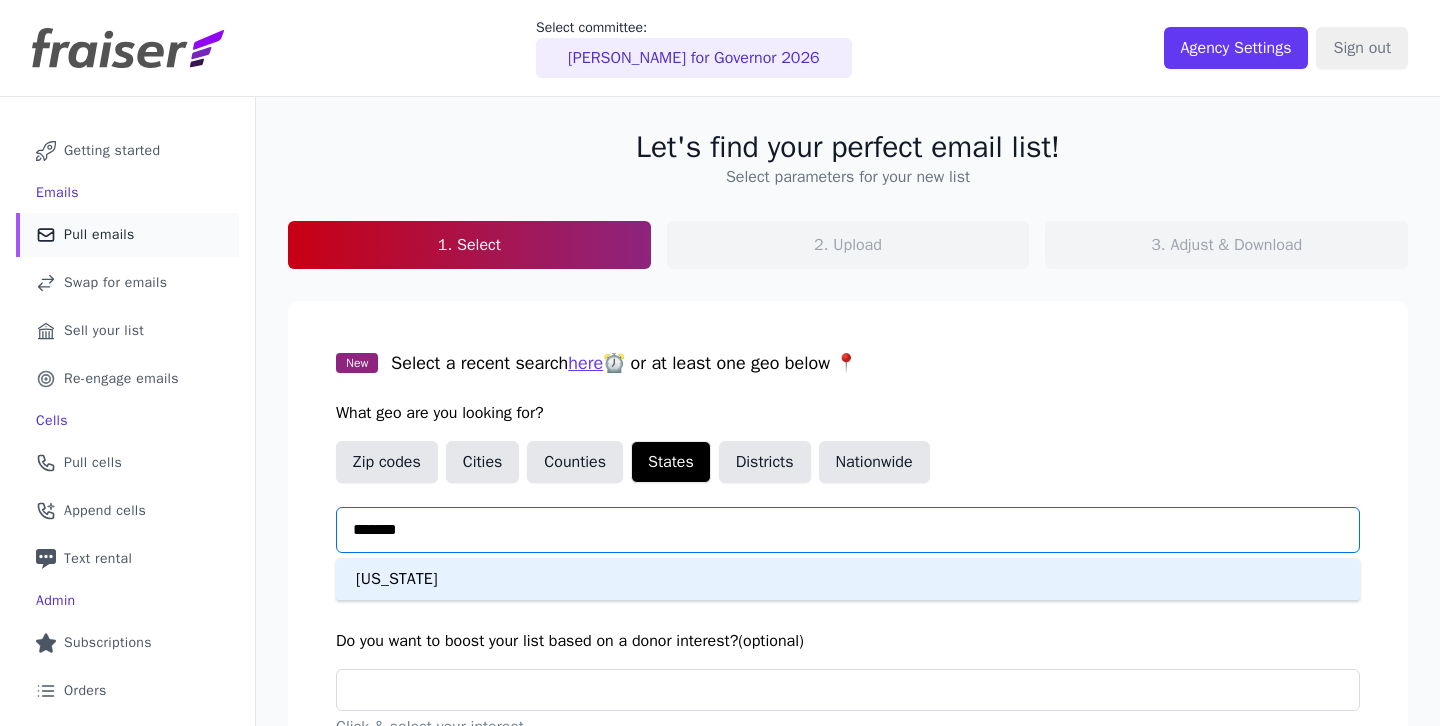 type on "*******" 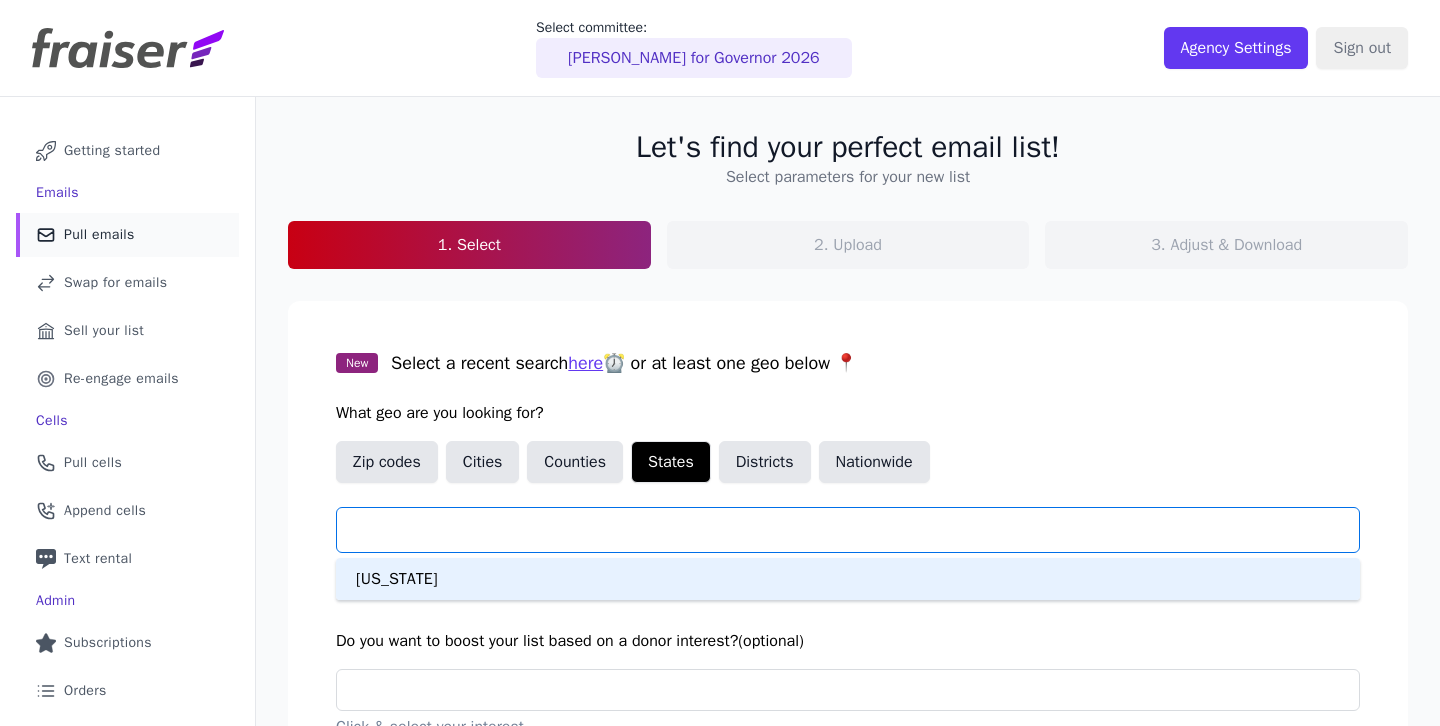 click on "[US_STATE]       Option undefined, selected.   You are currently focused on option [US_STATE]. There are 1 results available." 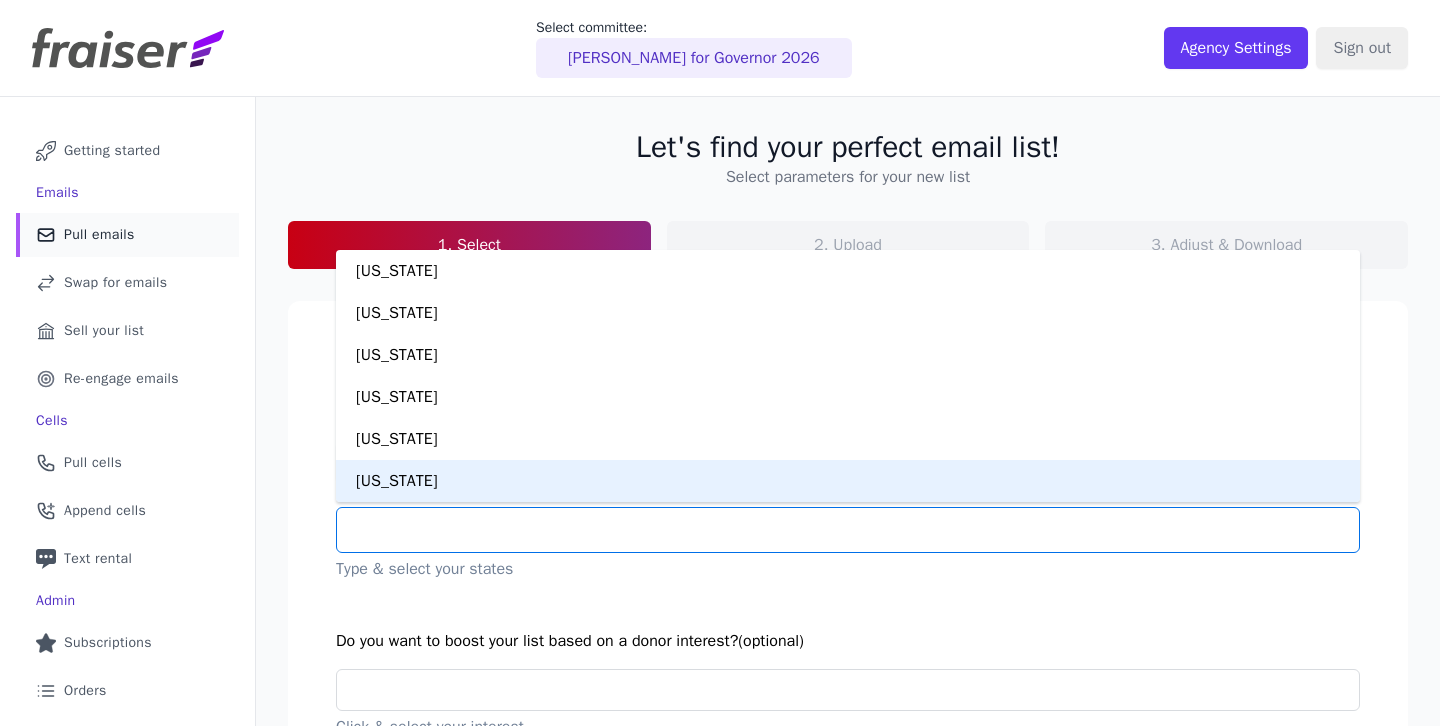 click on "[US_STATE]" at bounding box center (848, 481) 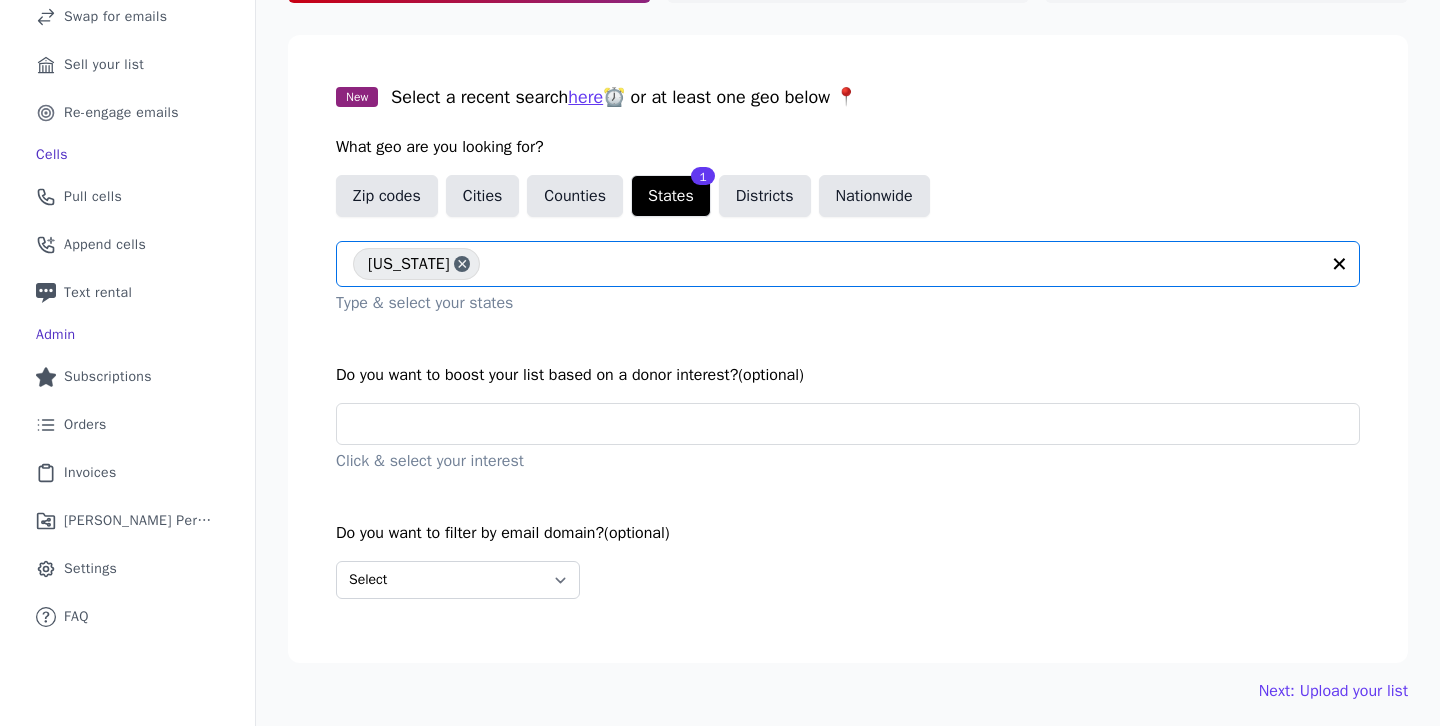 scroll, scrollTop: 273, scrollLeft: 0, axis: vertical 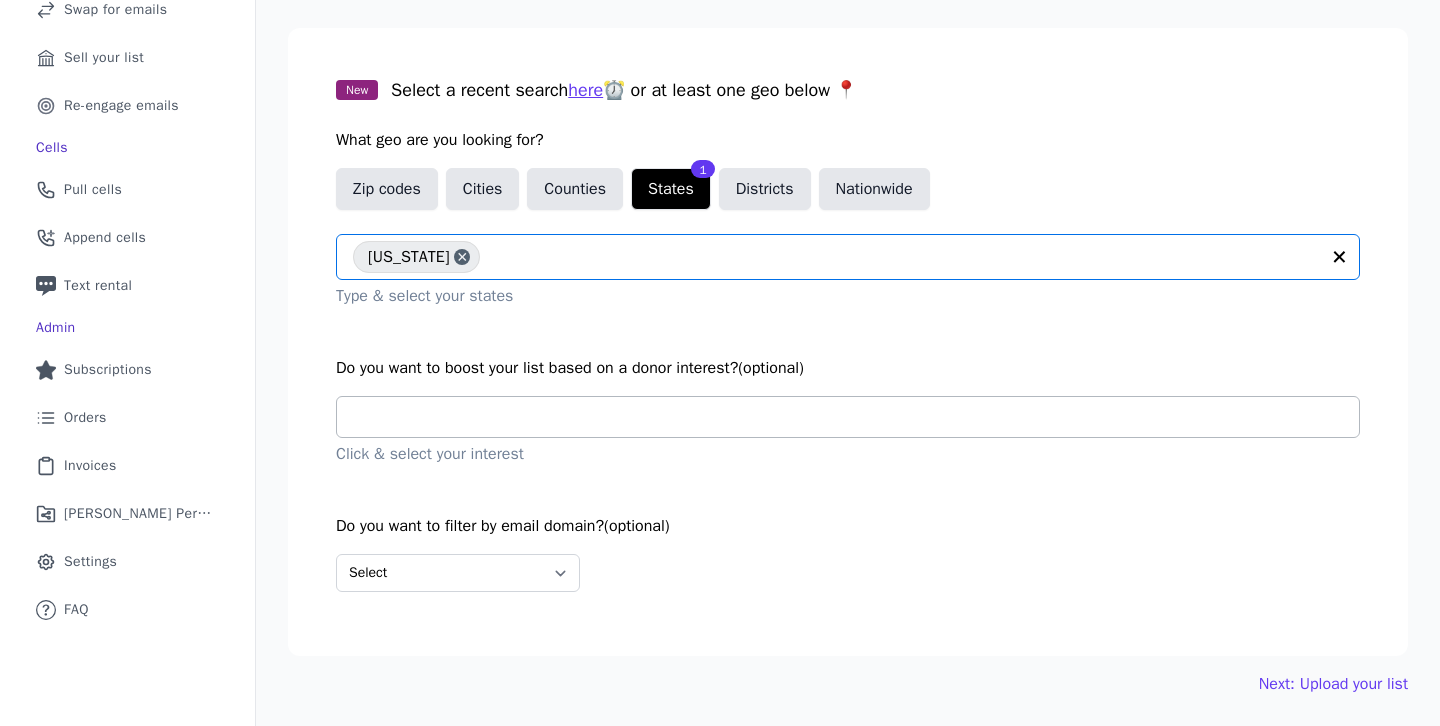 click at bounding box center [856, 417] 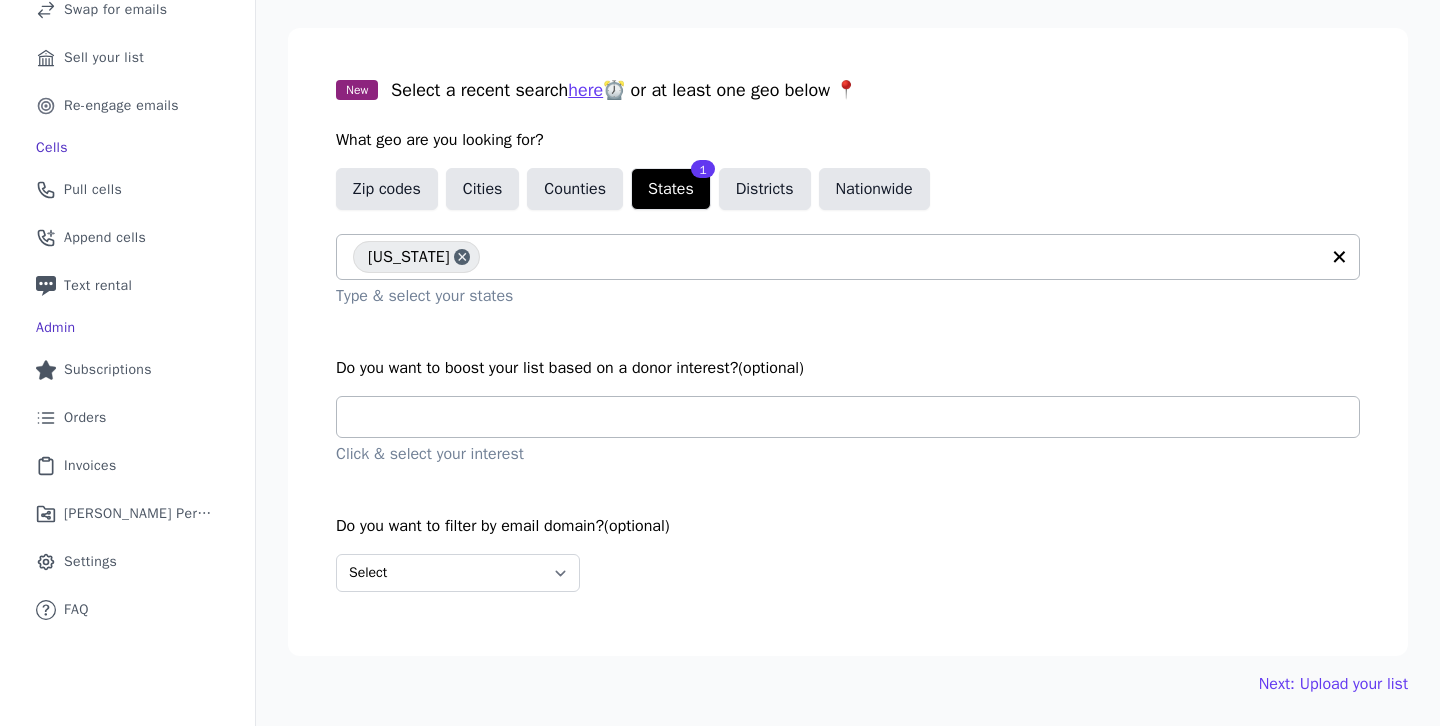 click at bounding box center [856, 417] 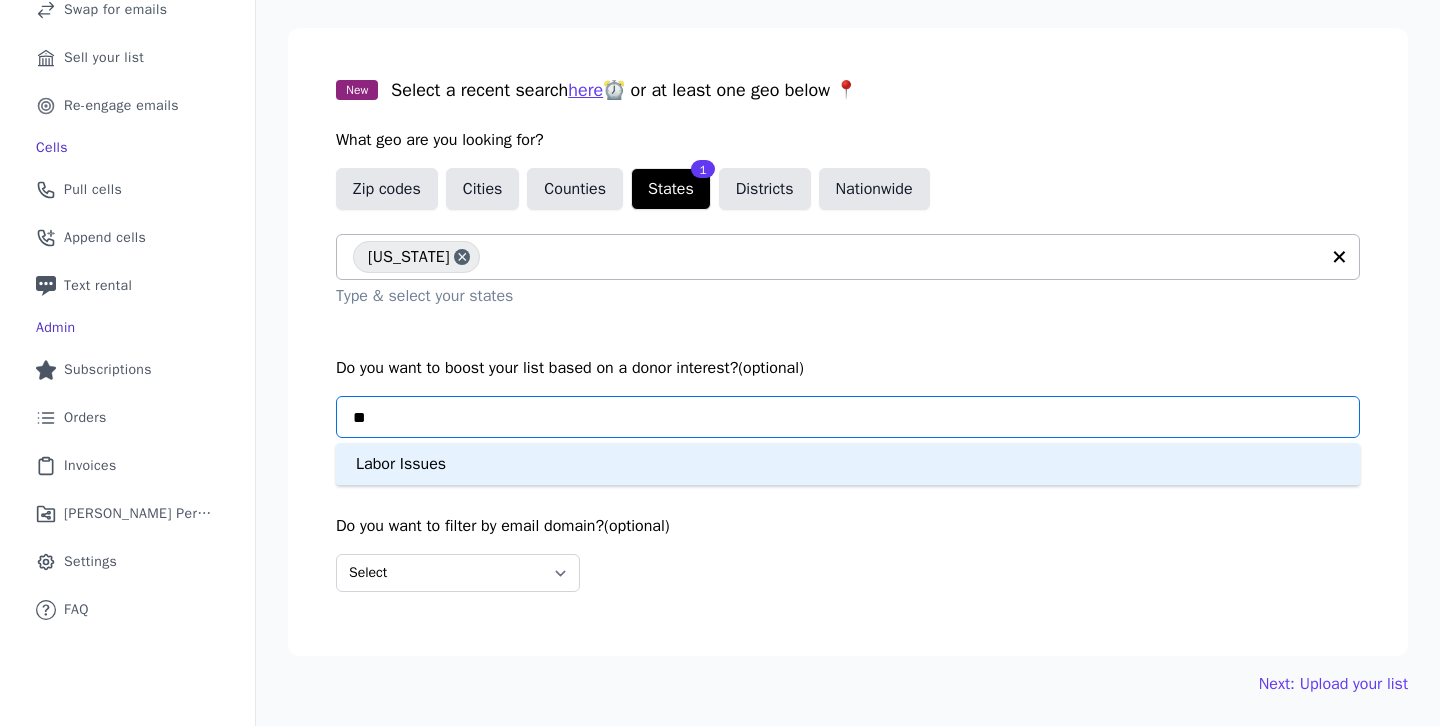 type on "*" 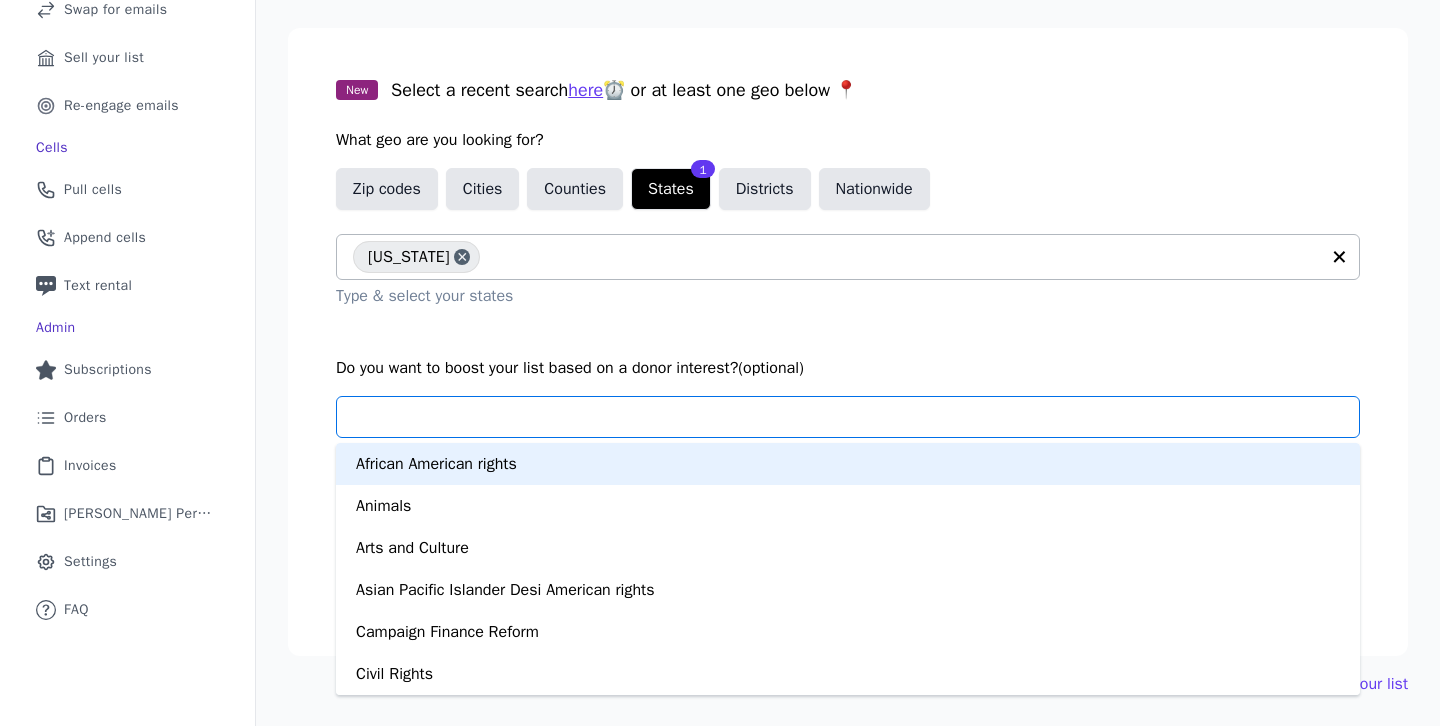 type on "*" 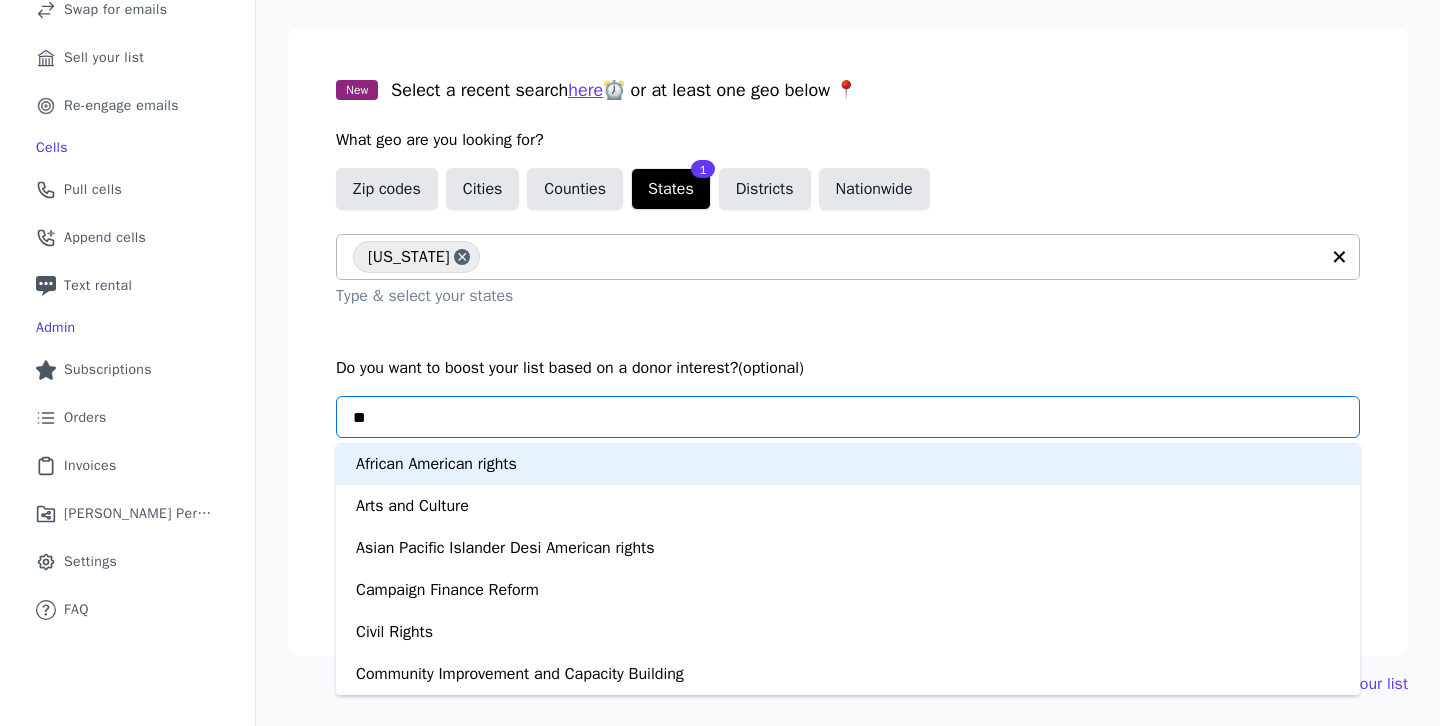 type on "***" 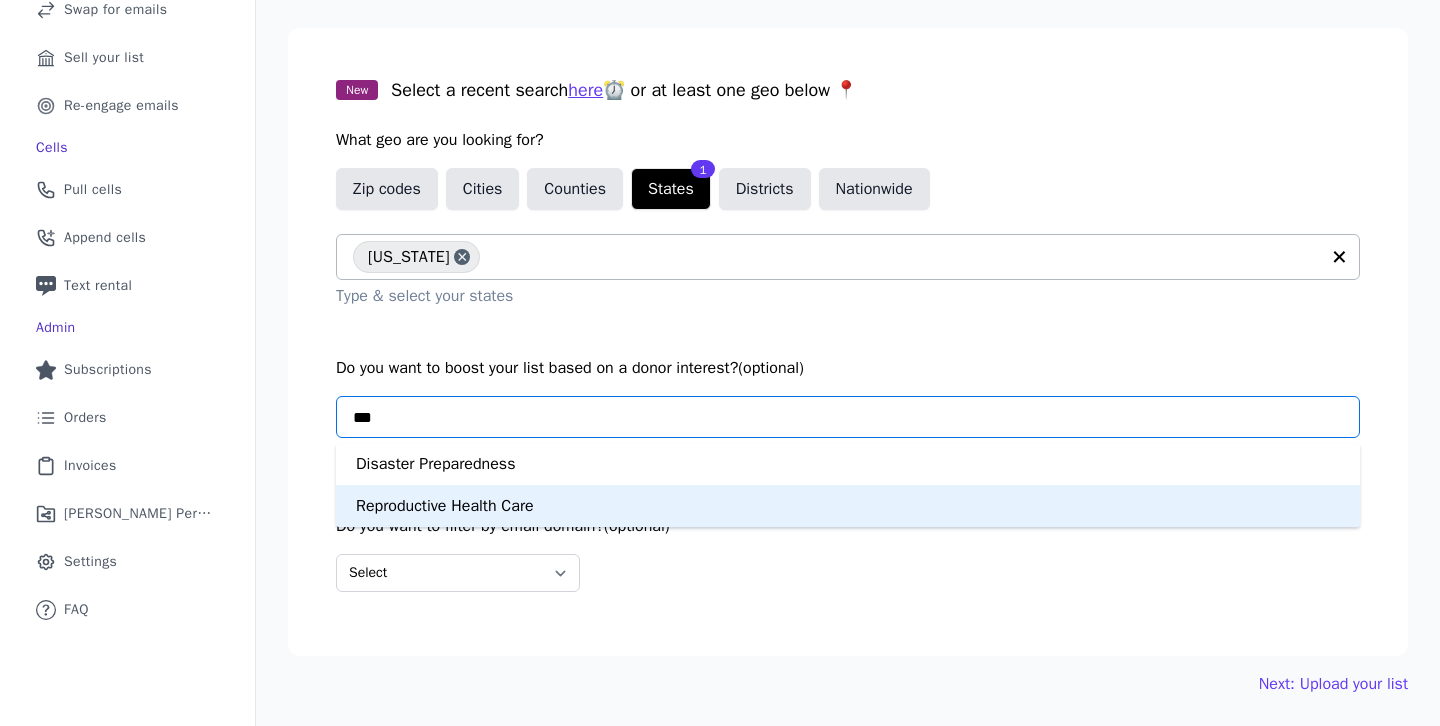 click on "Reproductive Health Care" at bounding box center (848, 506) 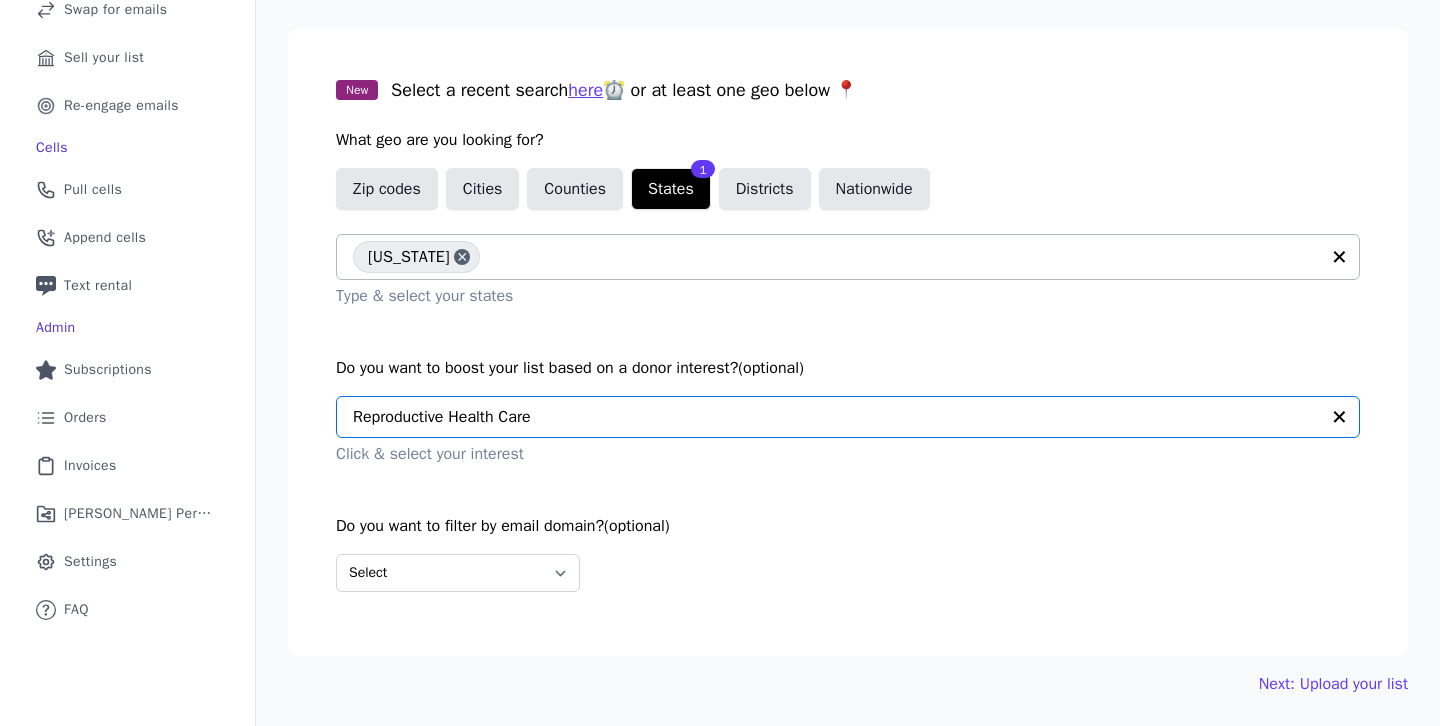 scroll, scrollTop: 275, scrollLeft: 0, axis: vertical 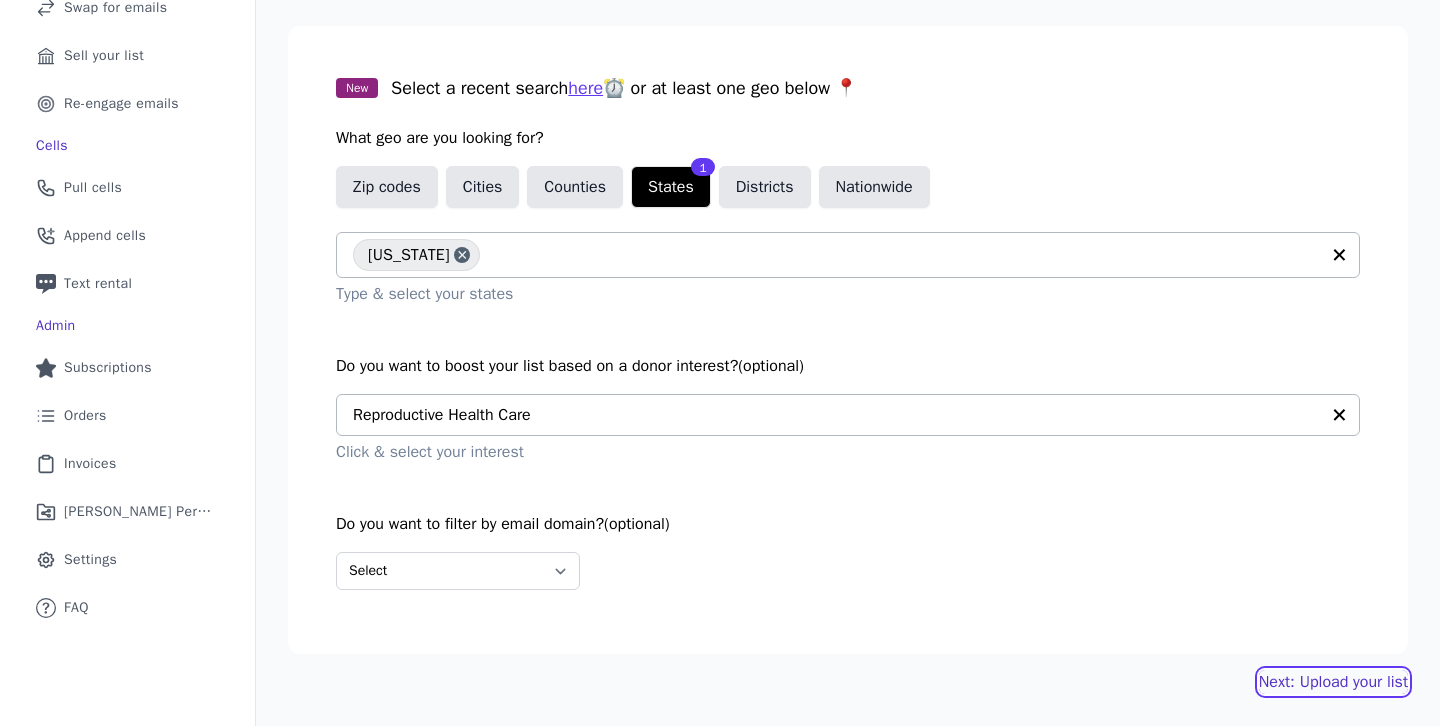 click on "Next: Upload your list" at bounding box center (1333, 682) 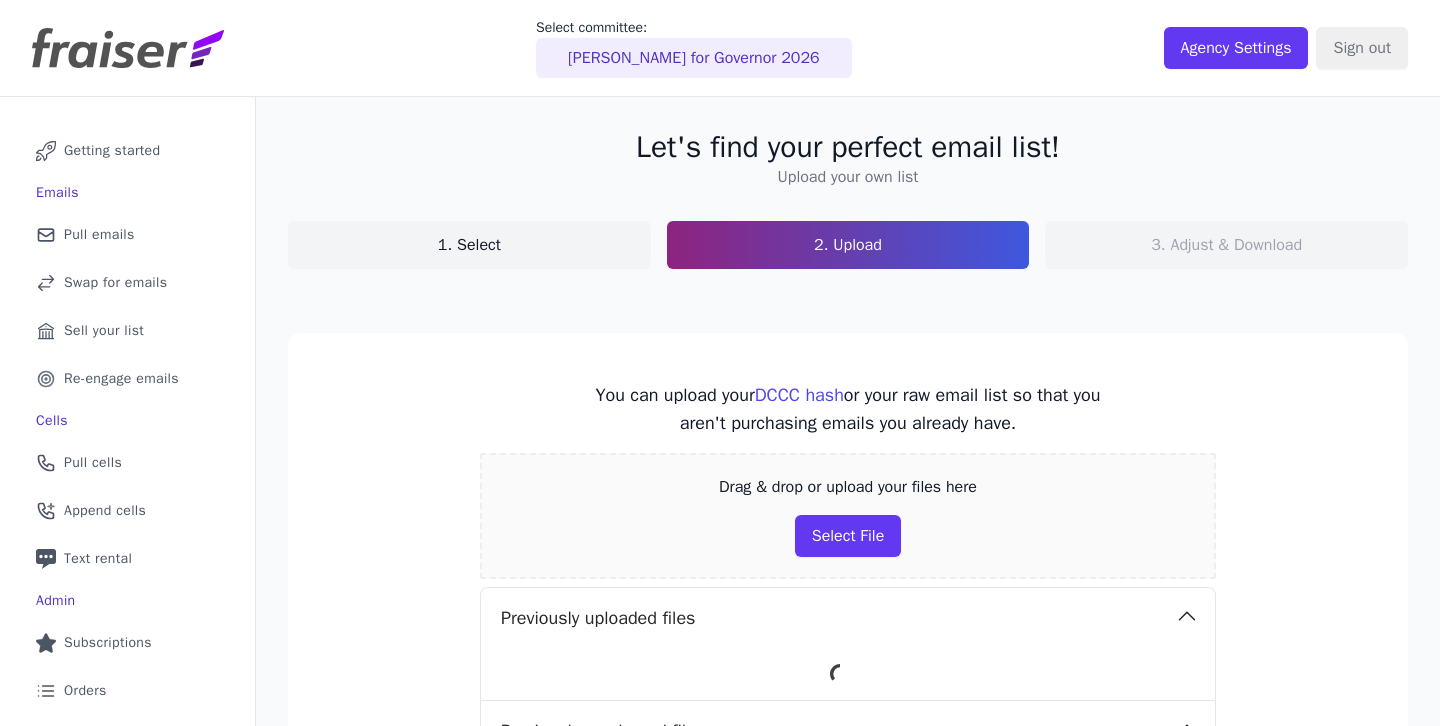 scroll, scrollTop: 0, scrollLeft: 0, axis: both 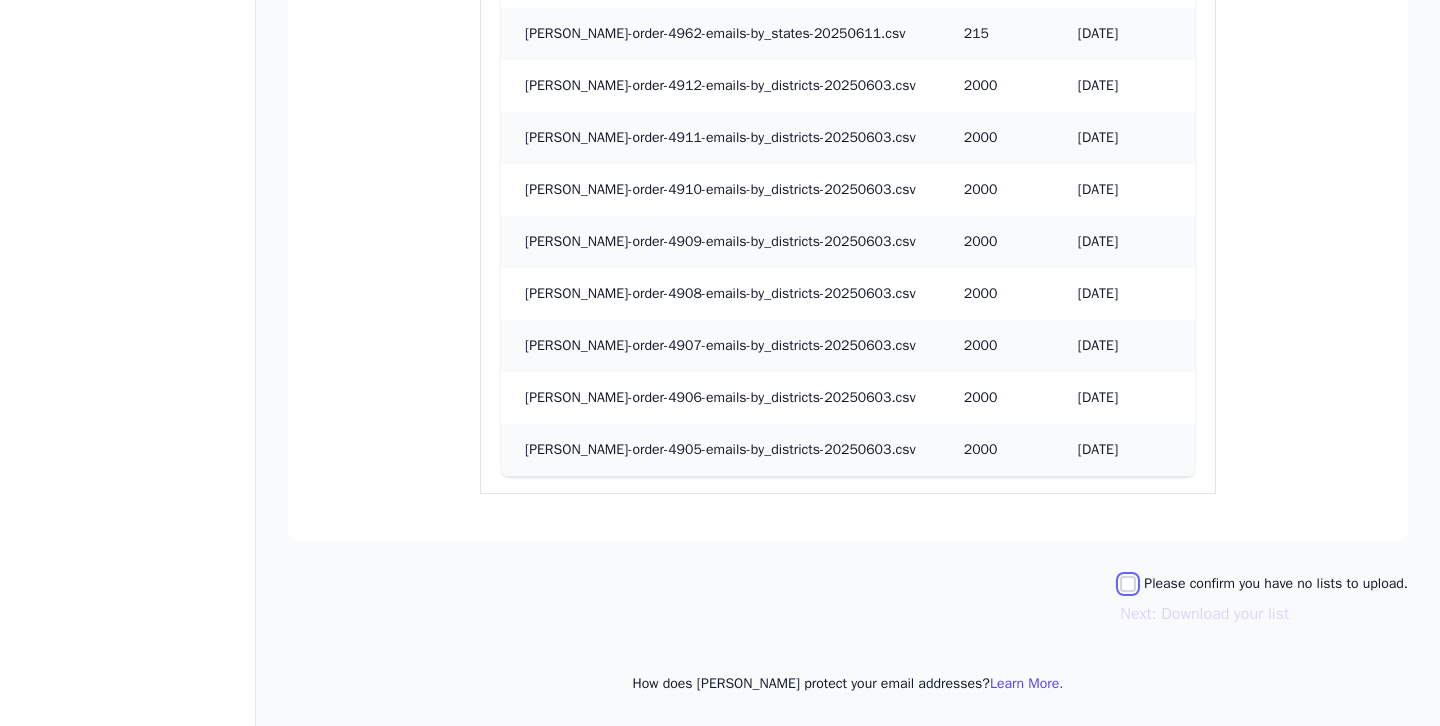 click on "Please confirm you have no lists to upload." 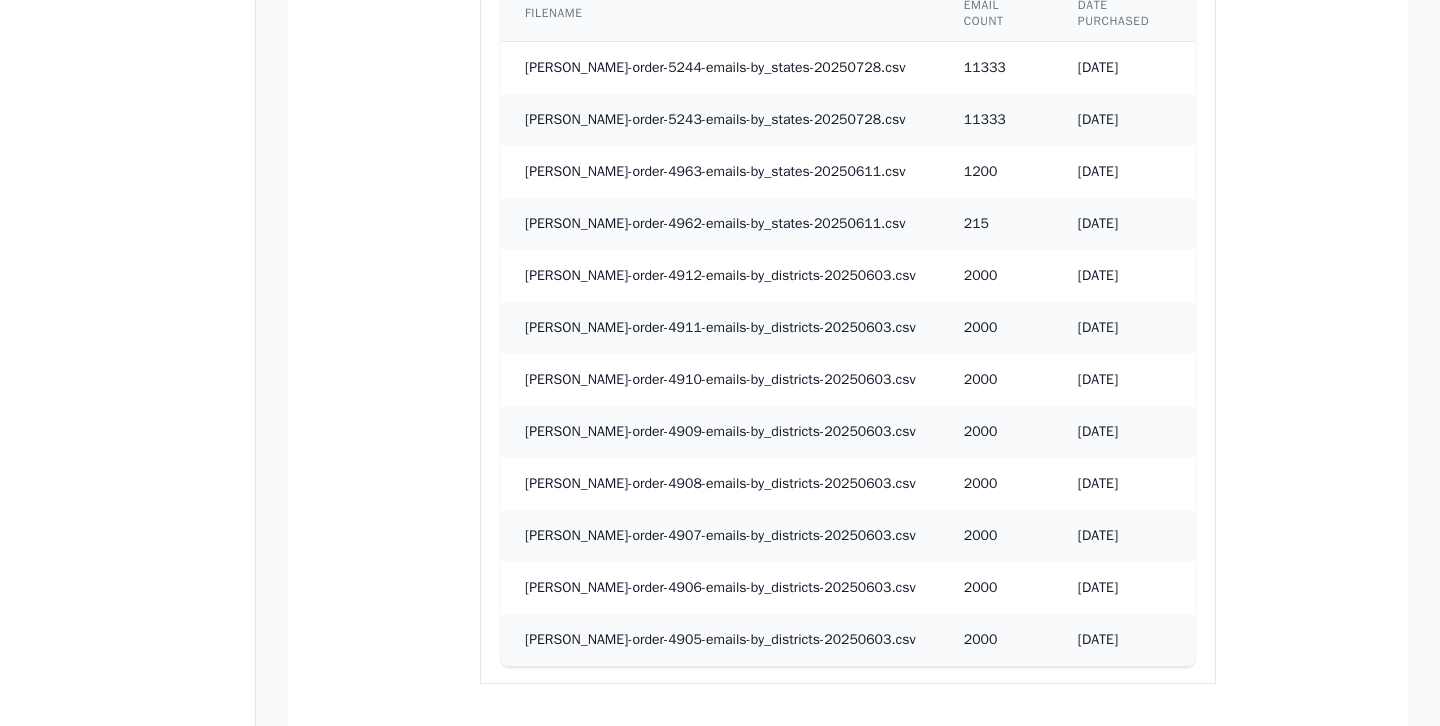 scroll, scrollTop: 951, scrollLeft: 0, axis: vertical 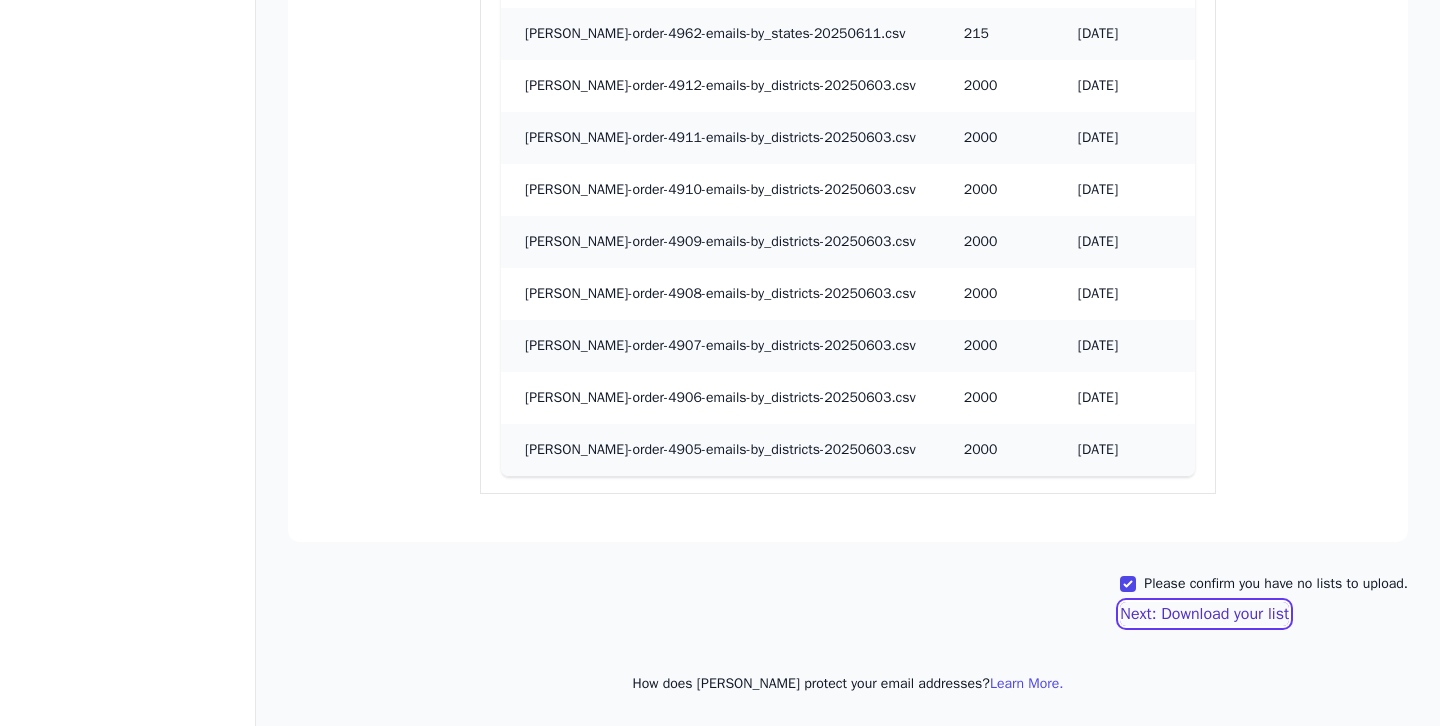 click on "Next: Download your list" 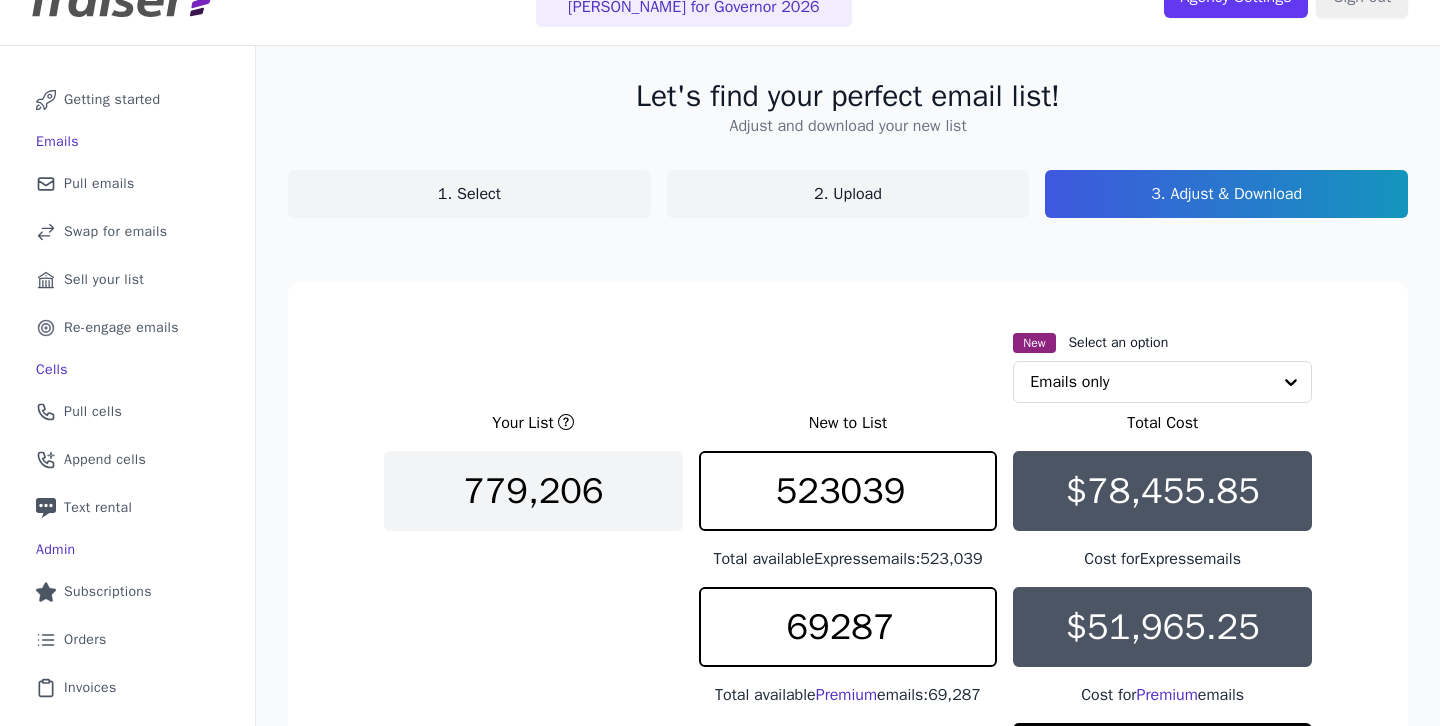 scroll, scrollTop: 138, scrollLeft: 0, axis: vertical 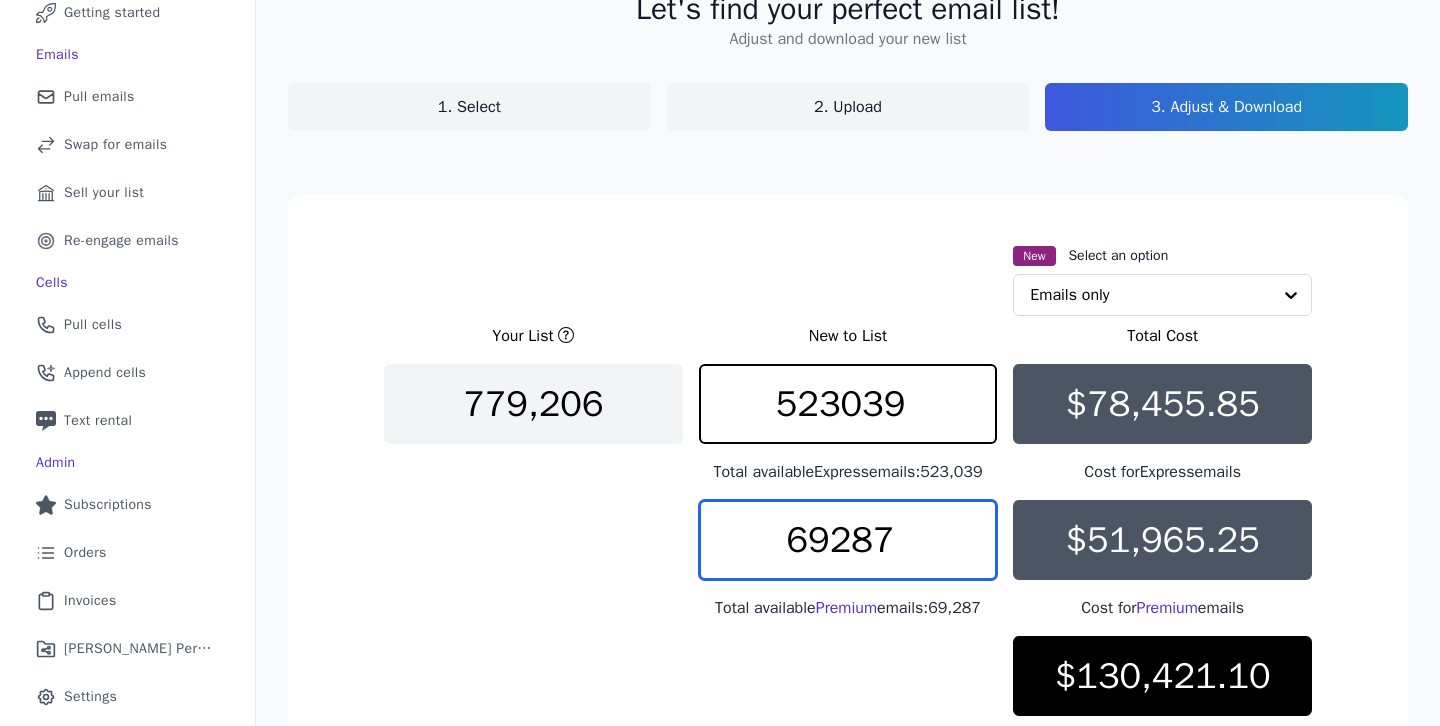 drag, startPoint x: 909, startPoint y: 532, endPoint x: 660, endPoint y: 514, distance: 249.64975 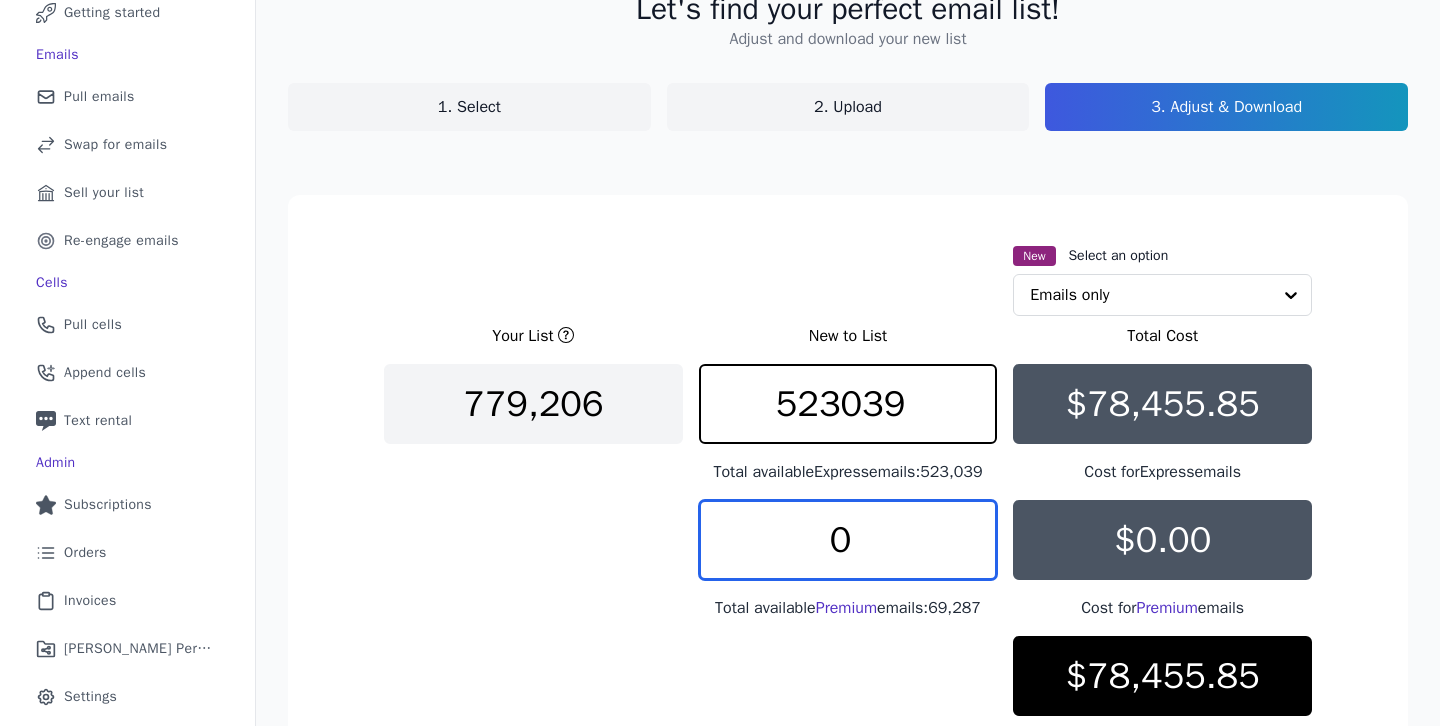 type on "0" 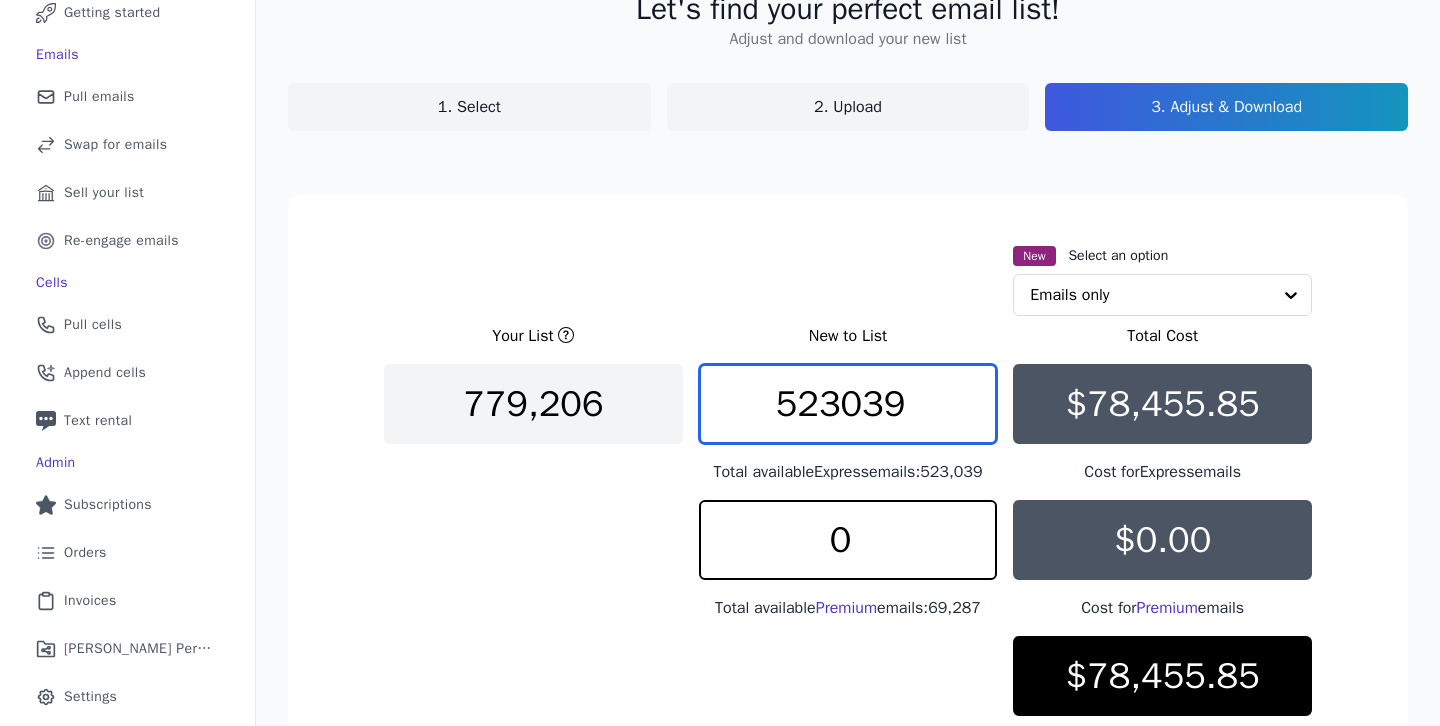 drag, startPoint x: 903, startPoint y: 412, endPoint x: 672, endPoint y: 380, distance: 233.20592 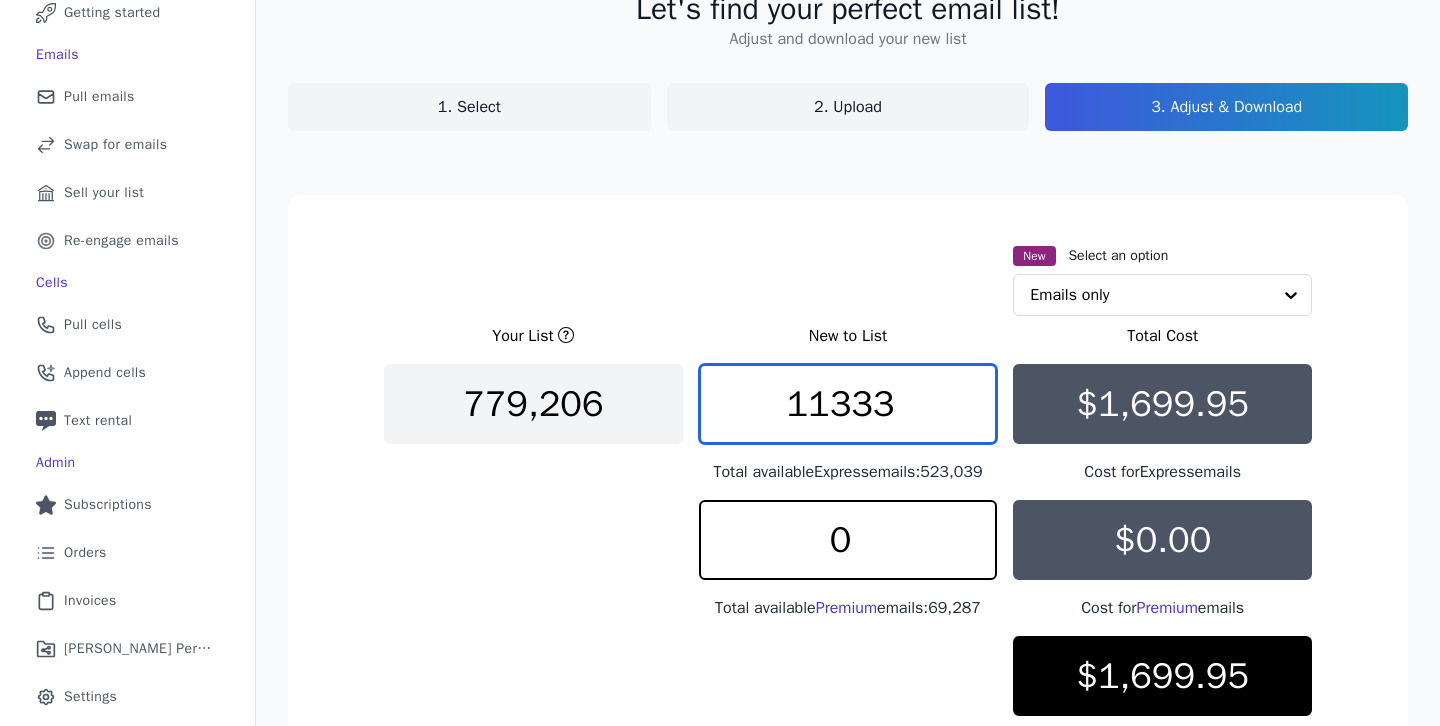 type on "11333" 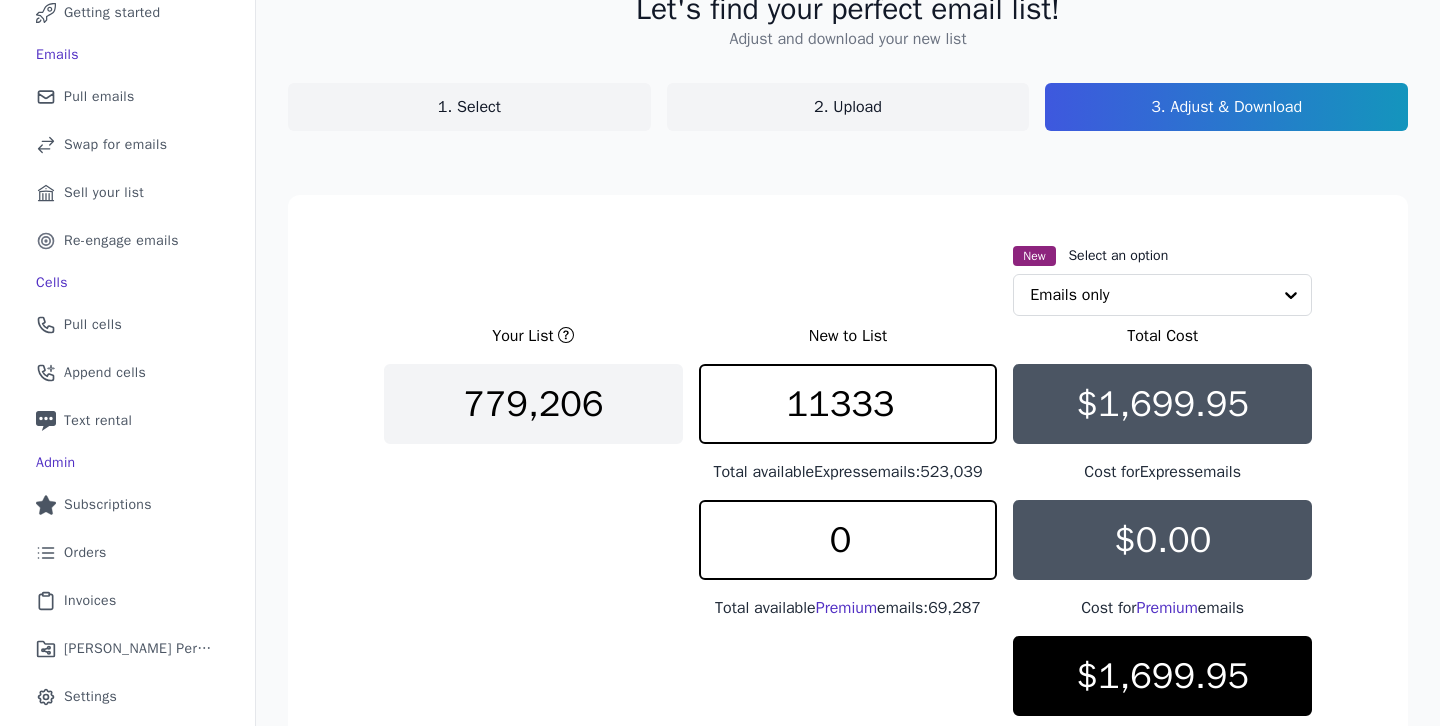 click on "New   Select an option         Emails only" 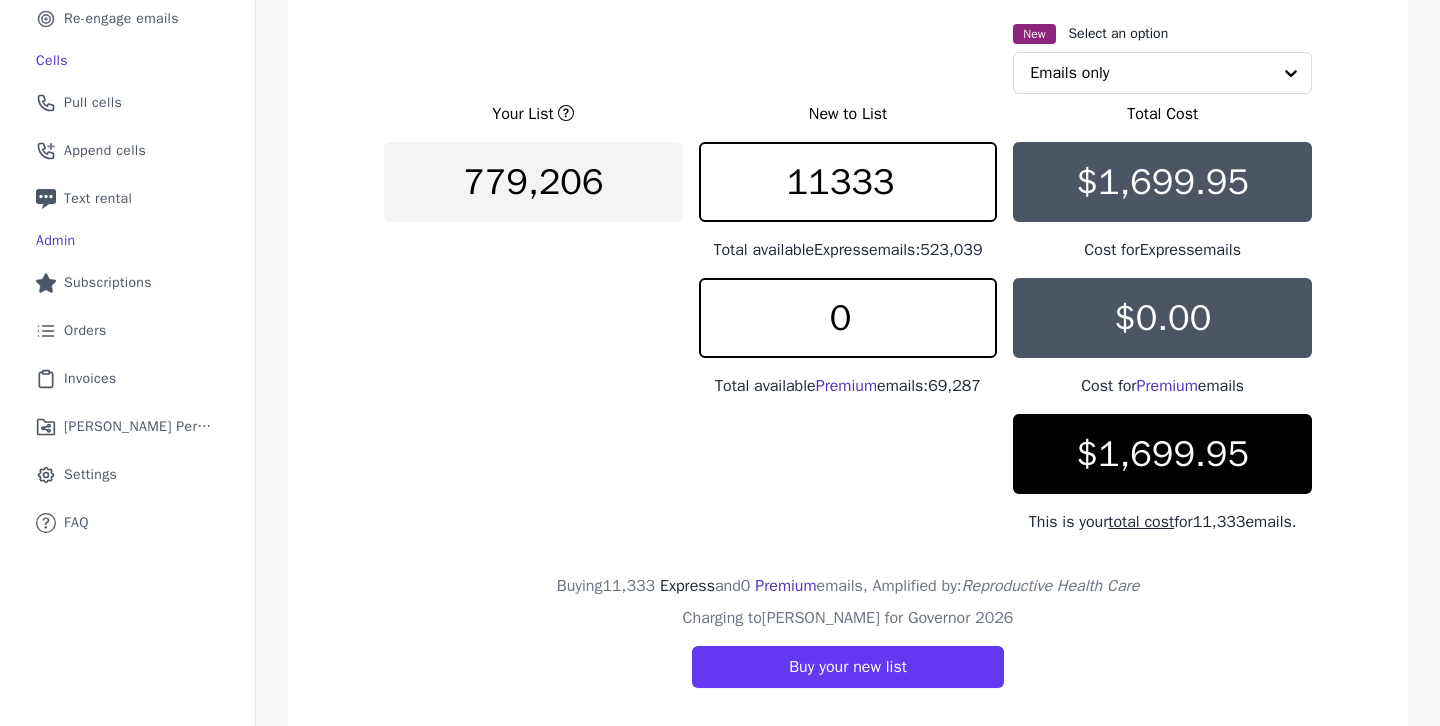 scroll, scrollTop: 426, scrollLeft: 0, axis: vertical 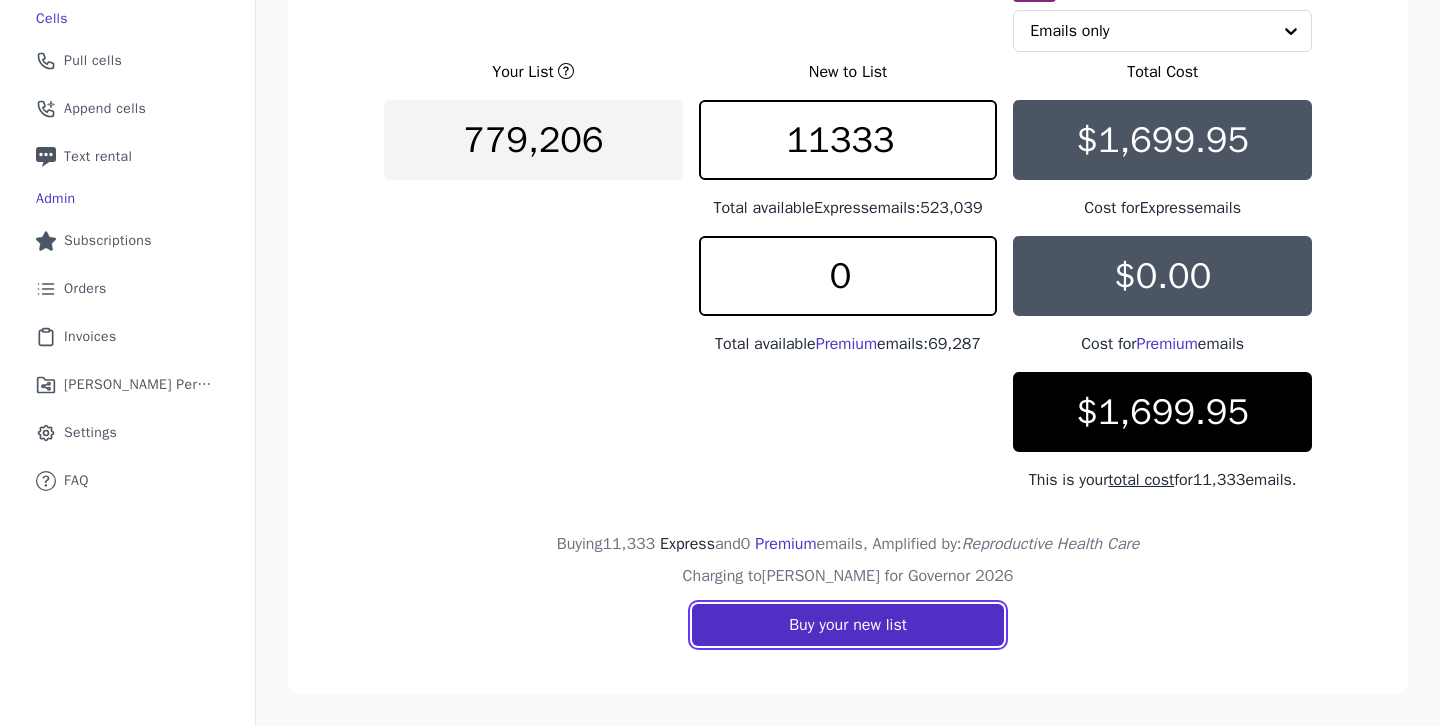 click on "Buy your new list" 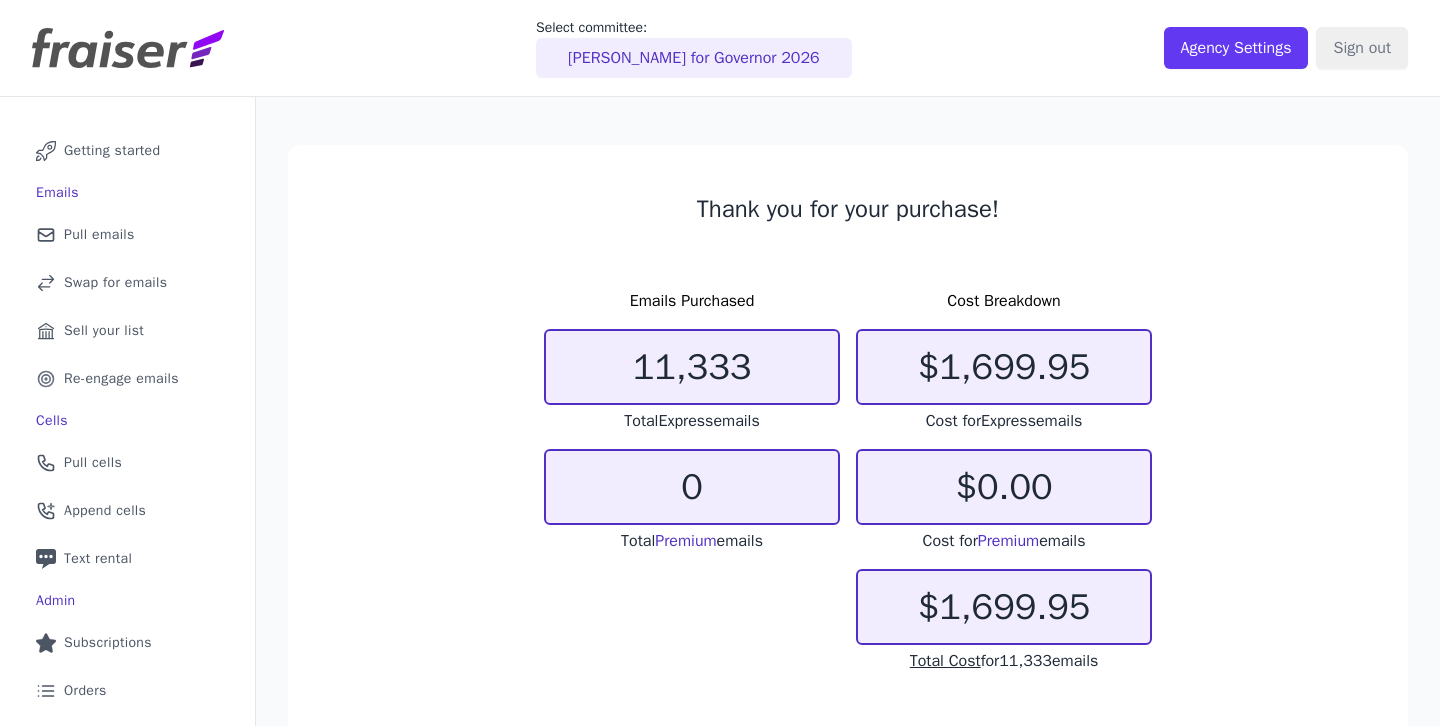 scroll, scrollTop: 0, scrollLeft: 0, axis: both 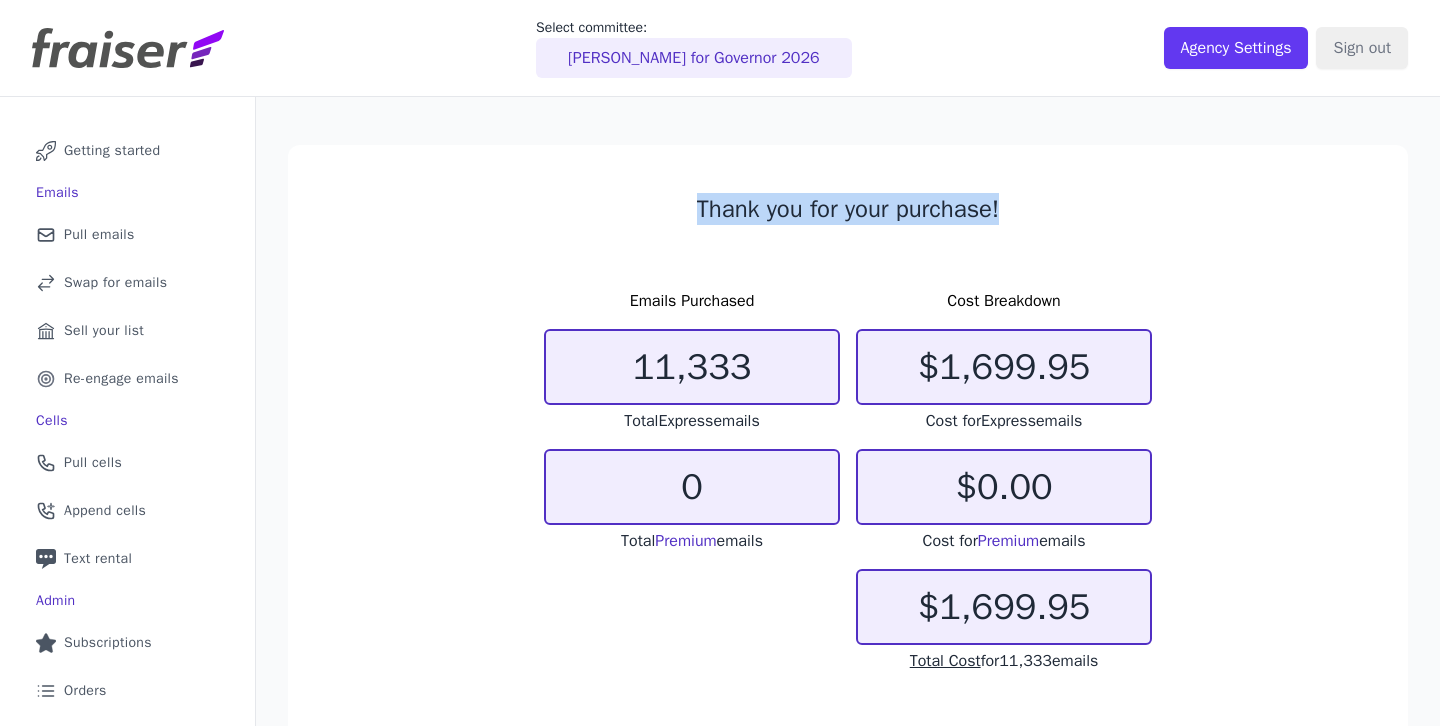 drag, startPoint x: 1038, startPoint y: 198, endPoint x: 635, endPoint y: 173, distance: 403.7747 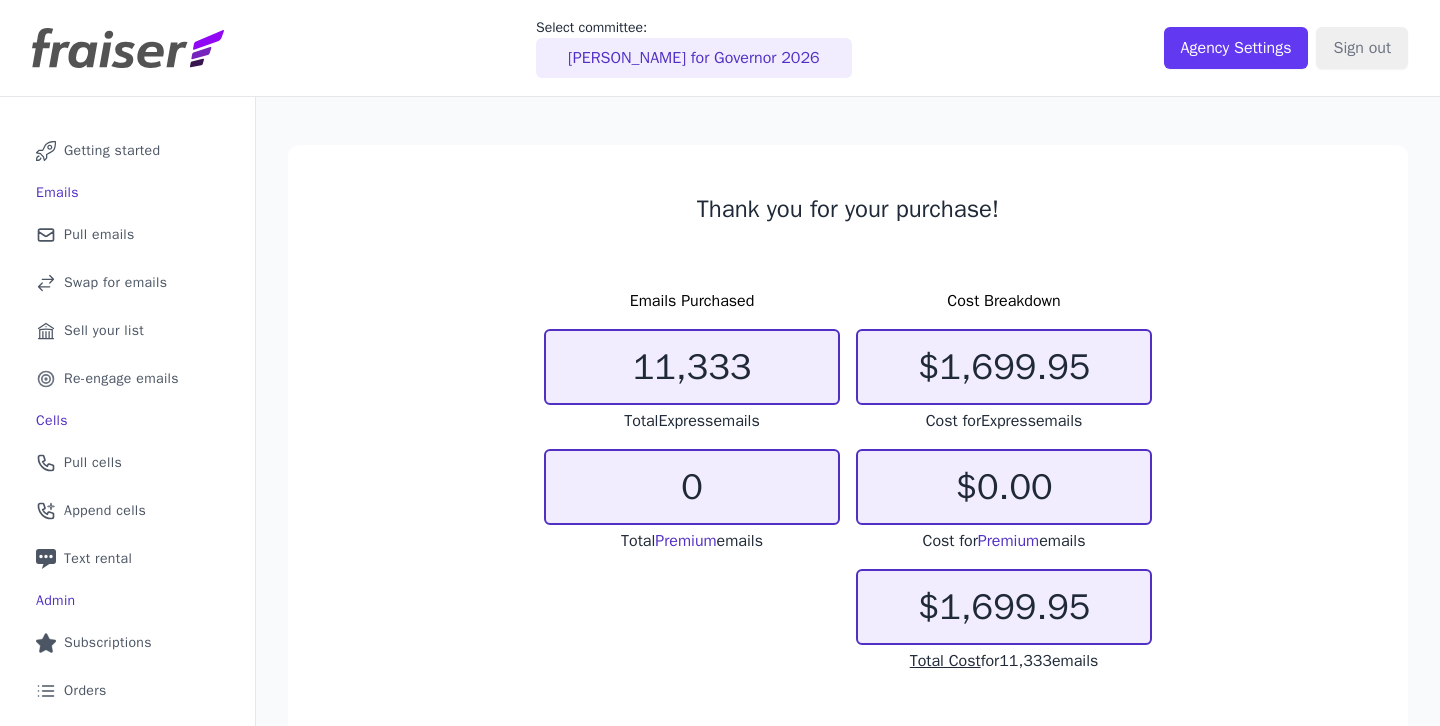 drag, startPoint x: 661, startPoint y: 214, endPoint x: 1081, endPoint y: 188, distance: 420.804 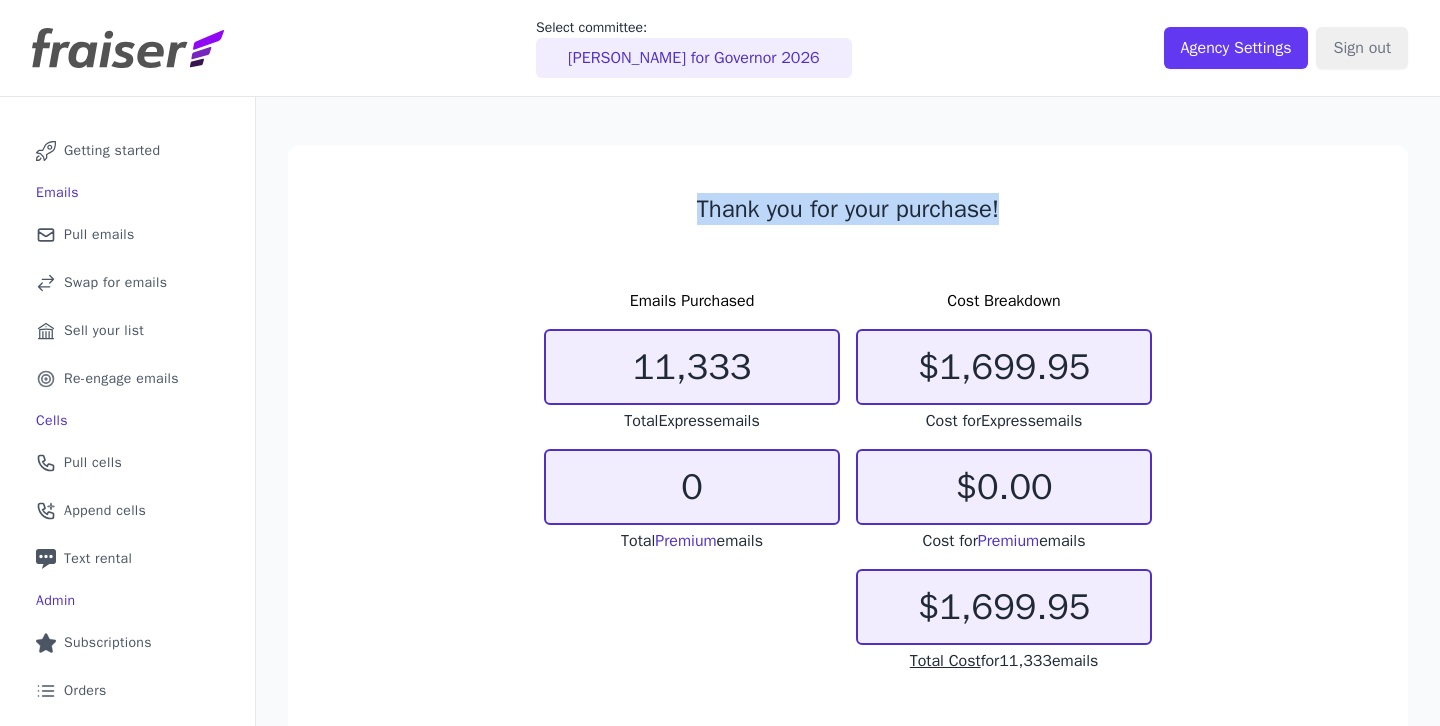 drag, startPoint x: 1020, startPoint y: 210, endPoint x: 634, endPoint y: 189, distance: 386.57083 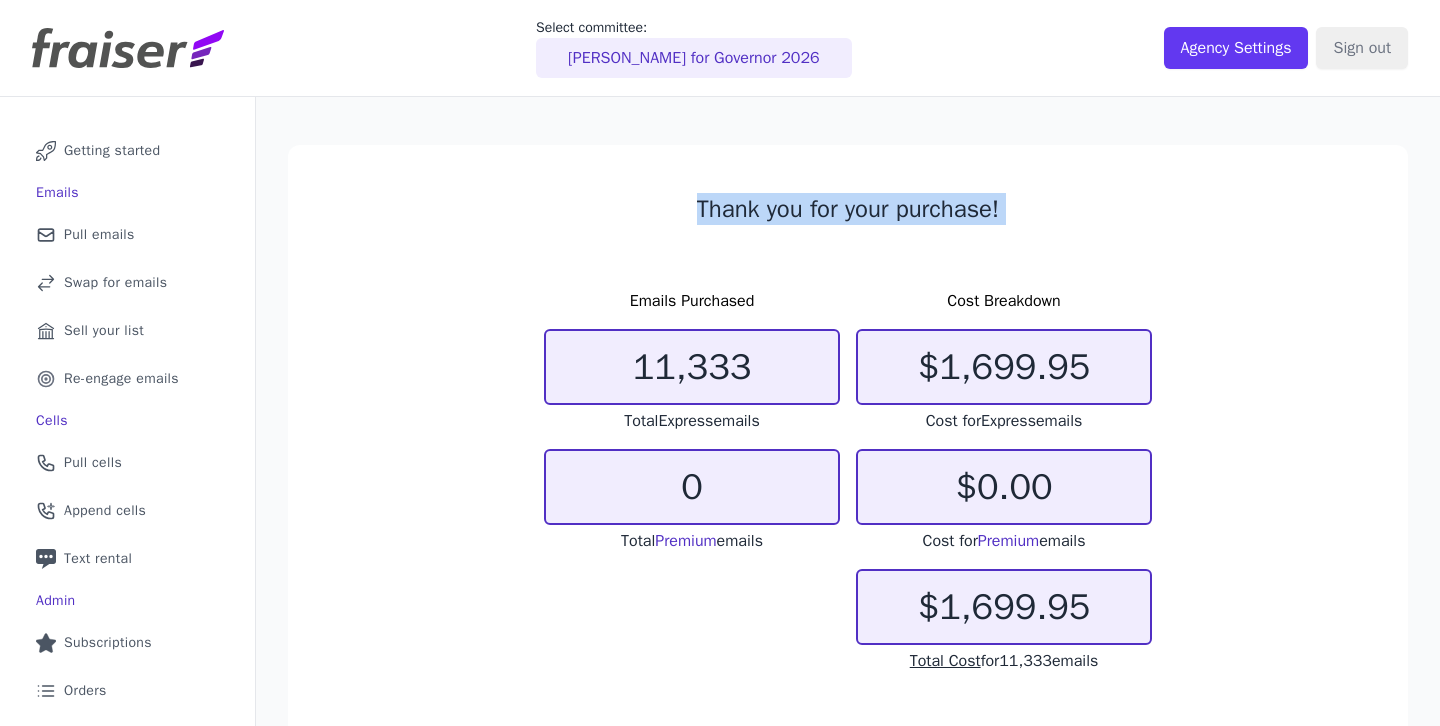 drag, startPoint x: 635, startPoint y: 196, endPoint x: 1020, endPoint y: 204, distance: 385.0831 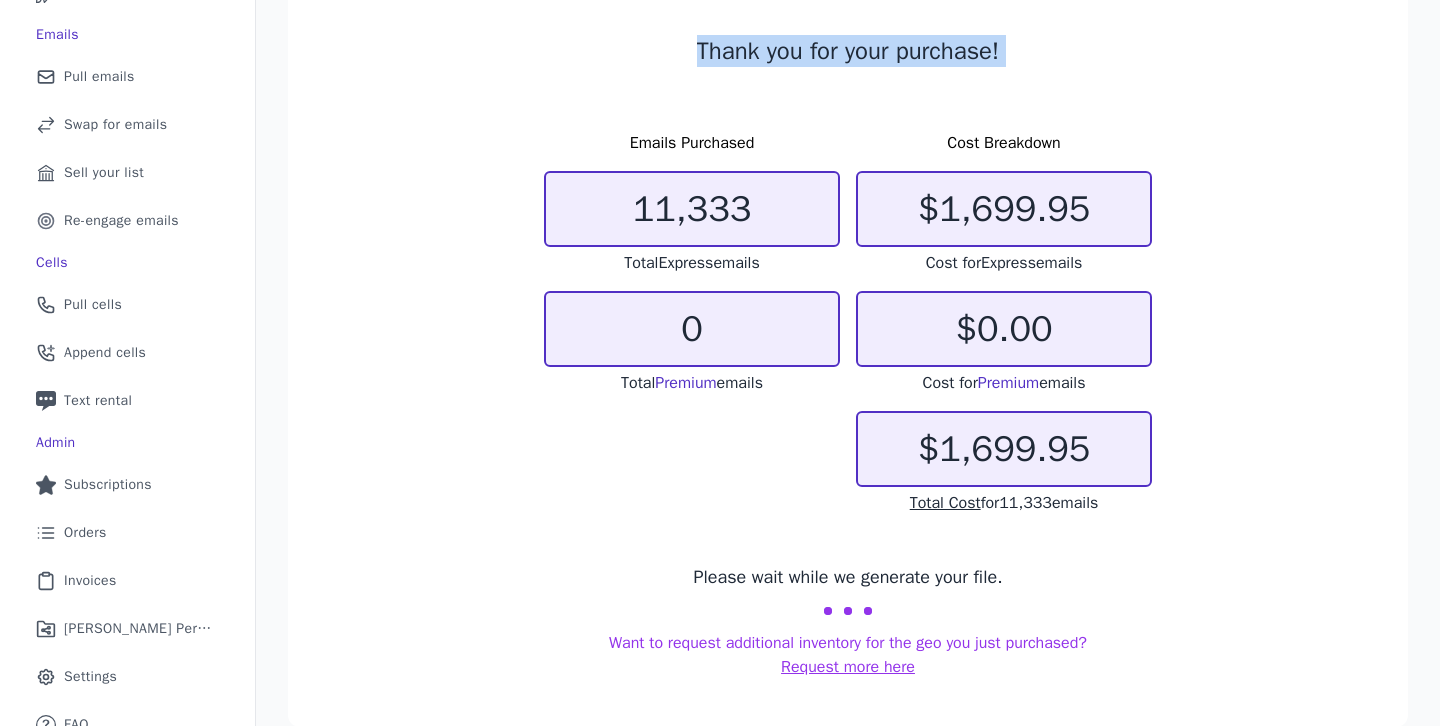scroll, scrollTop: 0, scrollLeft: 0, axis: both 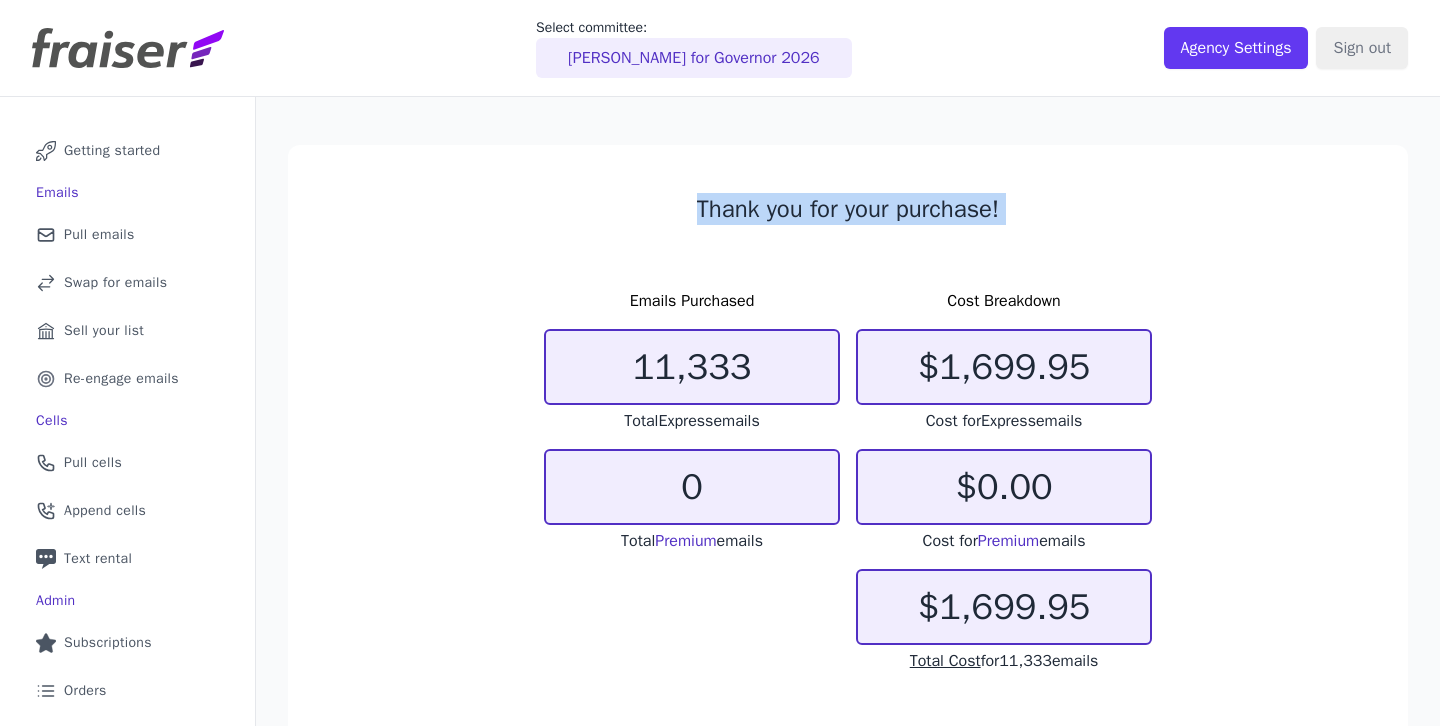 click on "Thank you for your purchase!" 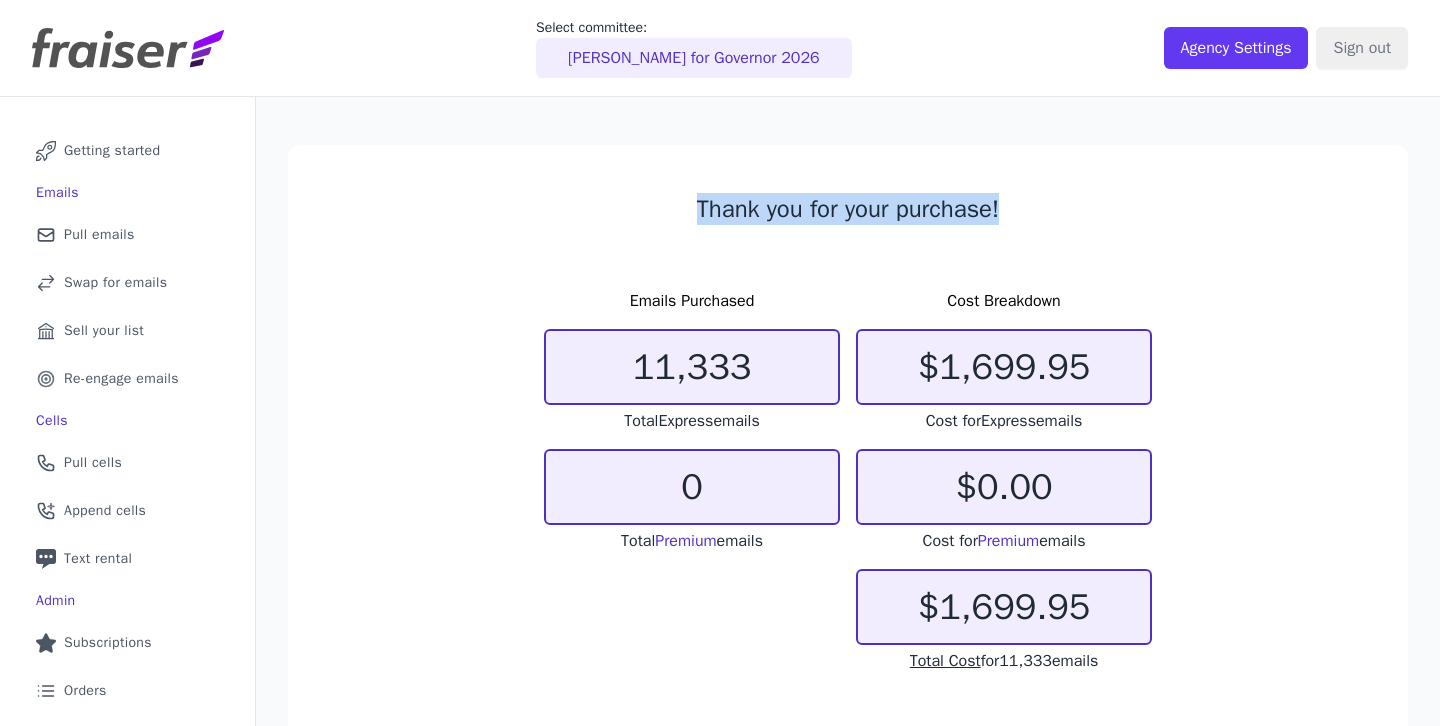 drag, startPoint x: 633, startPoint y: 192, endPoint x: 1031, endPoint y: 224, distance: 399.28436 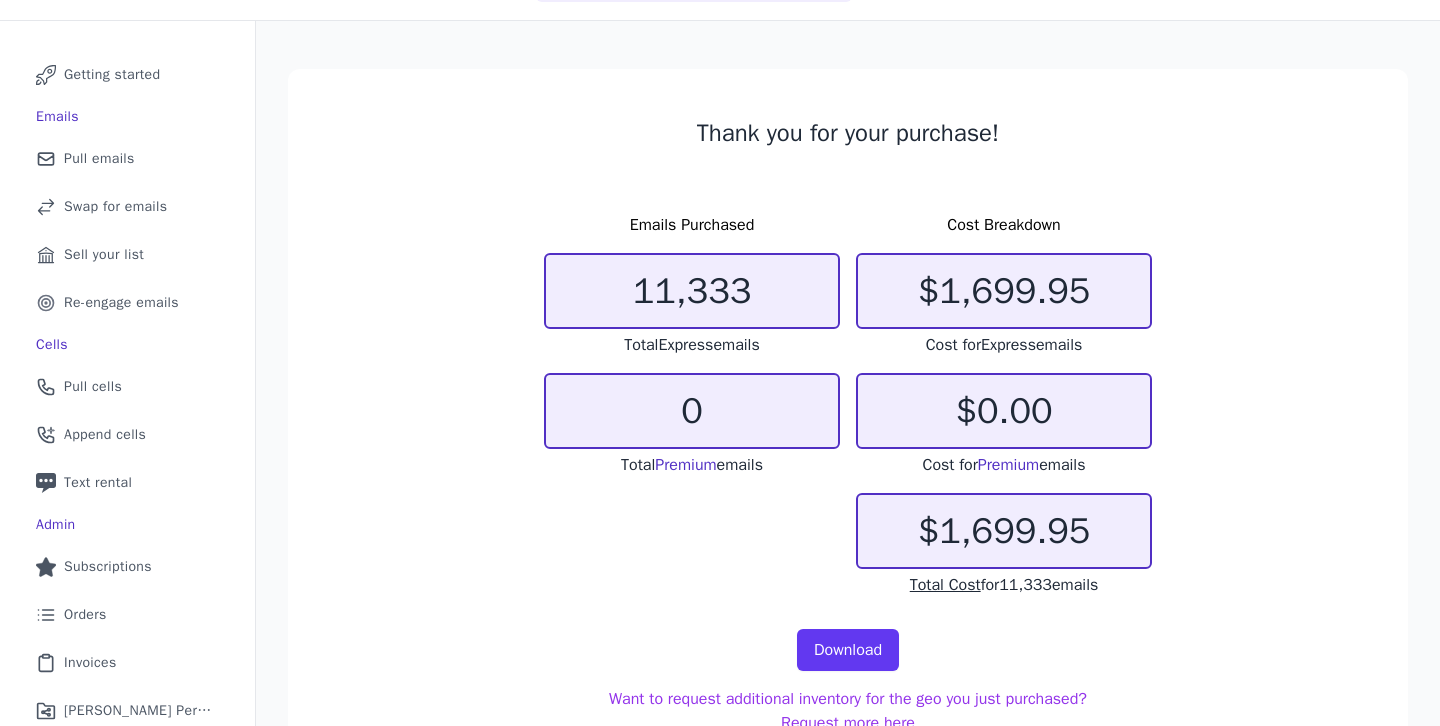 scroll, scrollTop: 179, scrollLeft: 0, axis: vertical 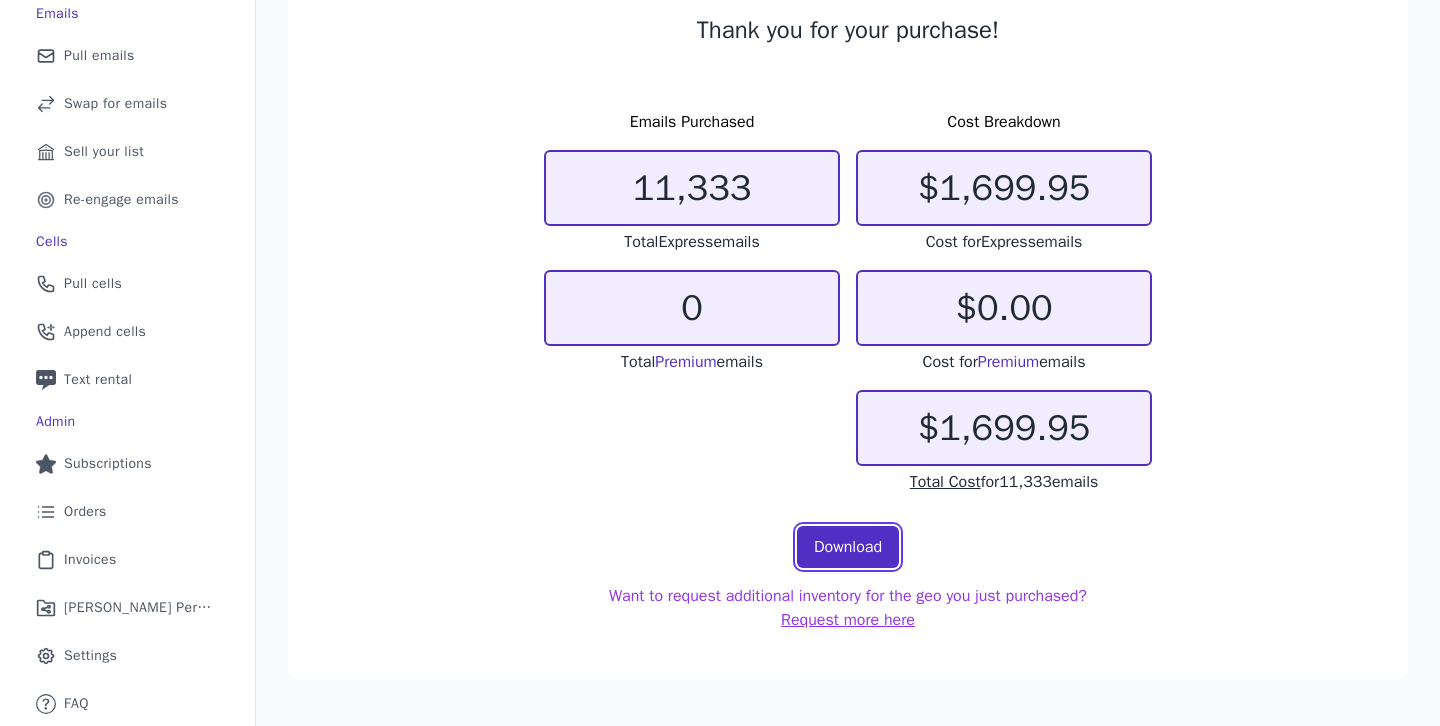 click on "Download" 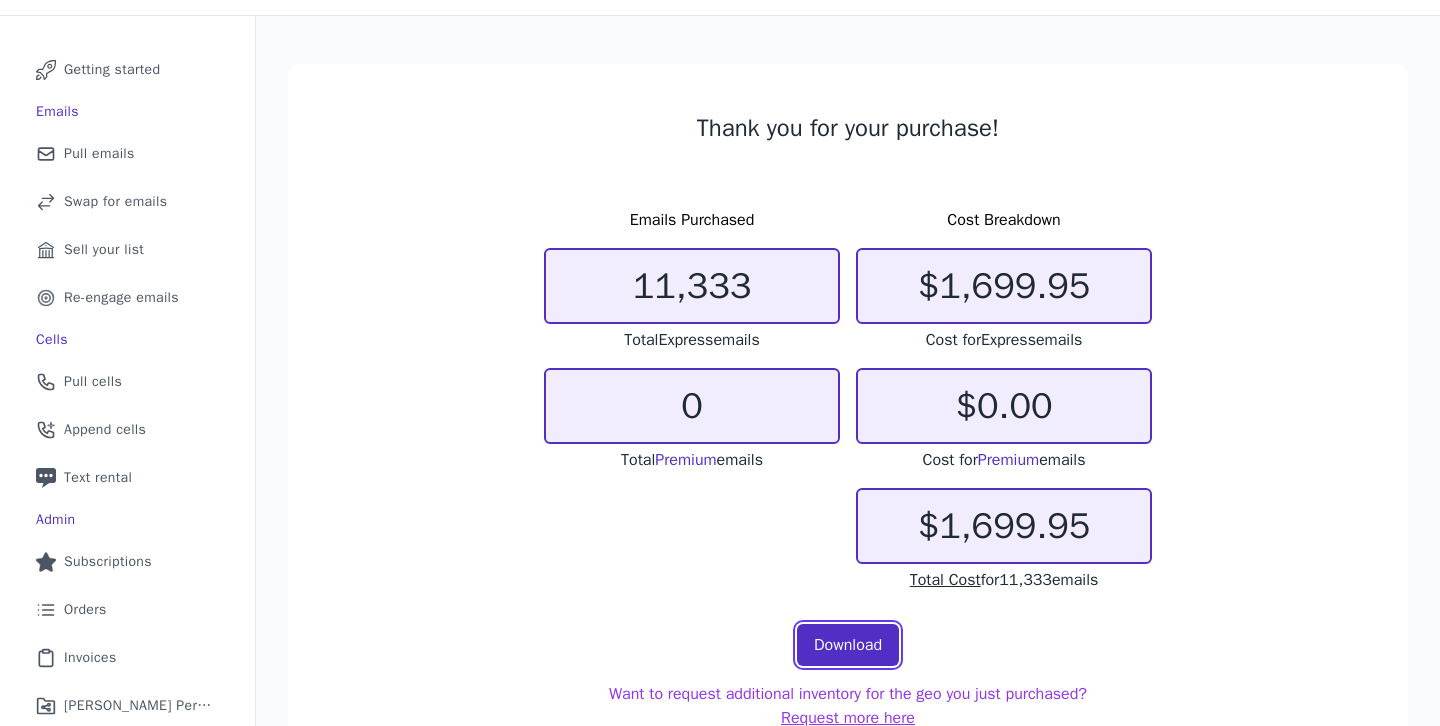 scroll, scrollTop: 0, scrollLeft: 0, axis: both 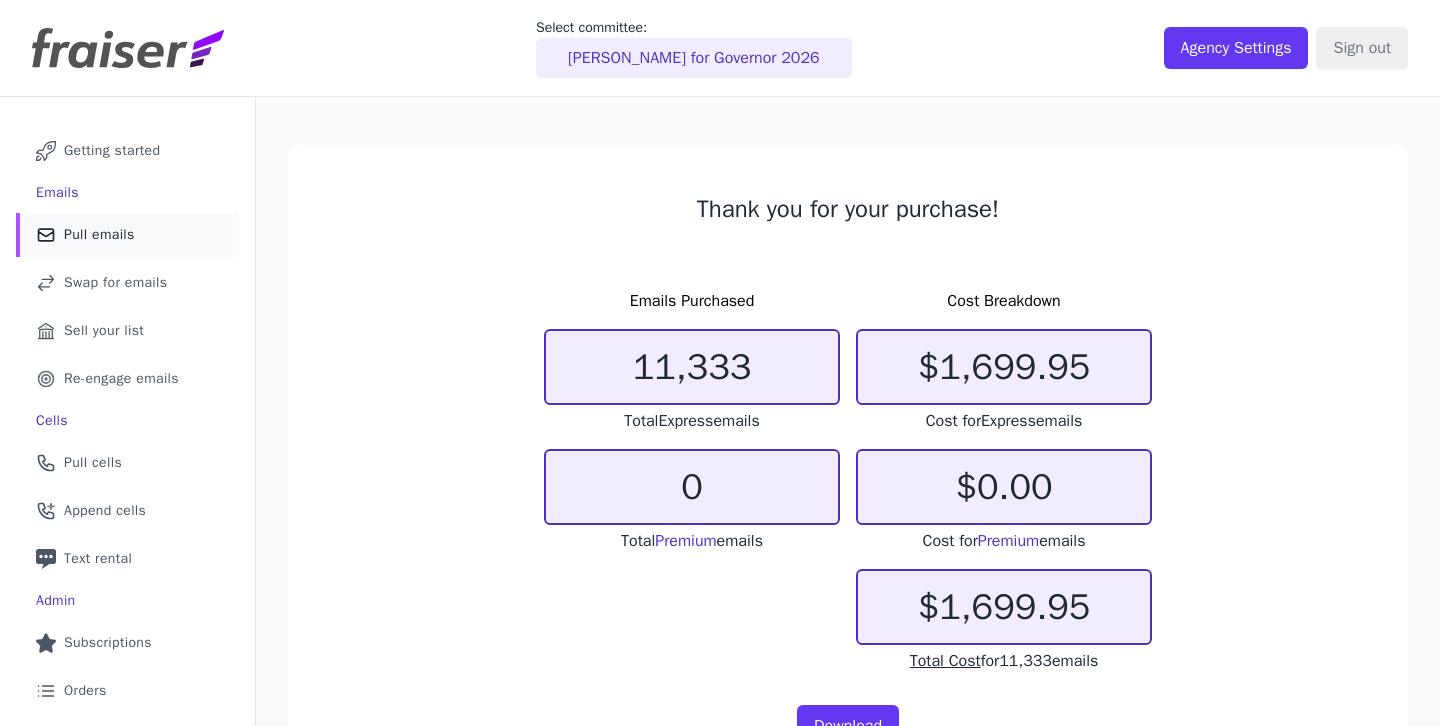 click on "Pull emails" at bounding box center (99, 235) 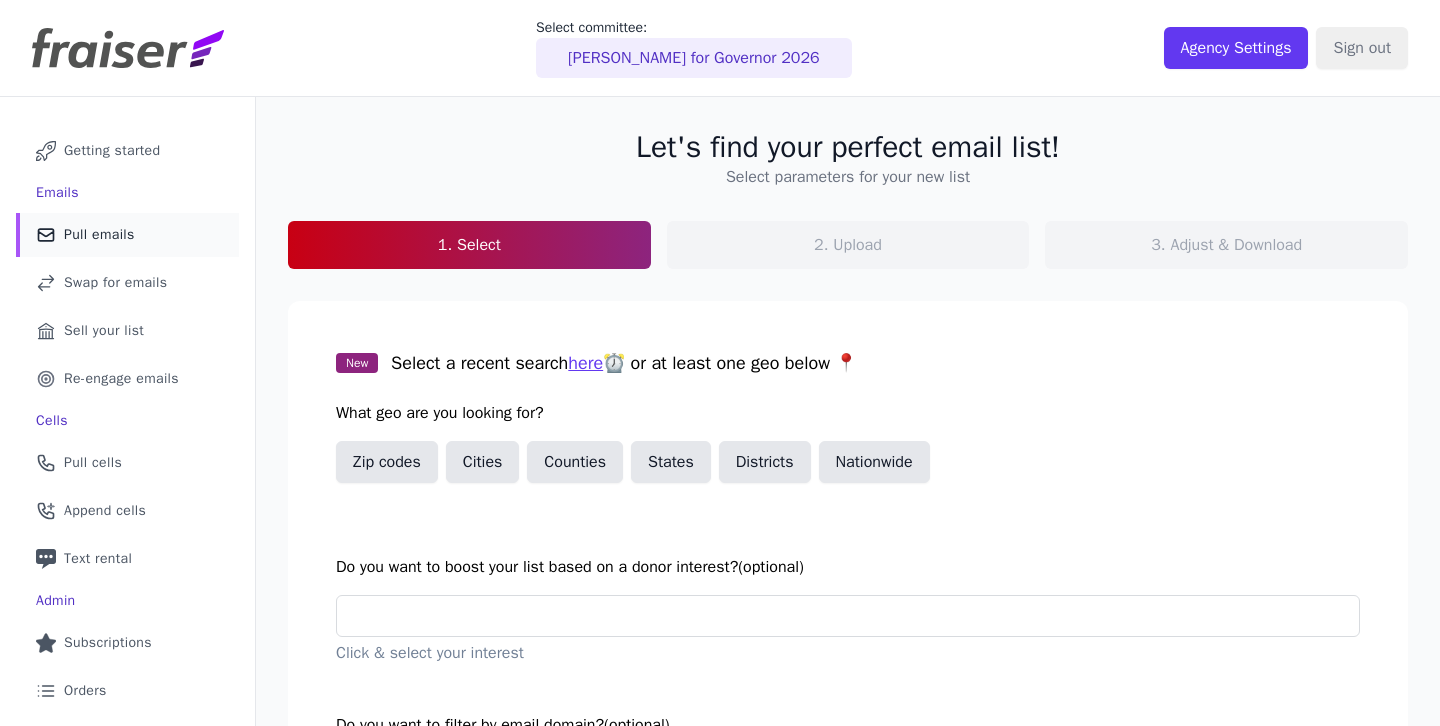 scroll, scrollTop: 0, scrollLeft: 0, axis: both 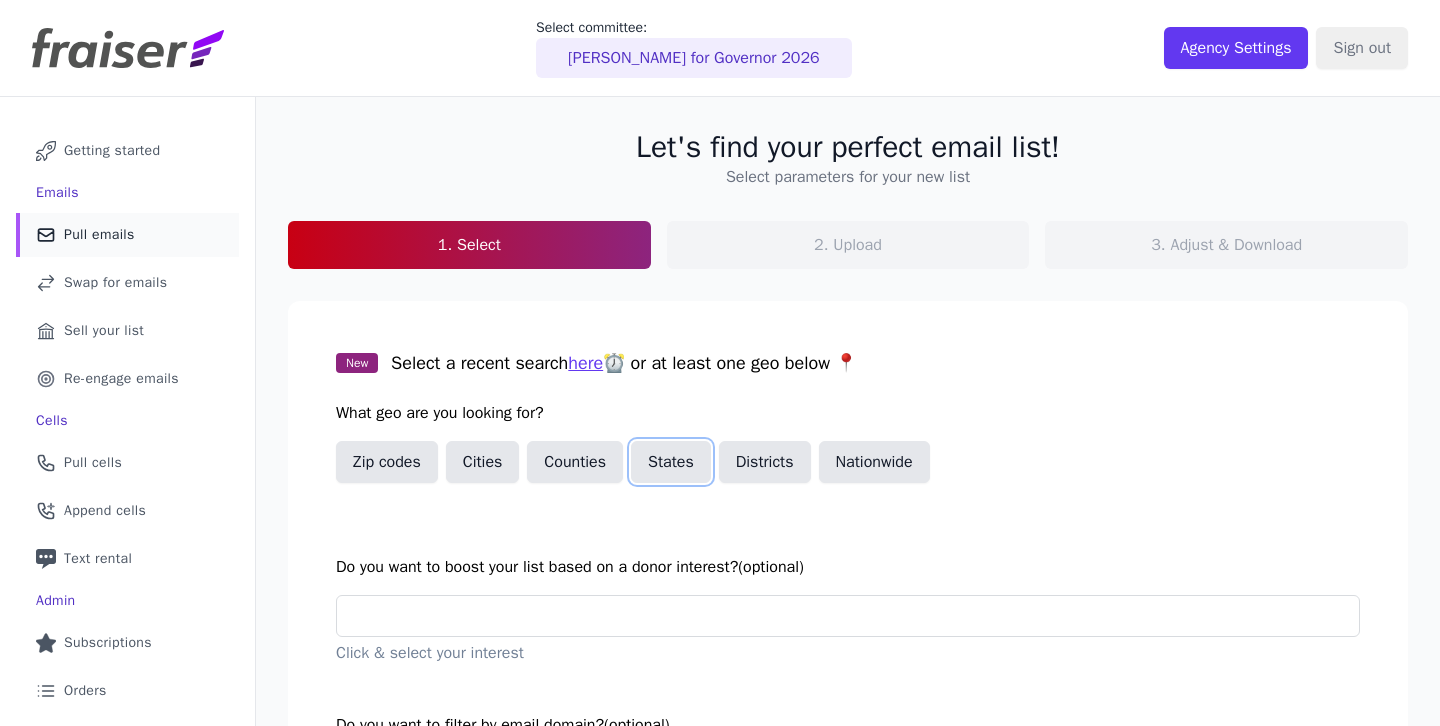 click on "States" at bounding box center [671, 462] 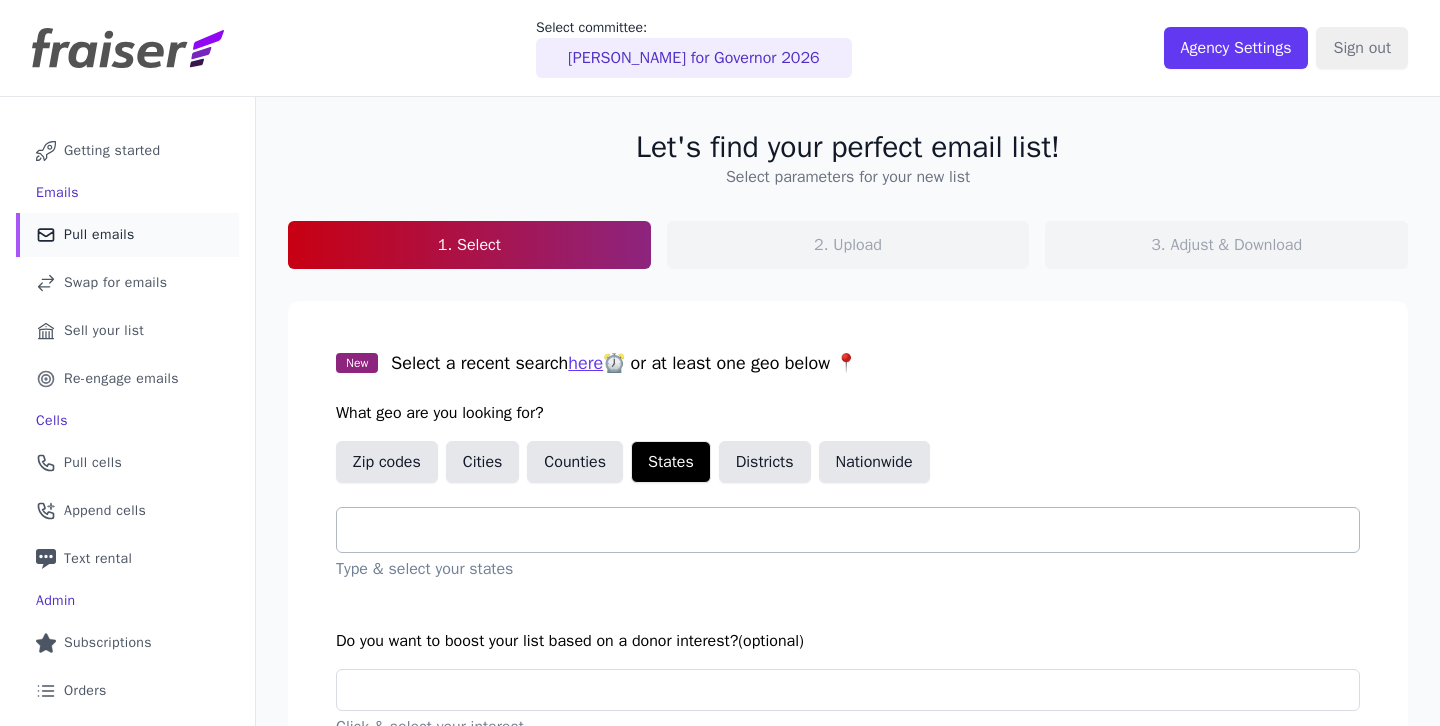 click at bounding box center [856, 530] 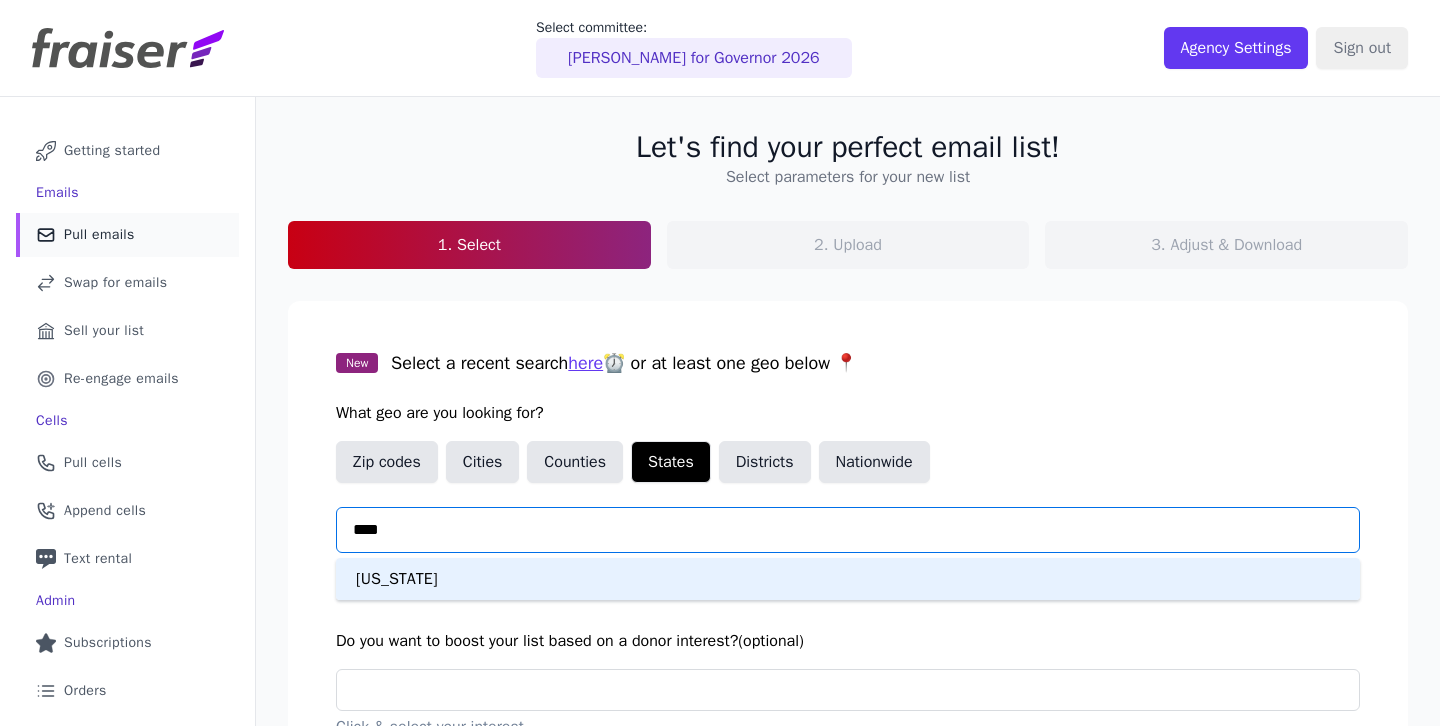 type on "*****" 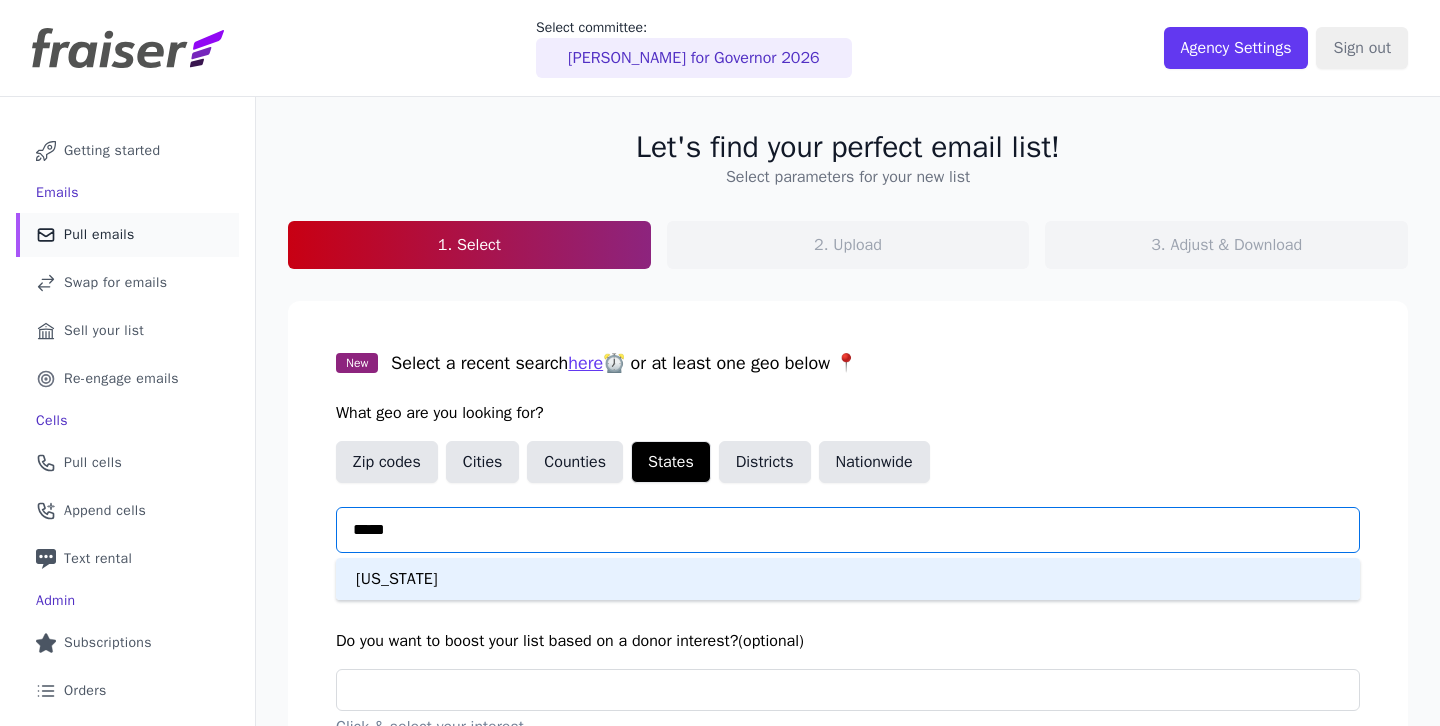 click on "California" at bounding box center (848, 579) 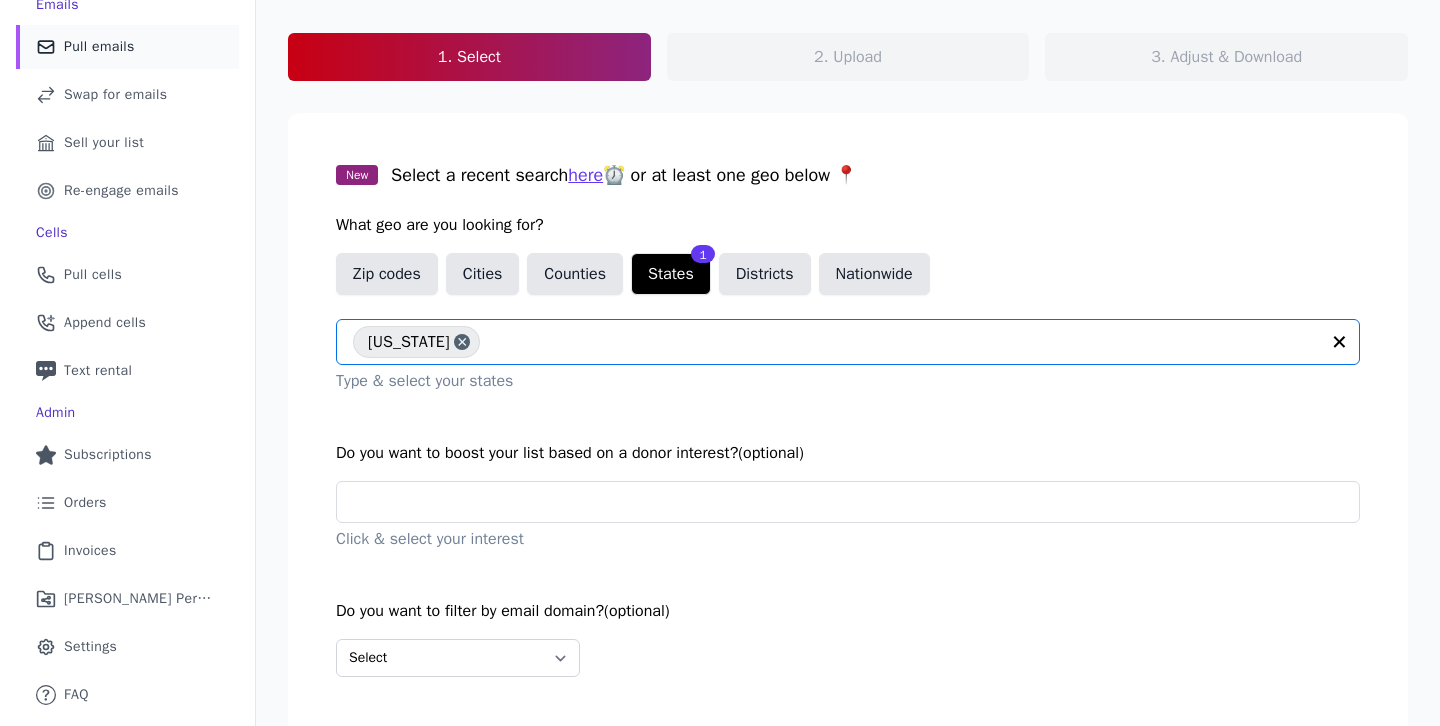 scroll, scrollTop: 275, scrollLeft: 0, axis: vertical 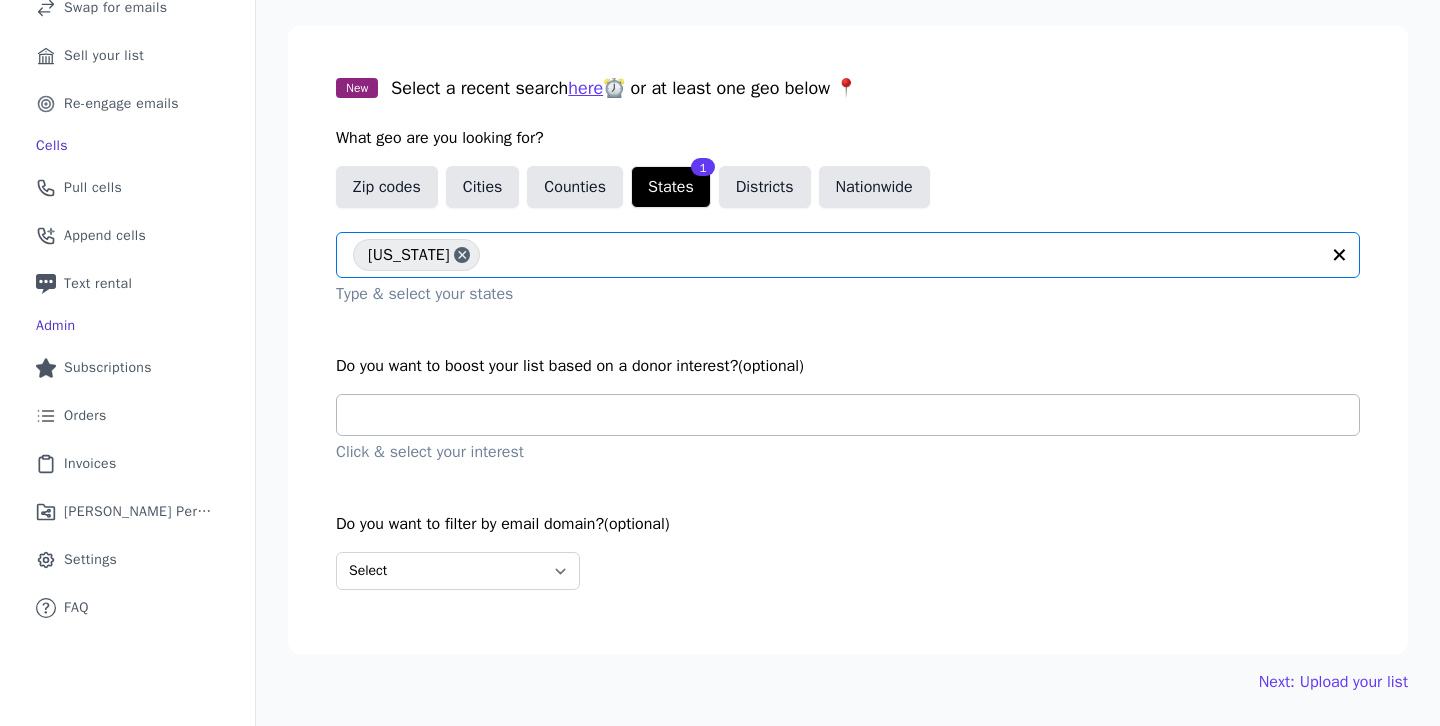 click at bounding box center [856, 415] 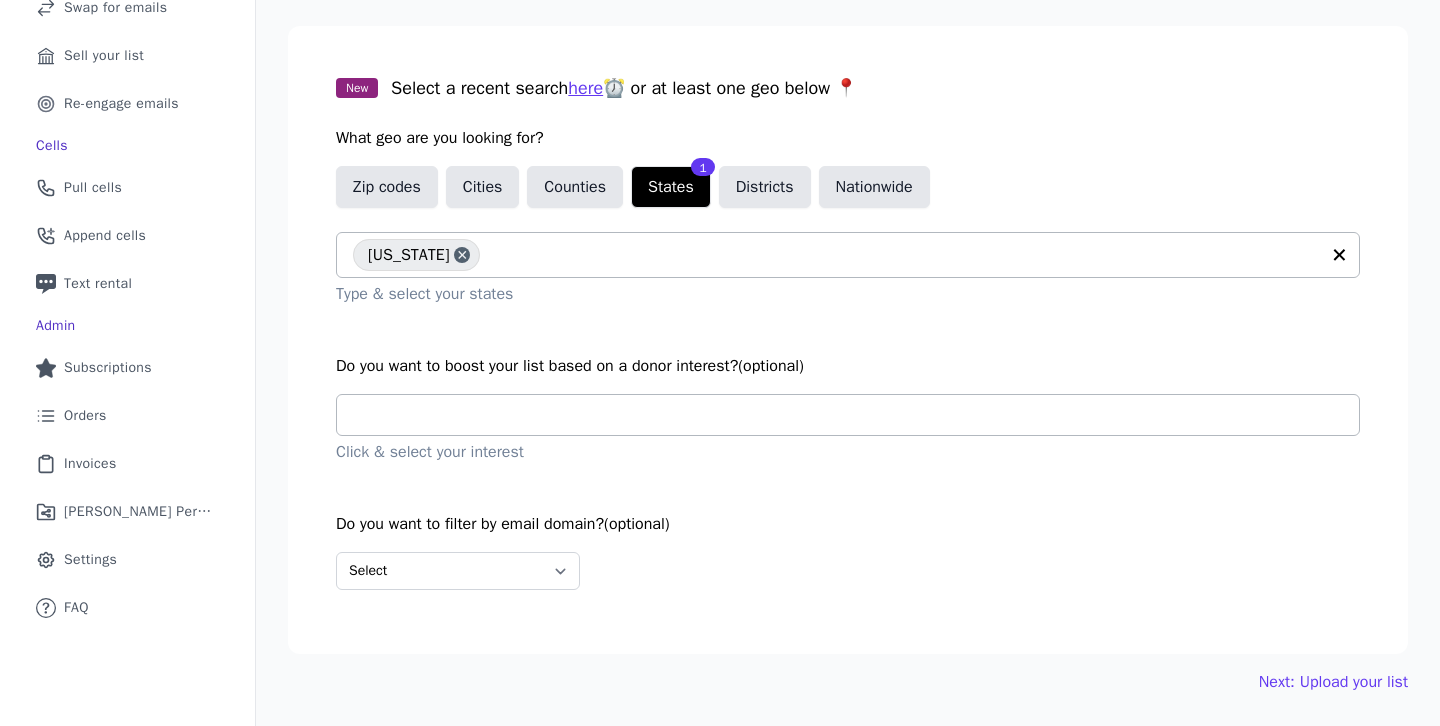 click at bounding box center (856, 415) 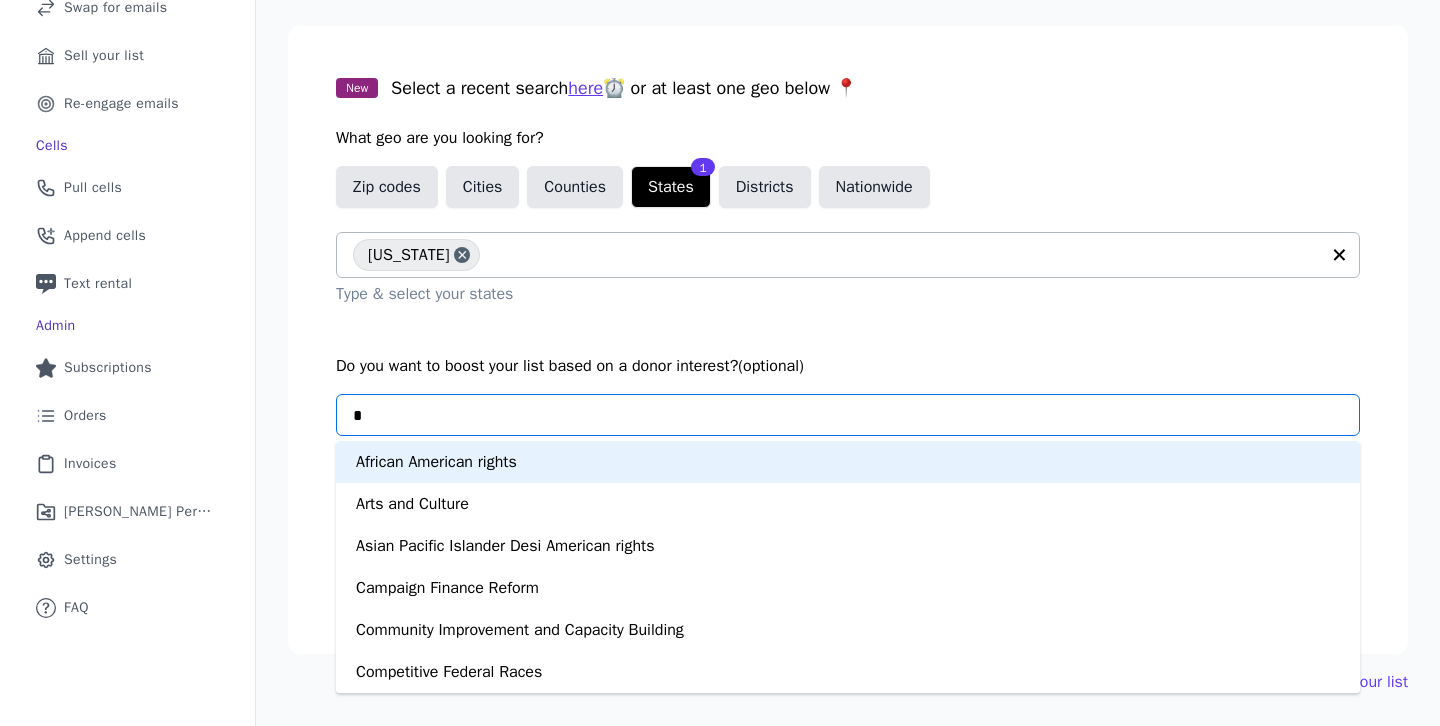 type on "**" 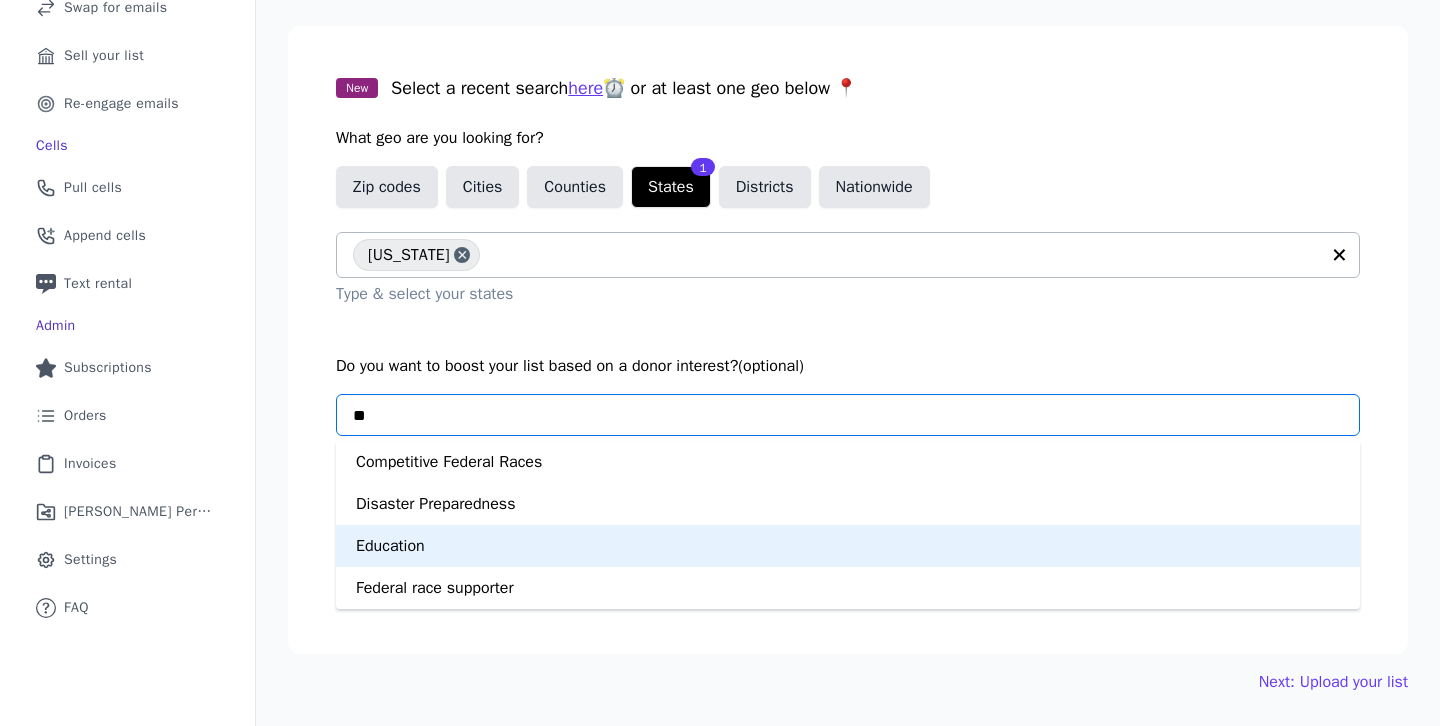 click on "Education" at bounding box center [848, 546] 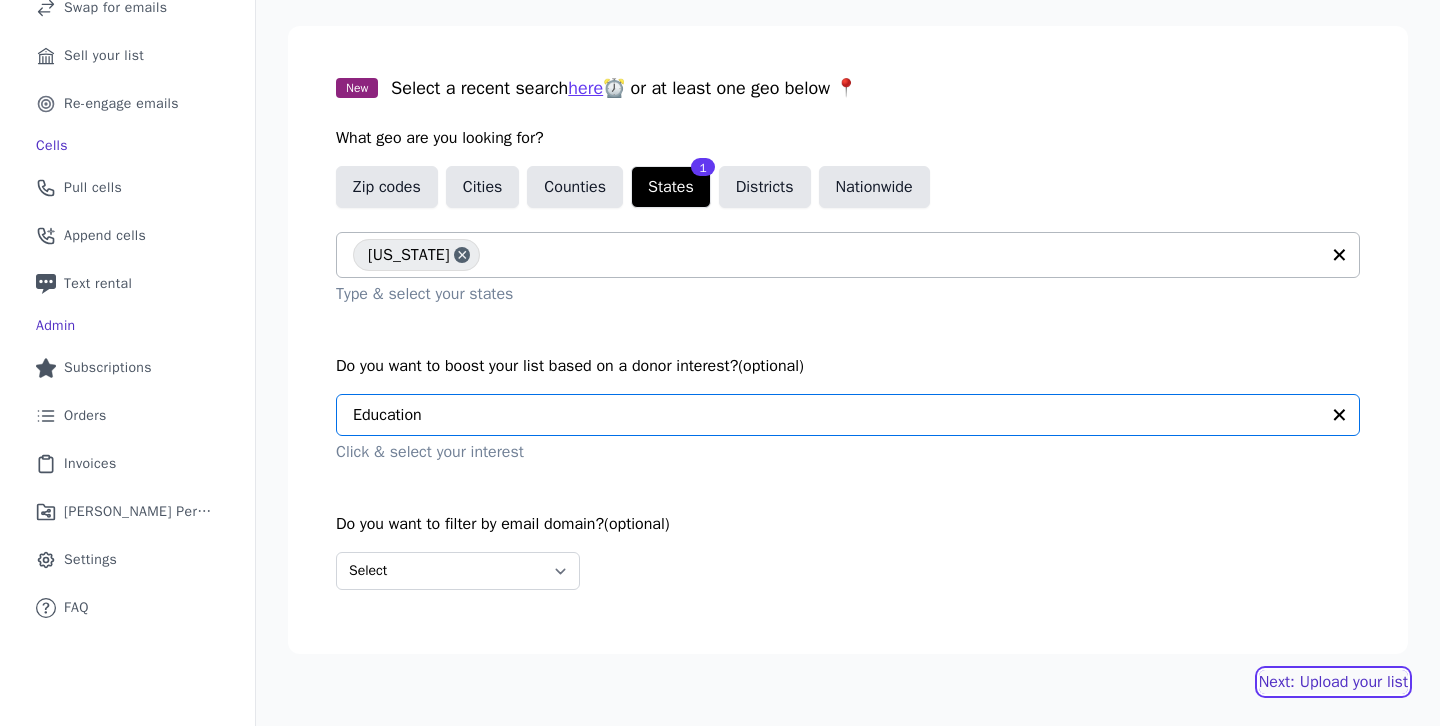 click on "Next: Upload your list" at bounding box center (1333, 682) 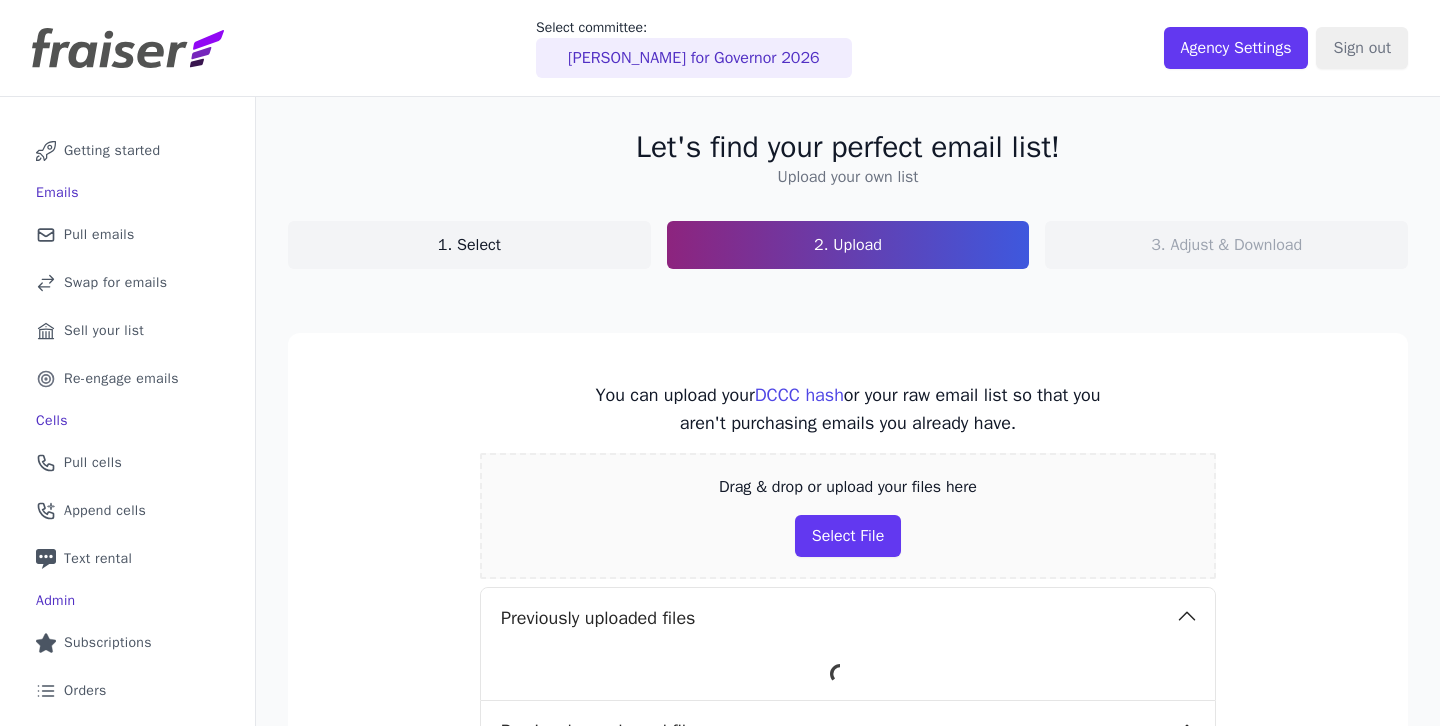 scroll, scrollTop: 0, scrollLeft: 0, axis: both 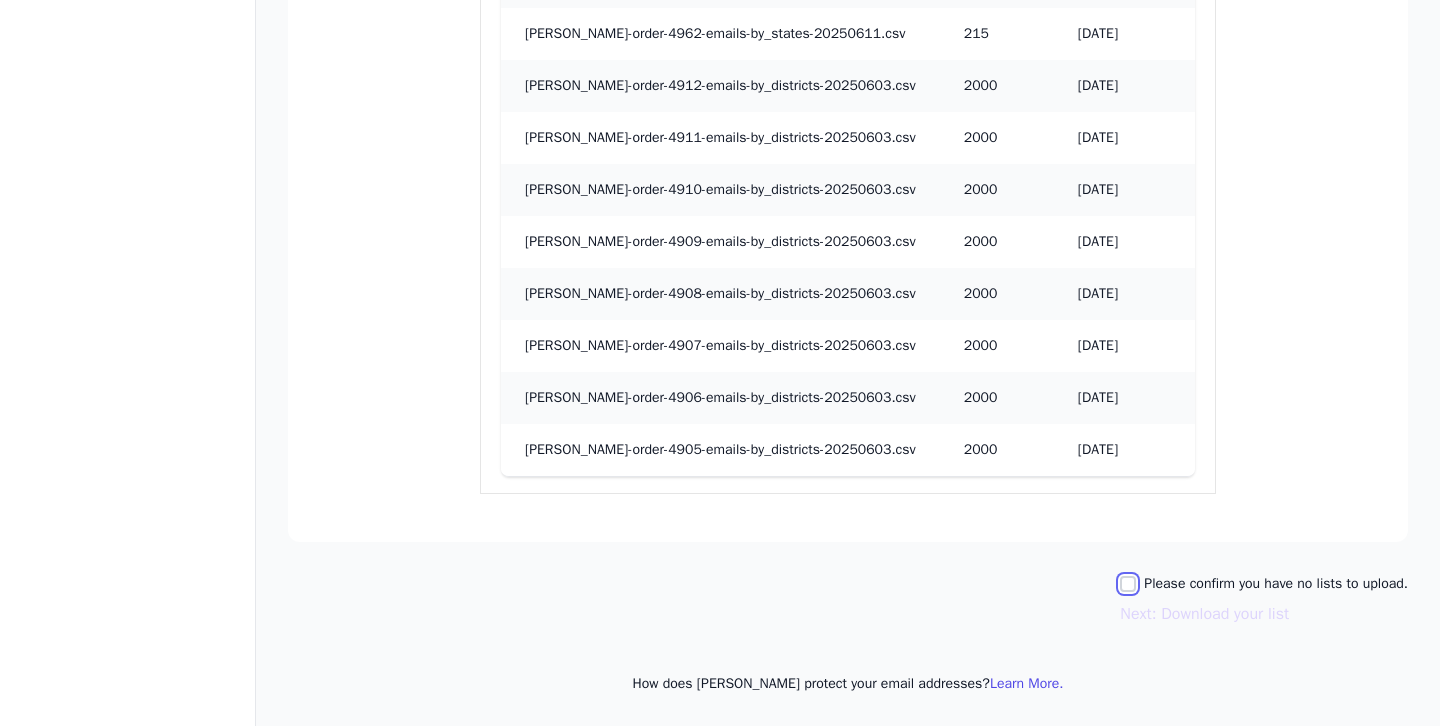 click on "Please confirm you have no lists to upload." 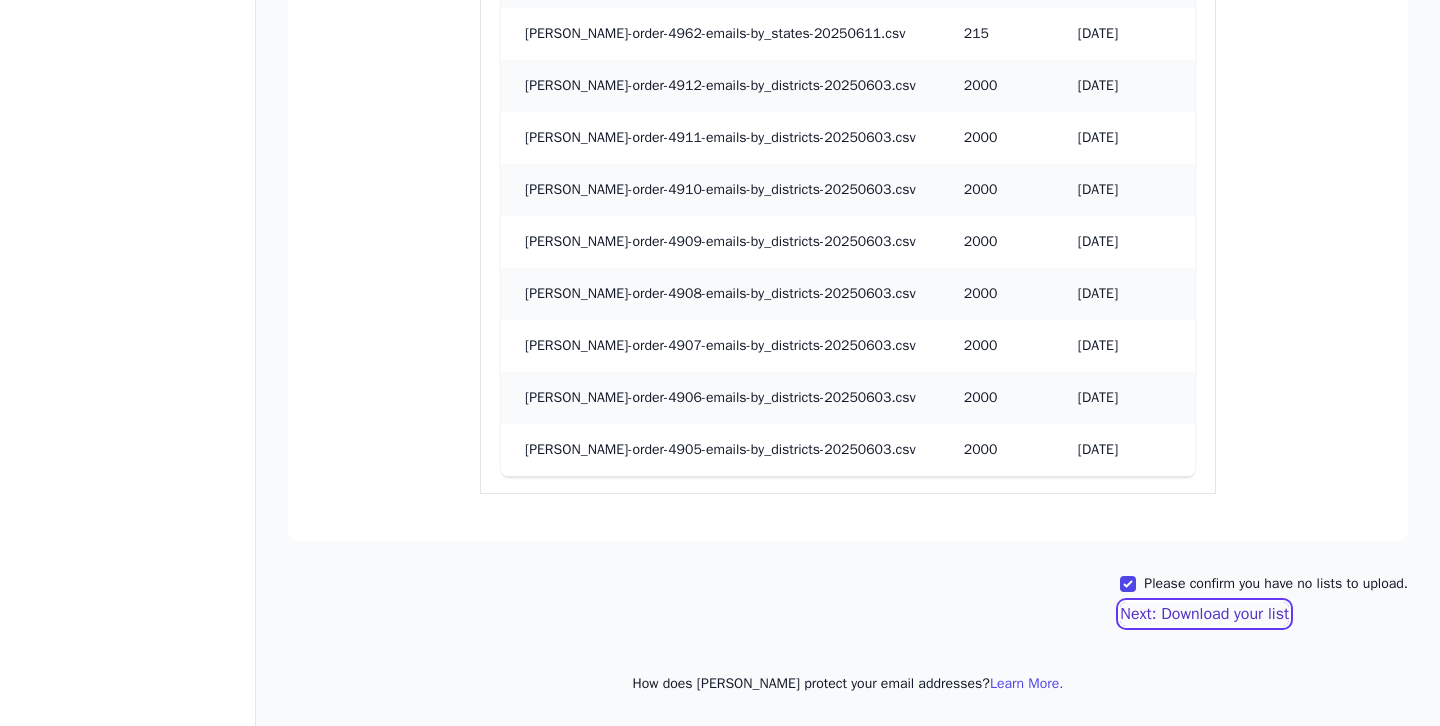 click on "Next: Download your list" 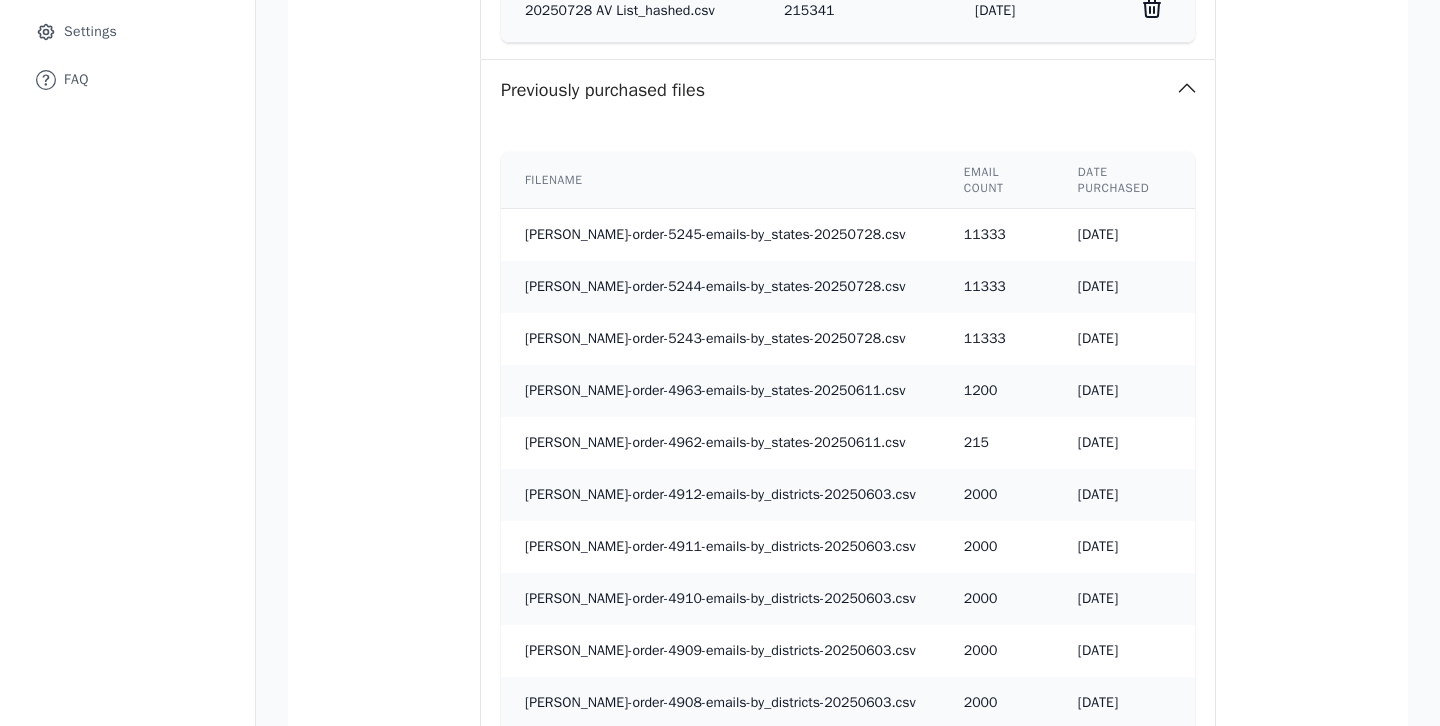 scroll, scrollTop: 57, scrollLeft: 0, axis: vertical 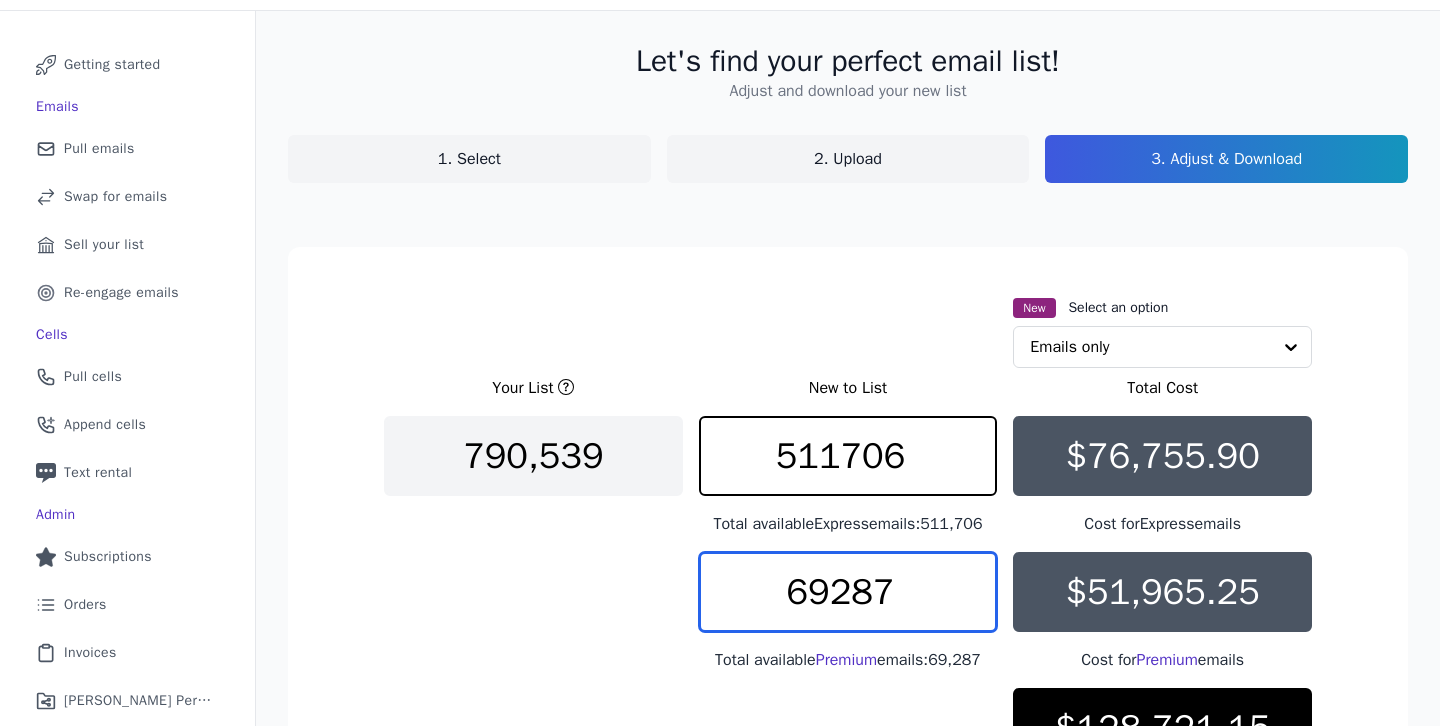drag, startPoint x: 896, startPoint y: 580, endPoint x: 619, endPoint y: 546, distance: 279.07883 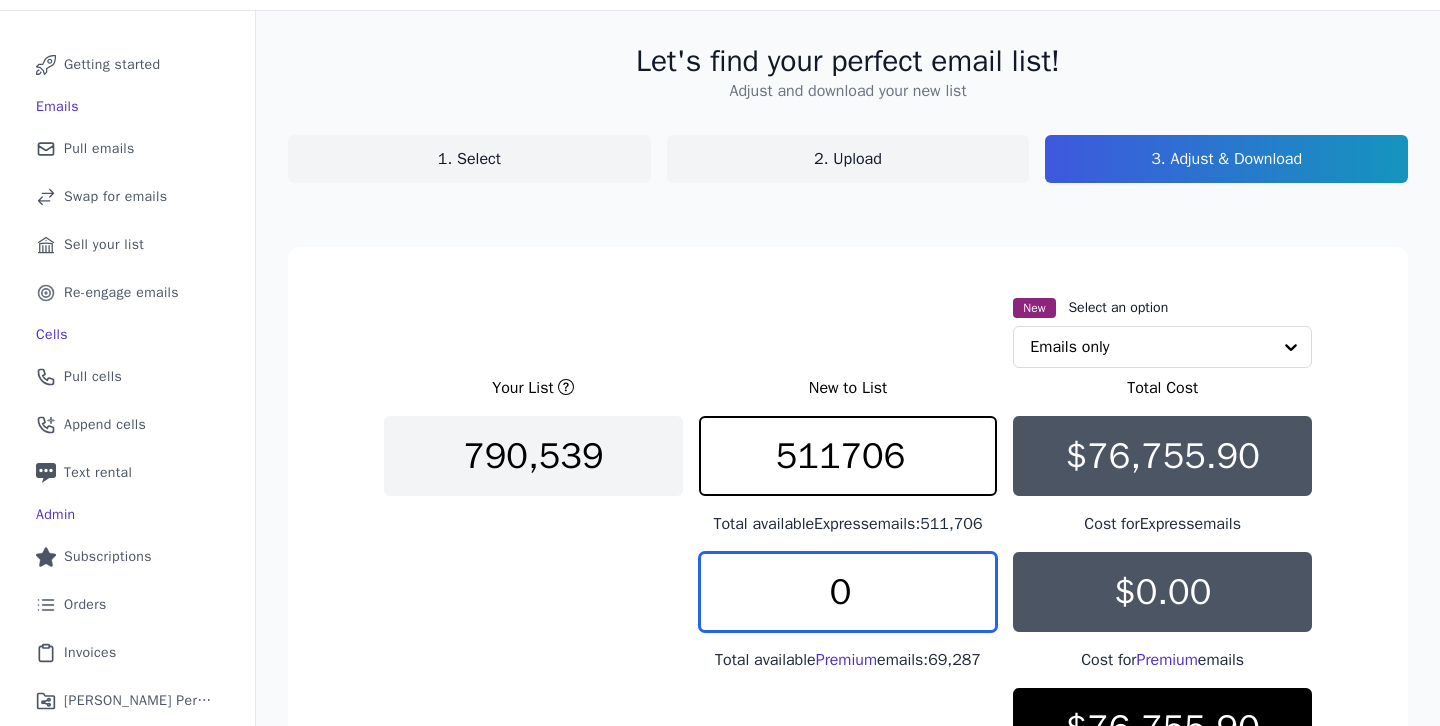 type on "0" 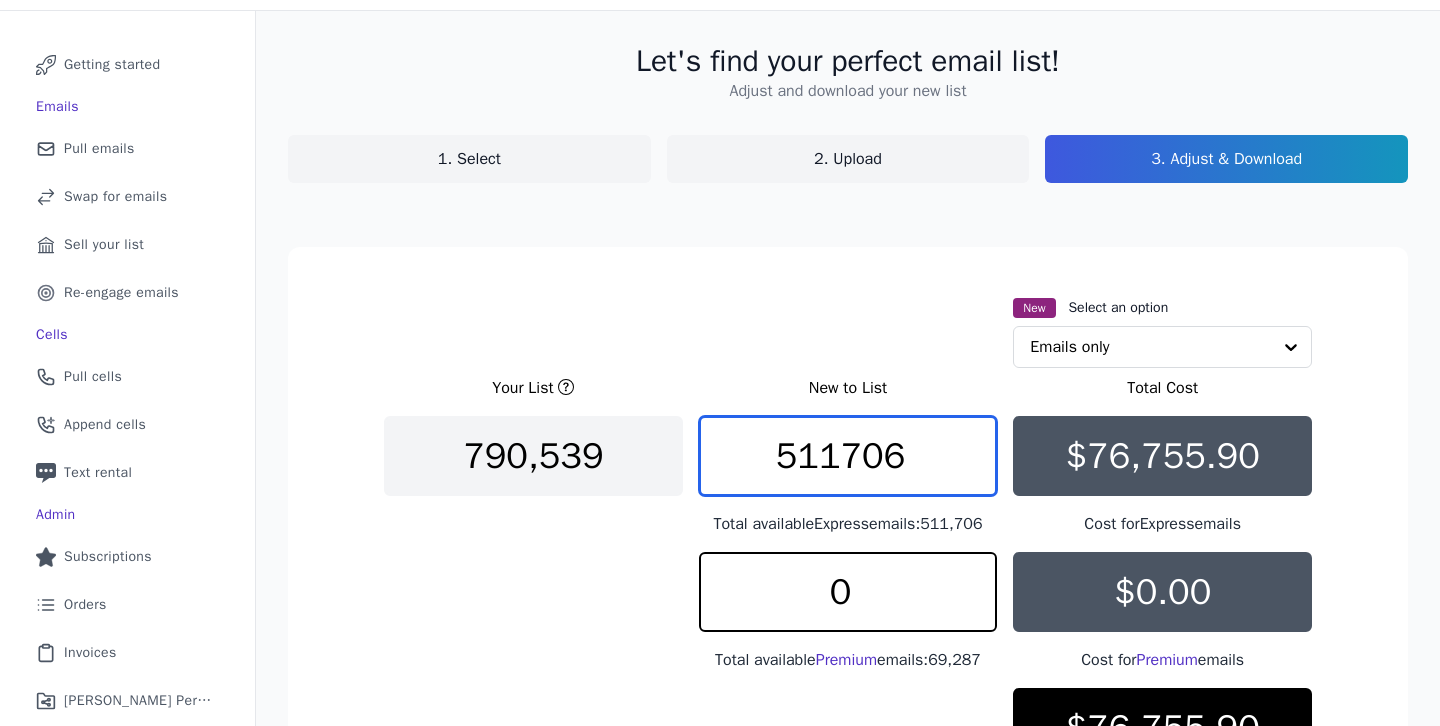 drag, startPoint x: 900, startPoint y: 456, endPoint x: 709, endPoint y: 447, distance: 191.21193 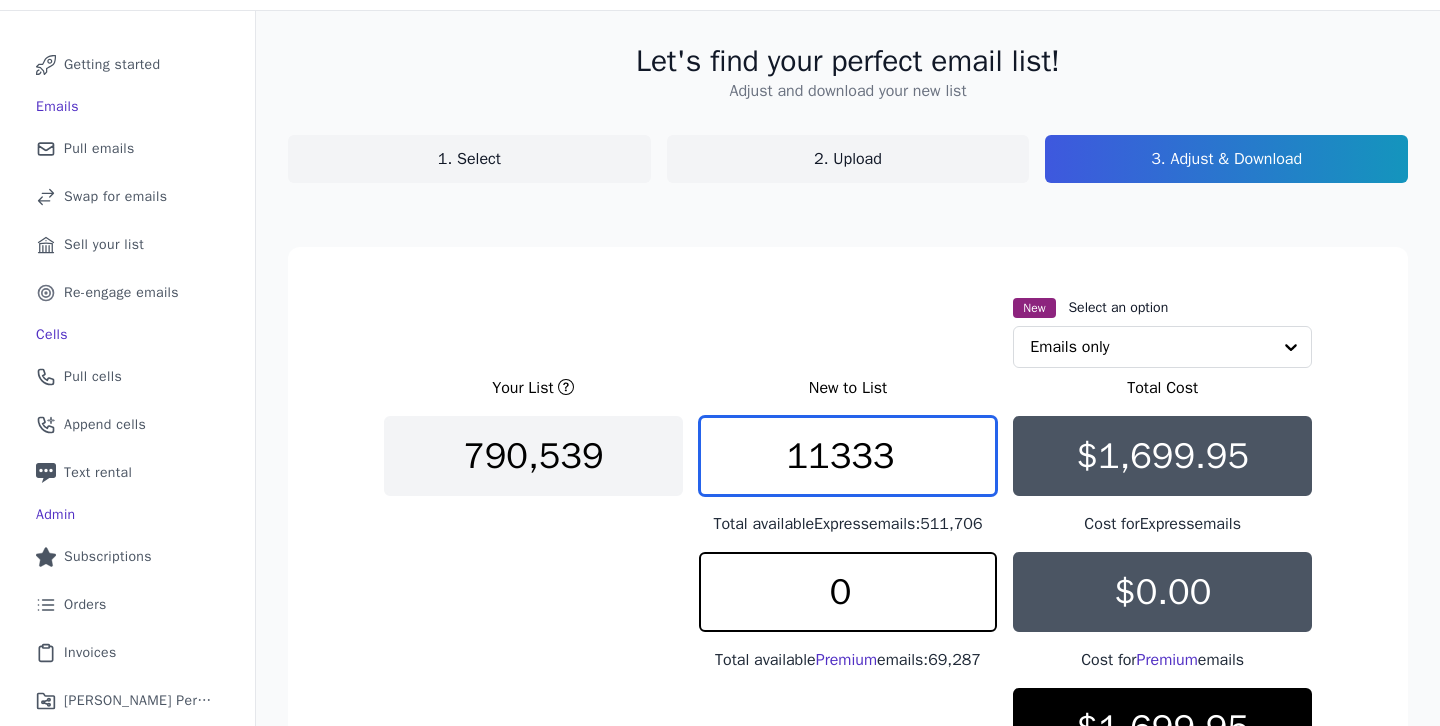 type on "11333" 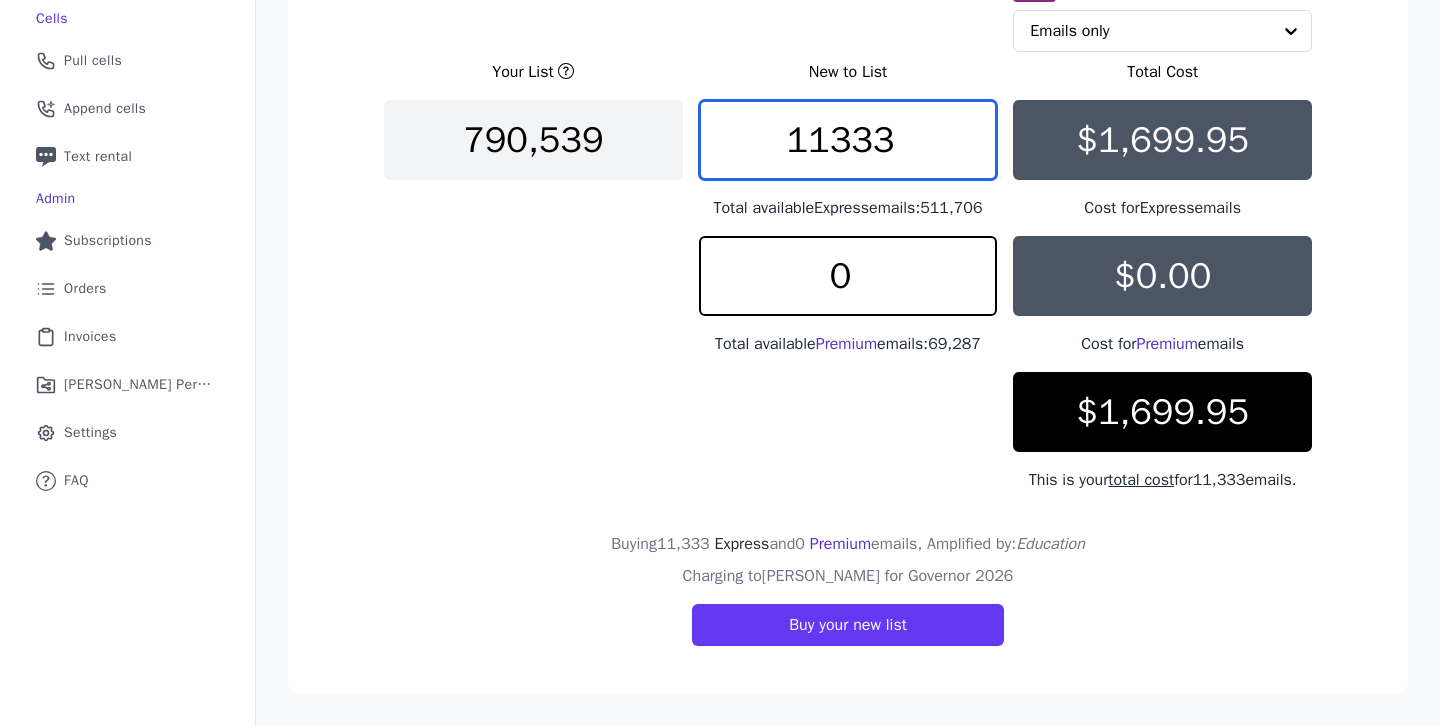 scroll, scrollTop: 426, scrollLeft: 0, axis: vertical 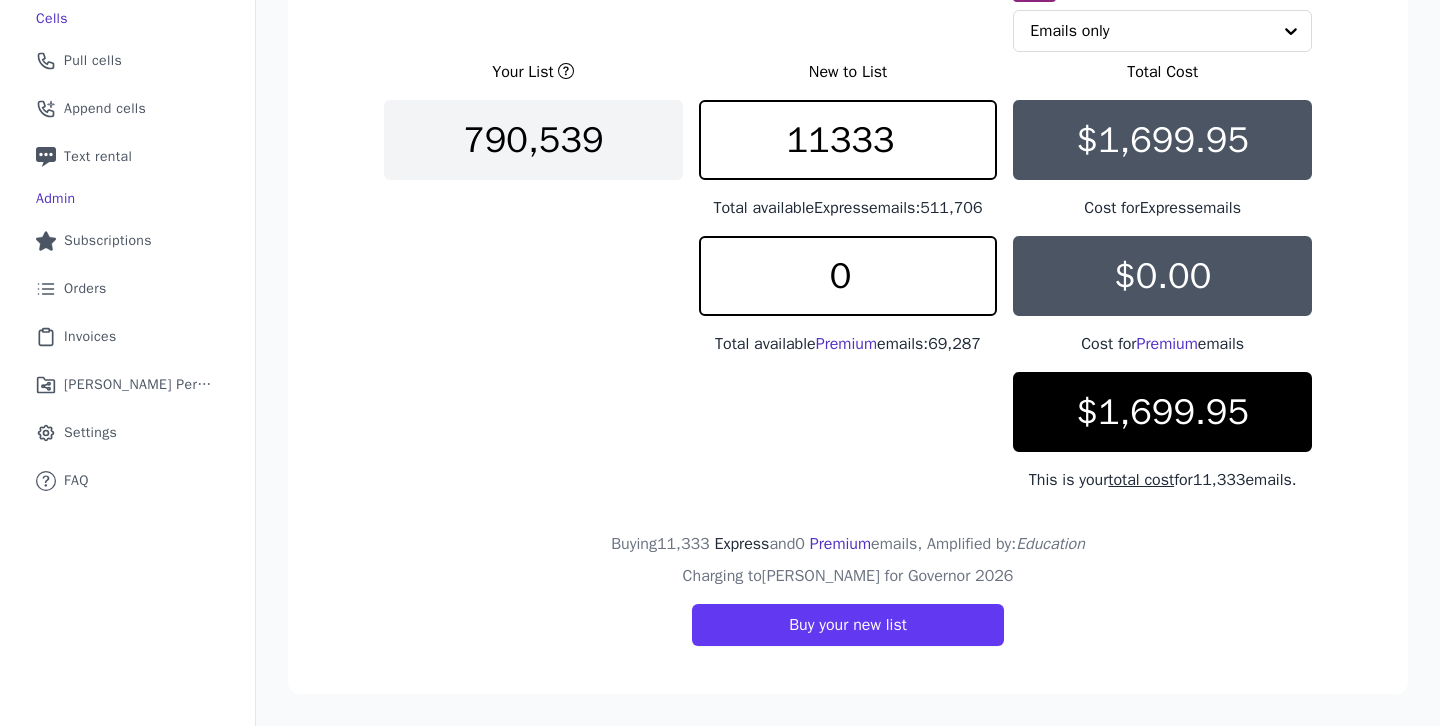 click on "Your List       New to List   Total Cost   790,539   11333   Total available  Express  emails:  511,706   $1,699.95   Cost for  Express  emails   0   Total available  Premium
emails:  69,287   $0.00   Cost for  Premium  emails     $1,699.95   This is your  total cost  for  11,333
emails." 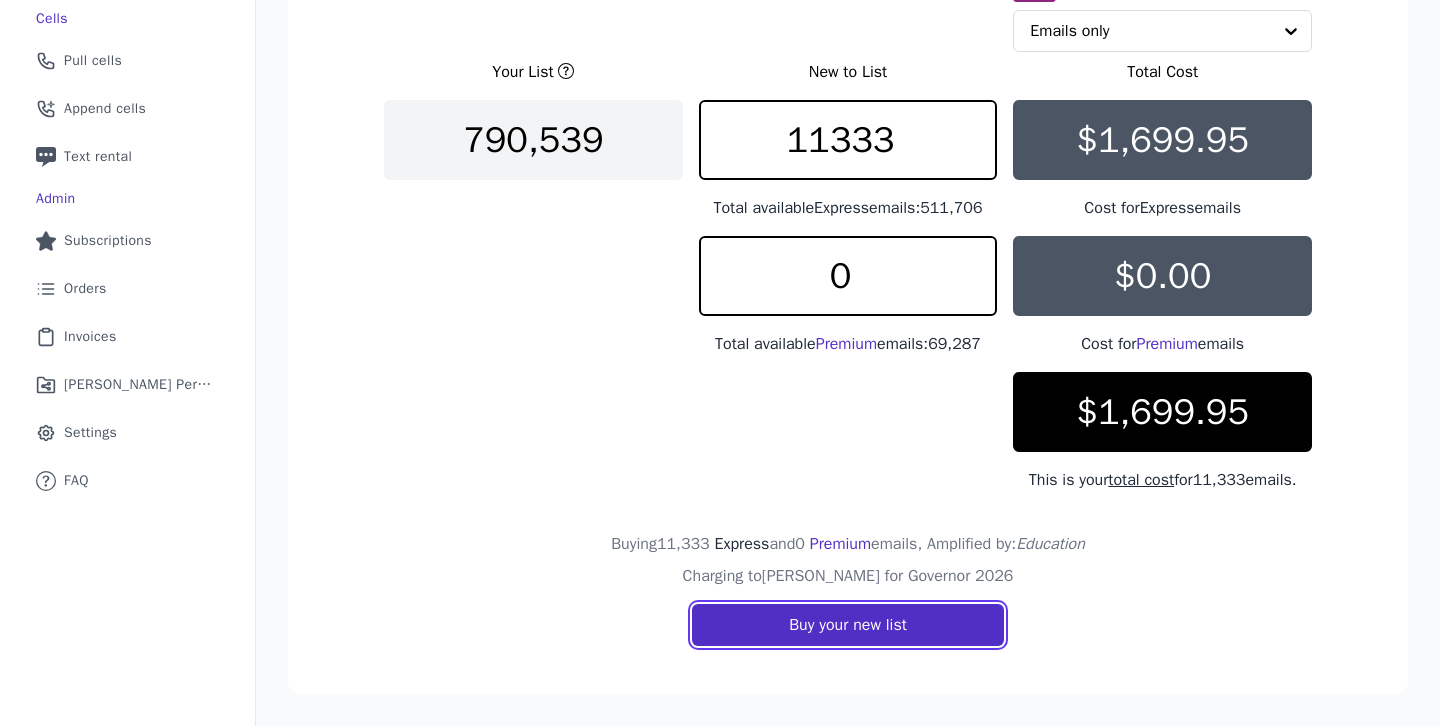 click on "Buy your new list" 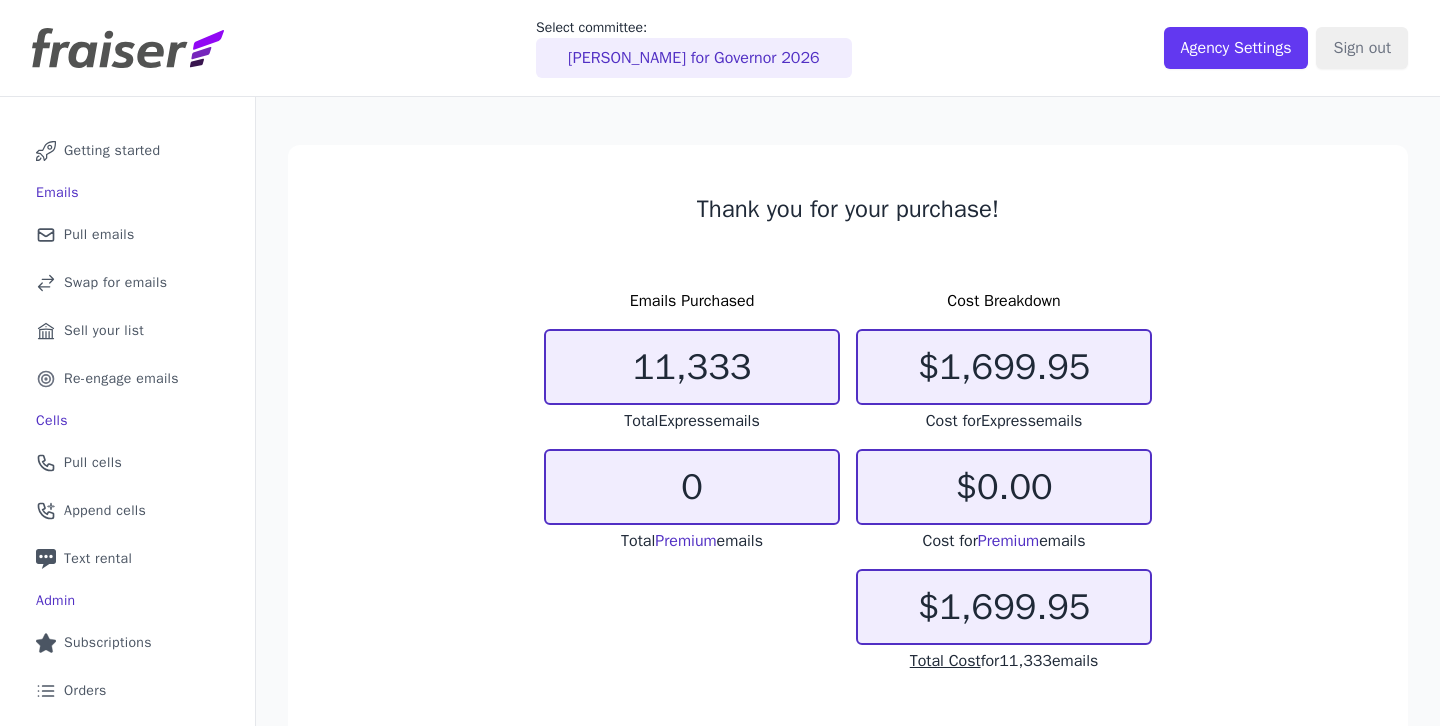 scroll, scrollTop: 0, scrollLeft: 0, axis: both 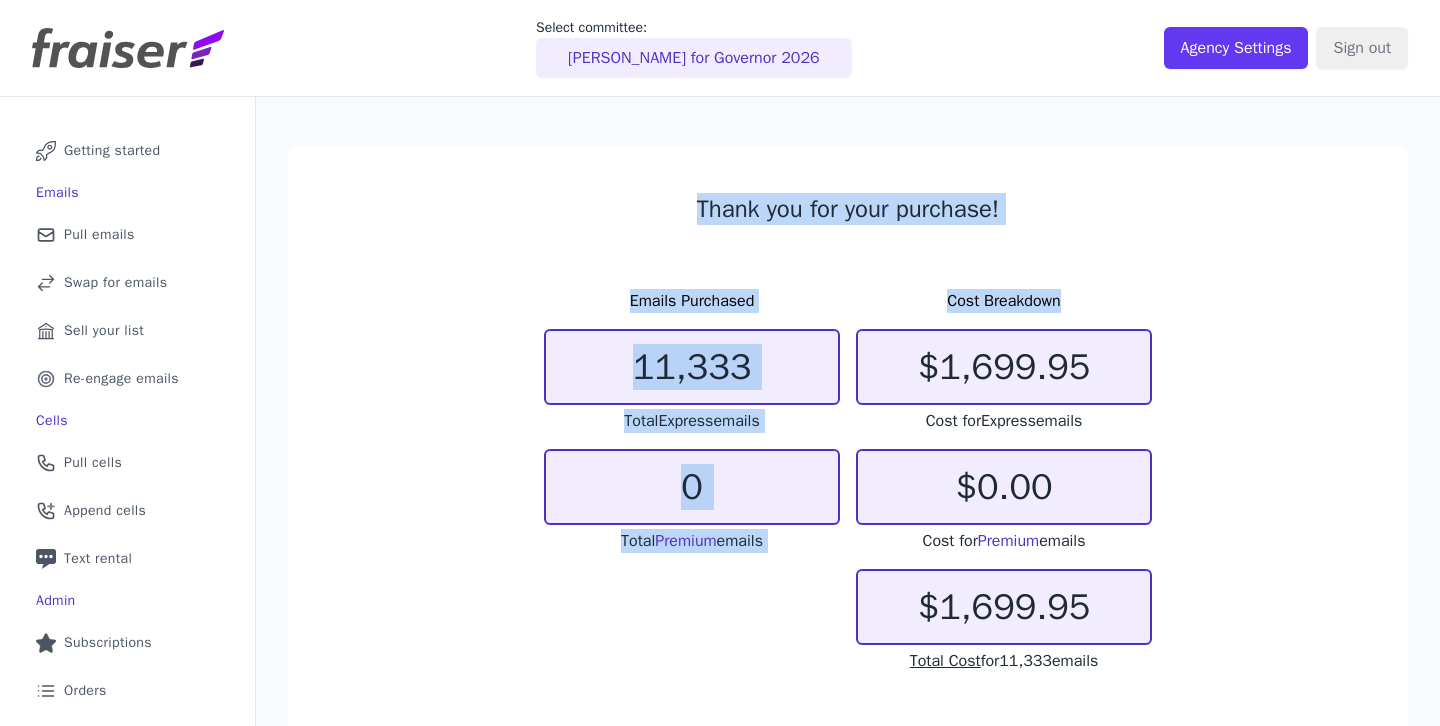 drag, startPoint x: 1080, startPoint y: 308, endPoint x: 678, endPoint y: 197, distance: 417.04315 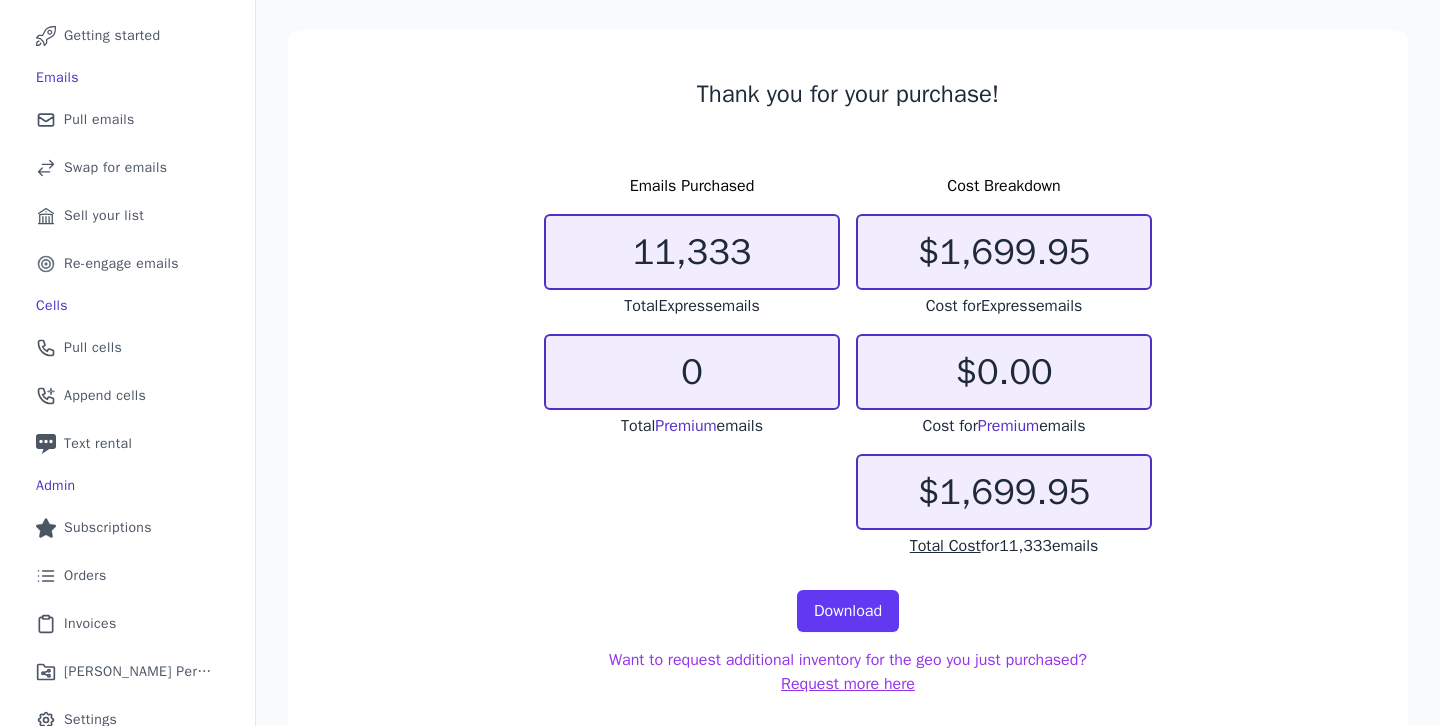 scroll, scrollTop: 142, scrollLeft: 0, axis: vertical 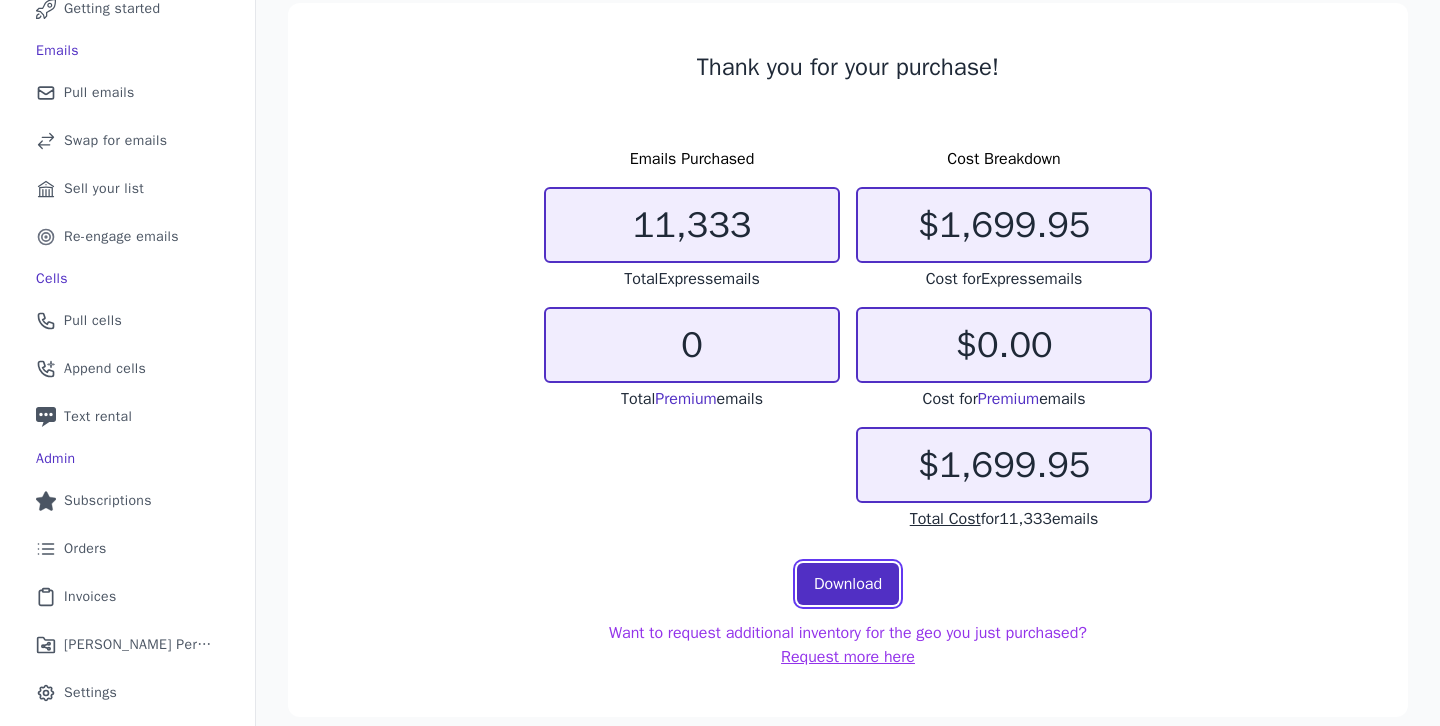 click on "Download" 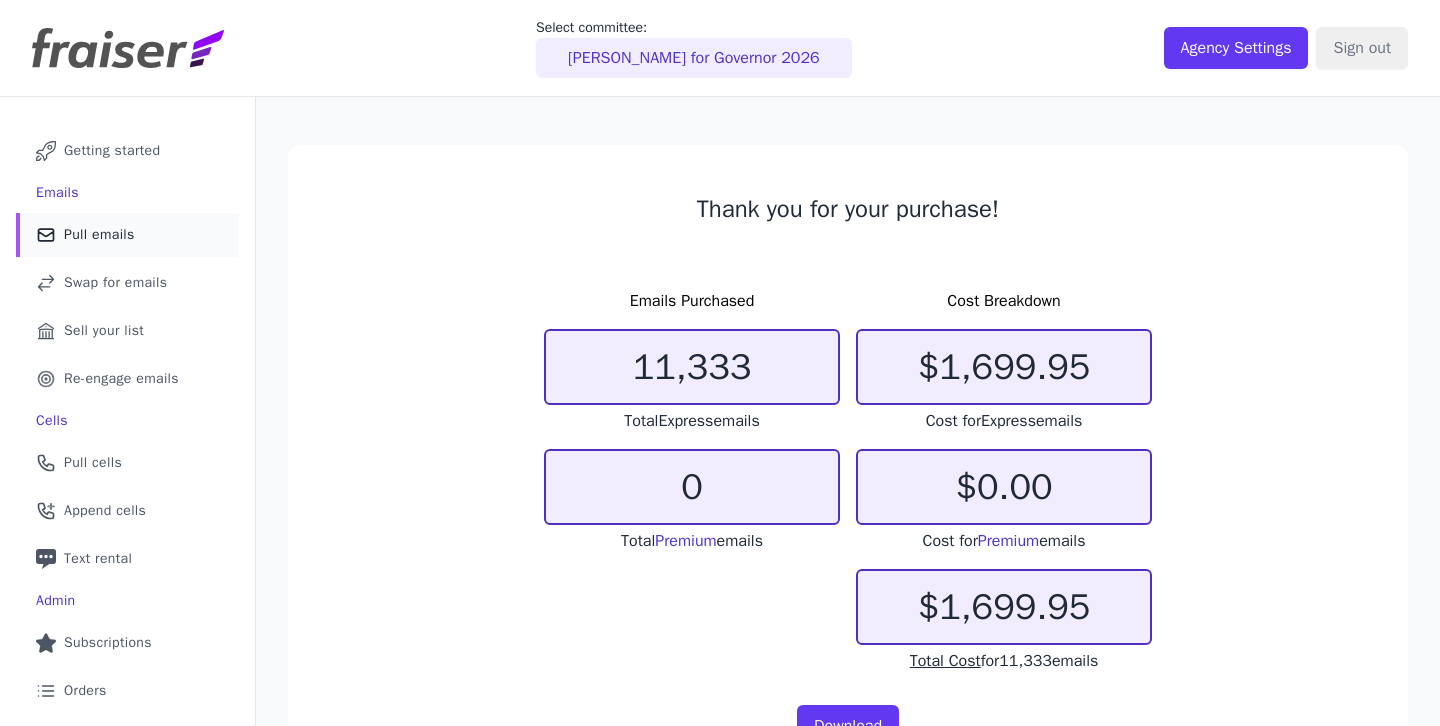click on "Mail Icon Outline of a mail envelope
Pull emails" at bounding box center [127, 235] 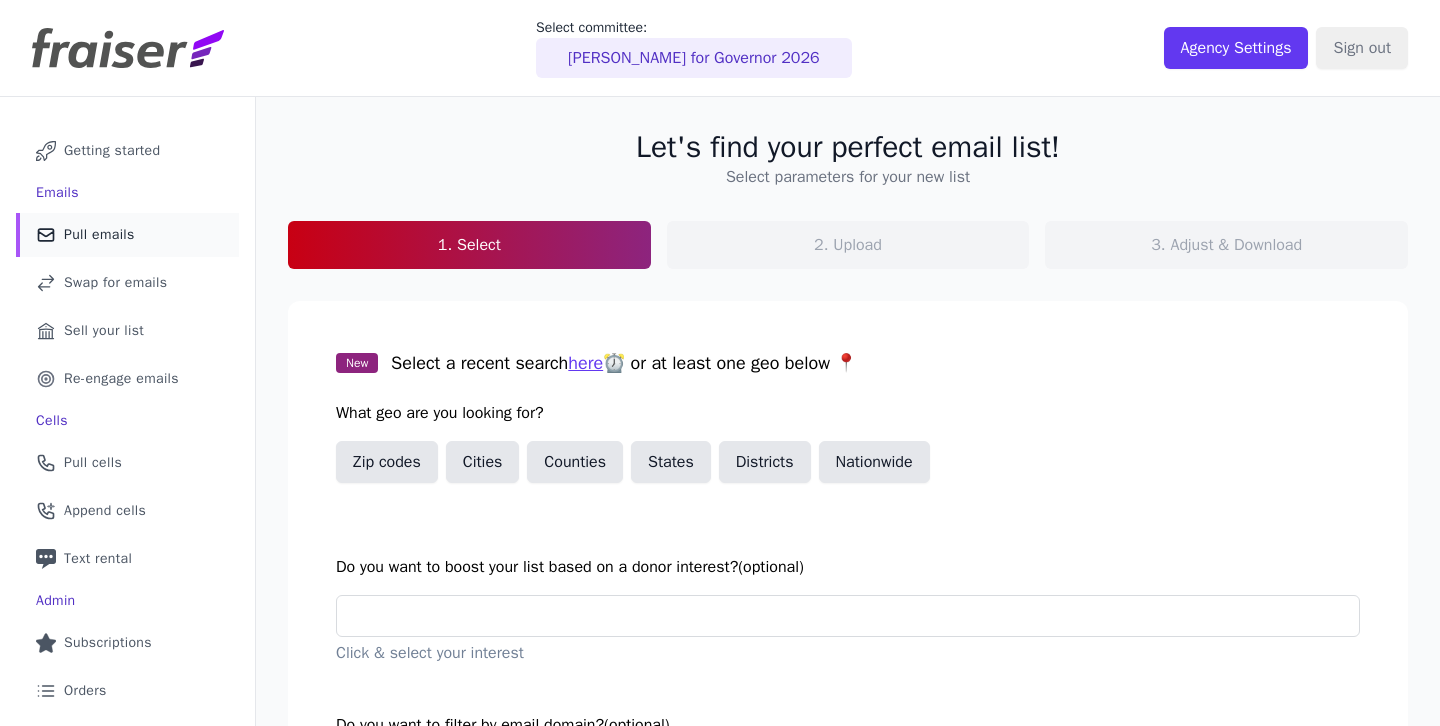 scroll, scrollTop: 0, scrollLeft: 0, axis: both 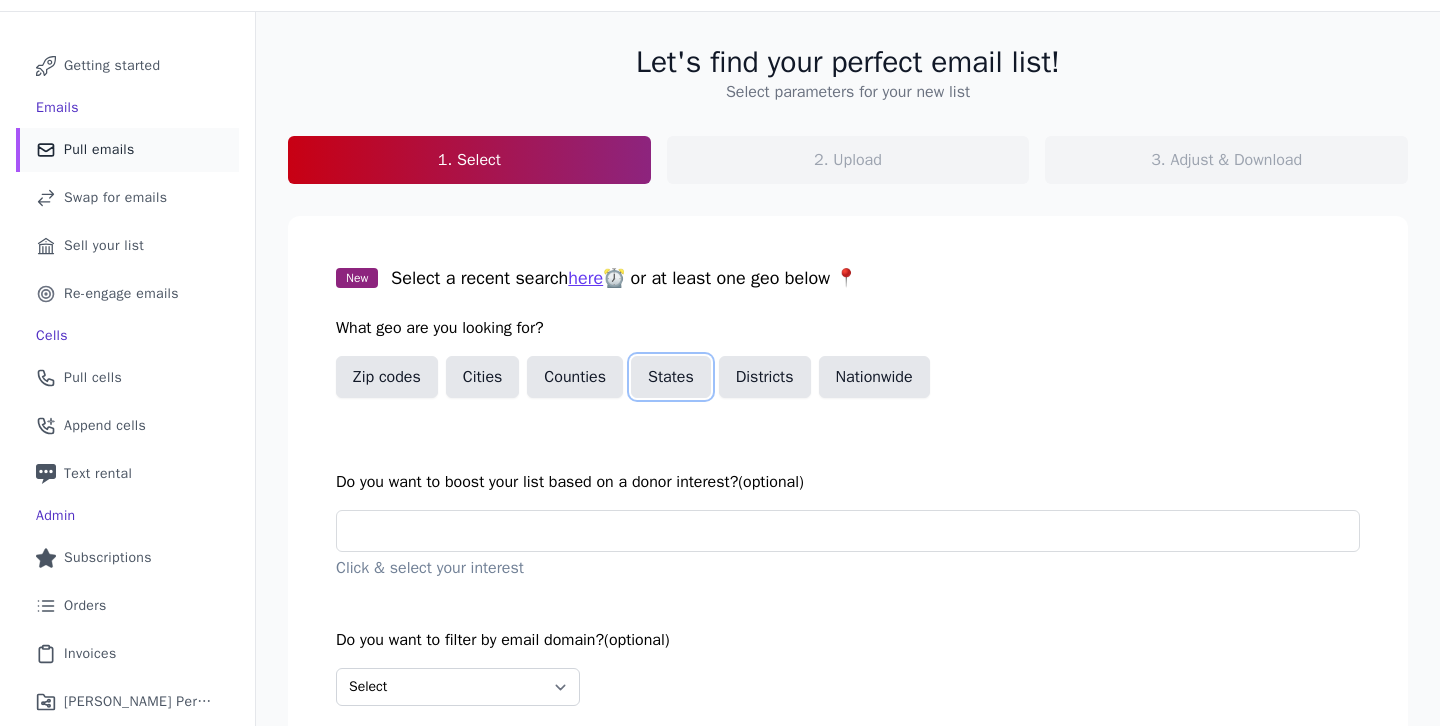 click on "States" at bounding box center [671, 377] 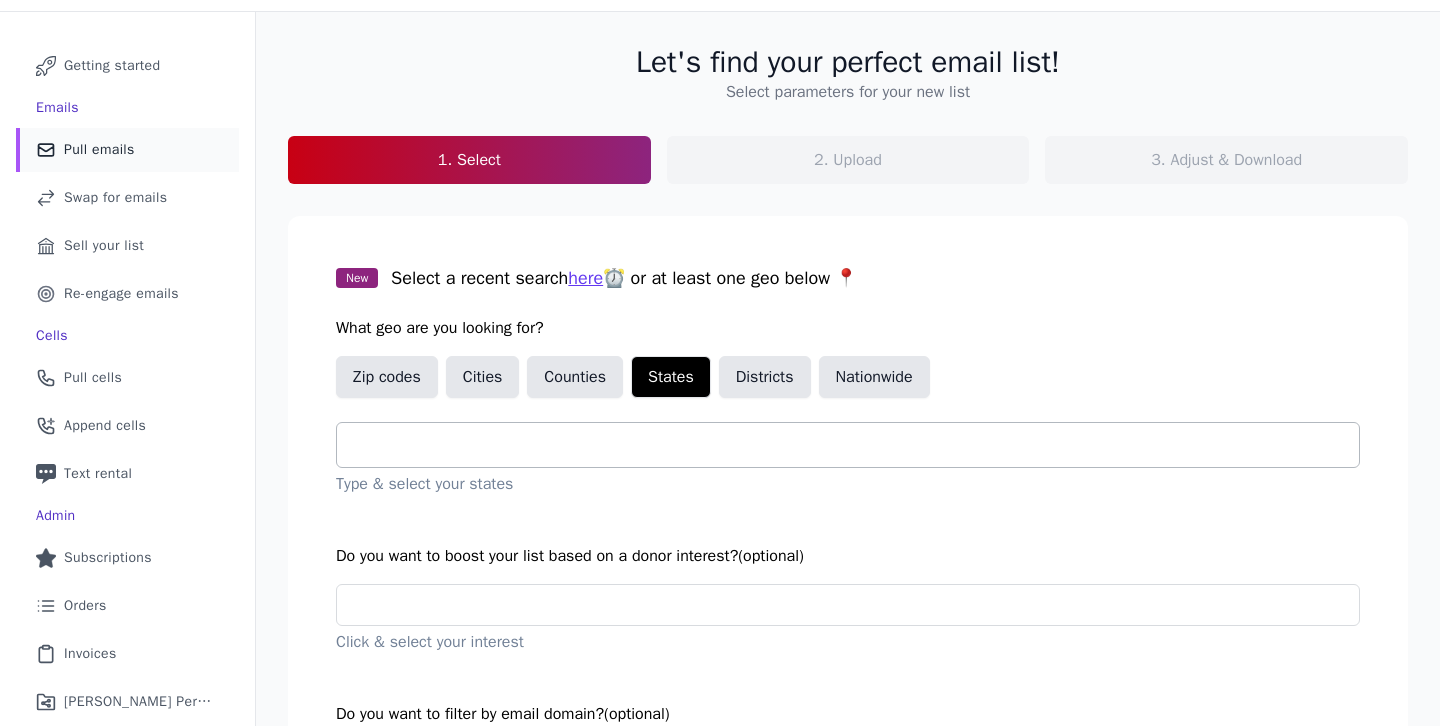 click at bounding box center (856, 445) 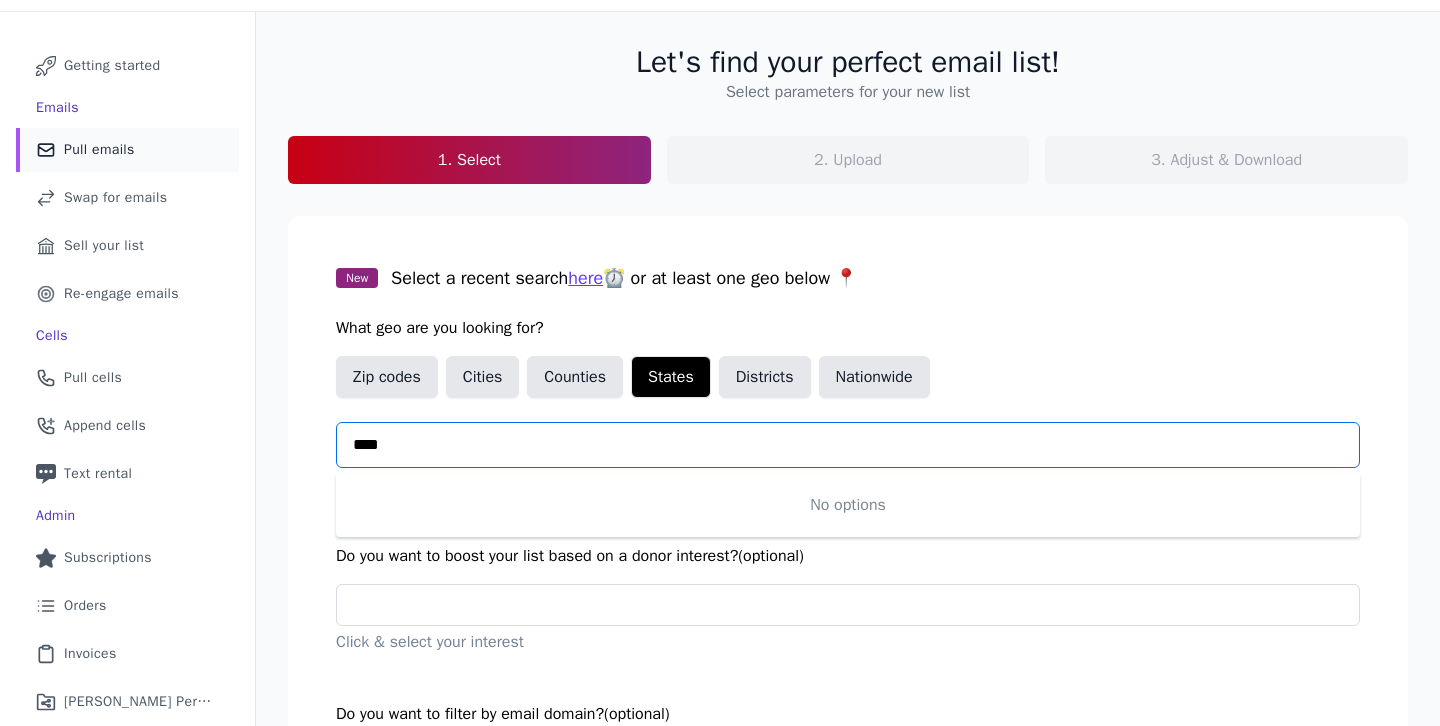 type on "*****" 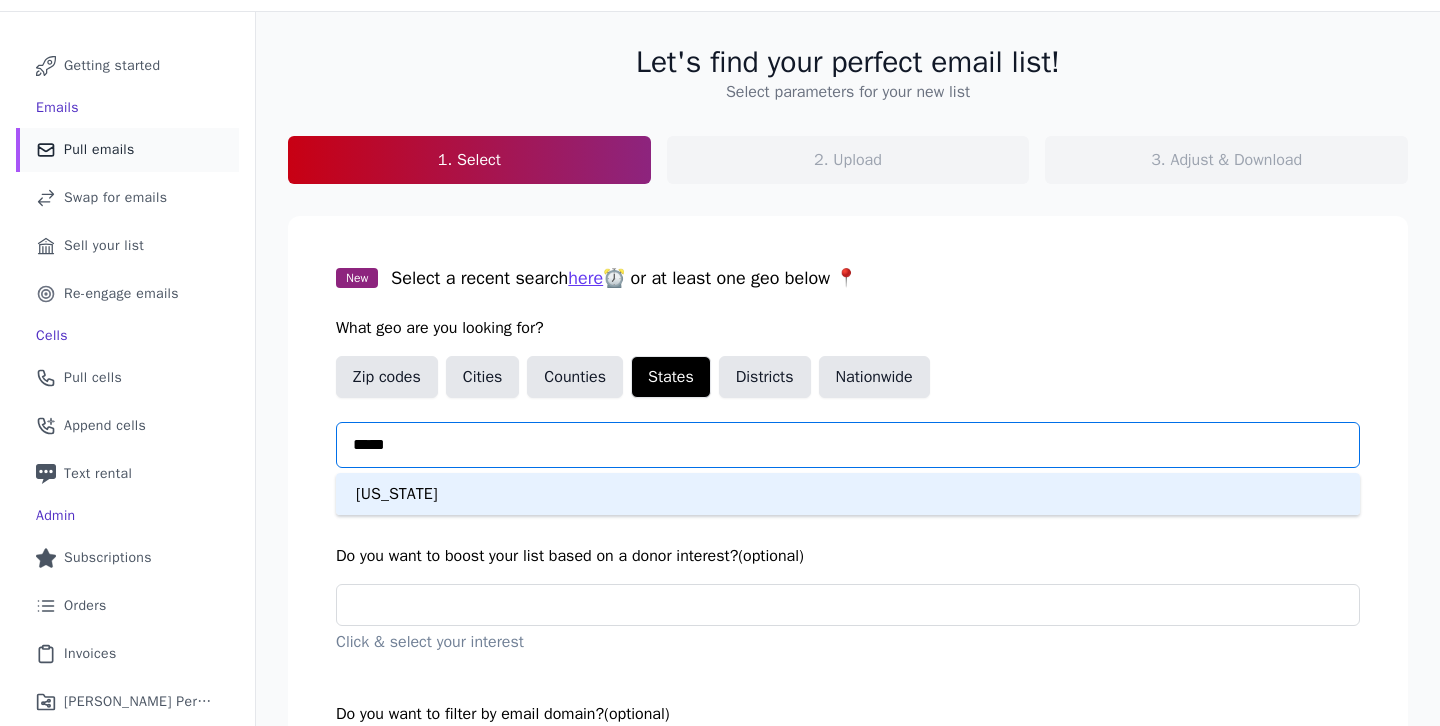 click on "California" at bounding box center (848, 494) 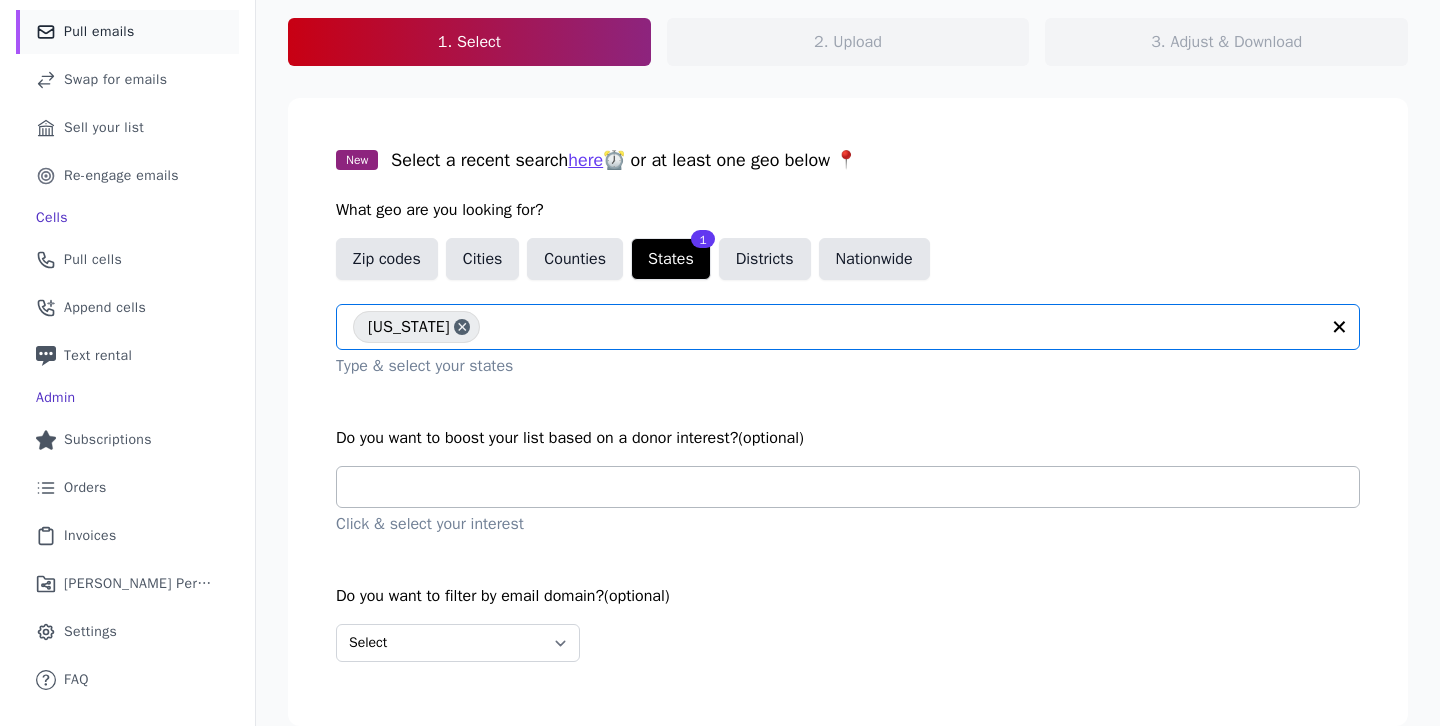 click at bounding box center (856, 487) 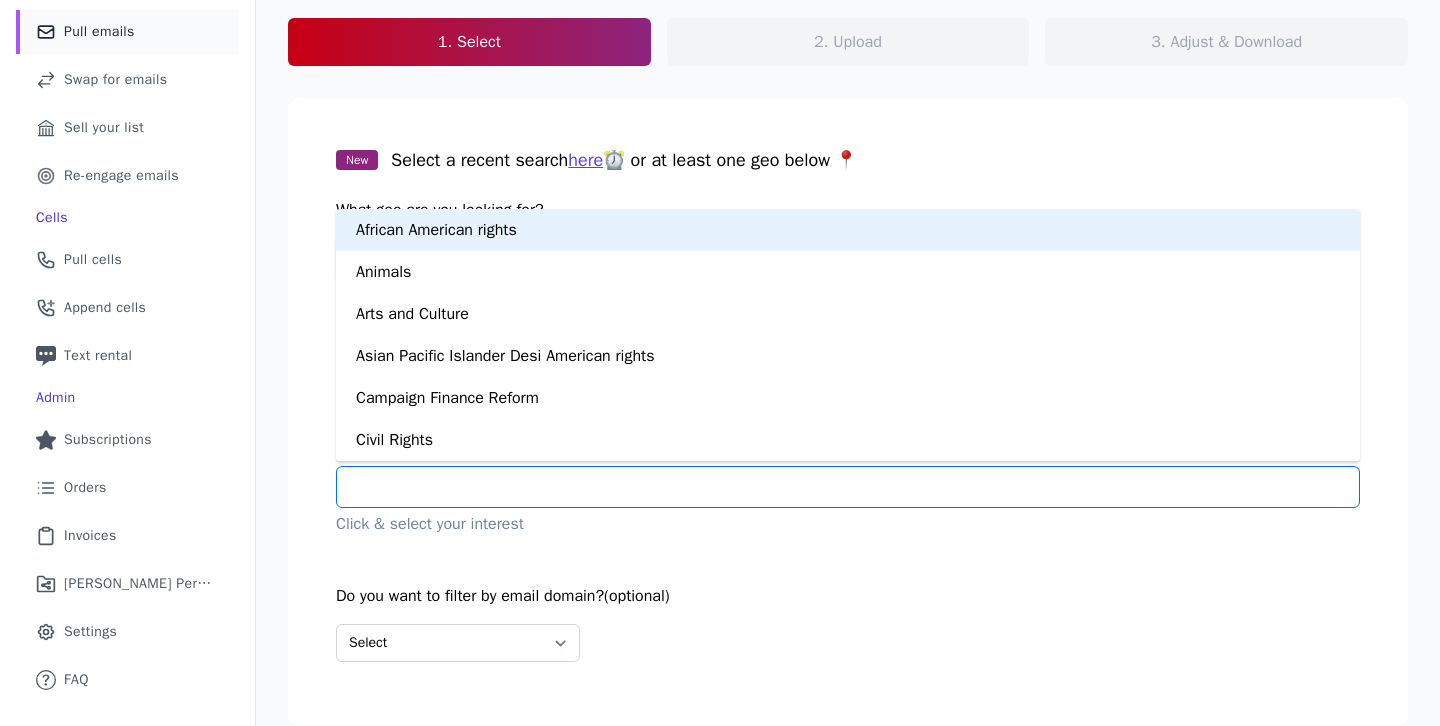 scroll, scrollTop: 275, scrollLeft: 0, axis: vertical 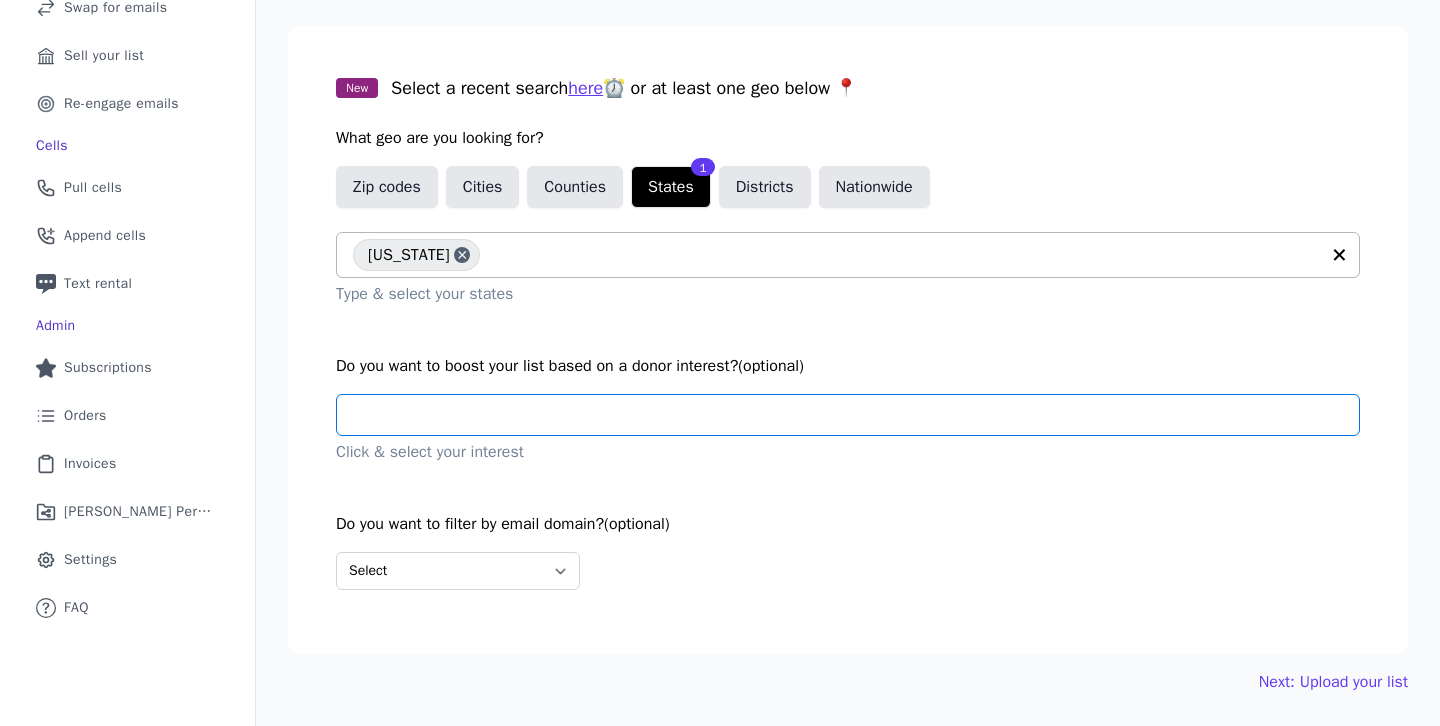 click at bounding box center (856, 415) 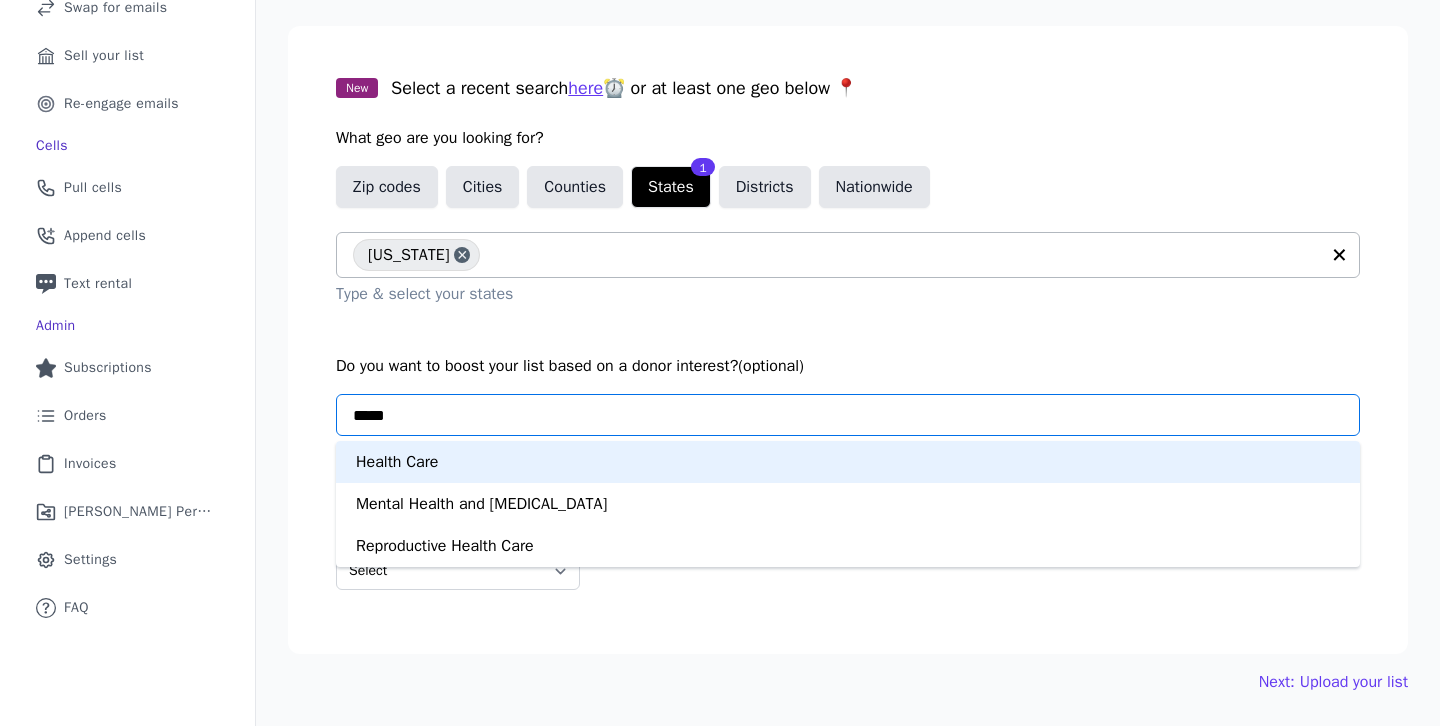 type on "******" 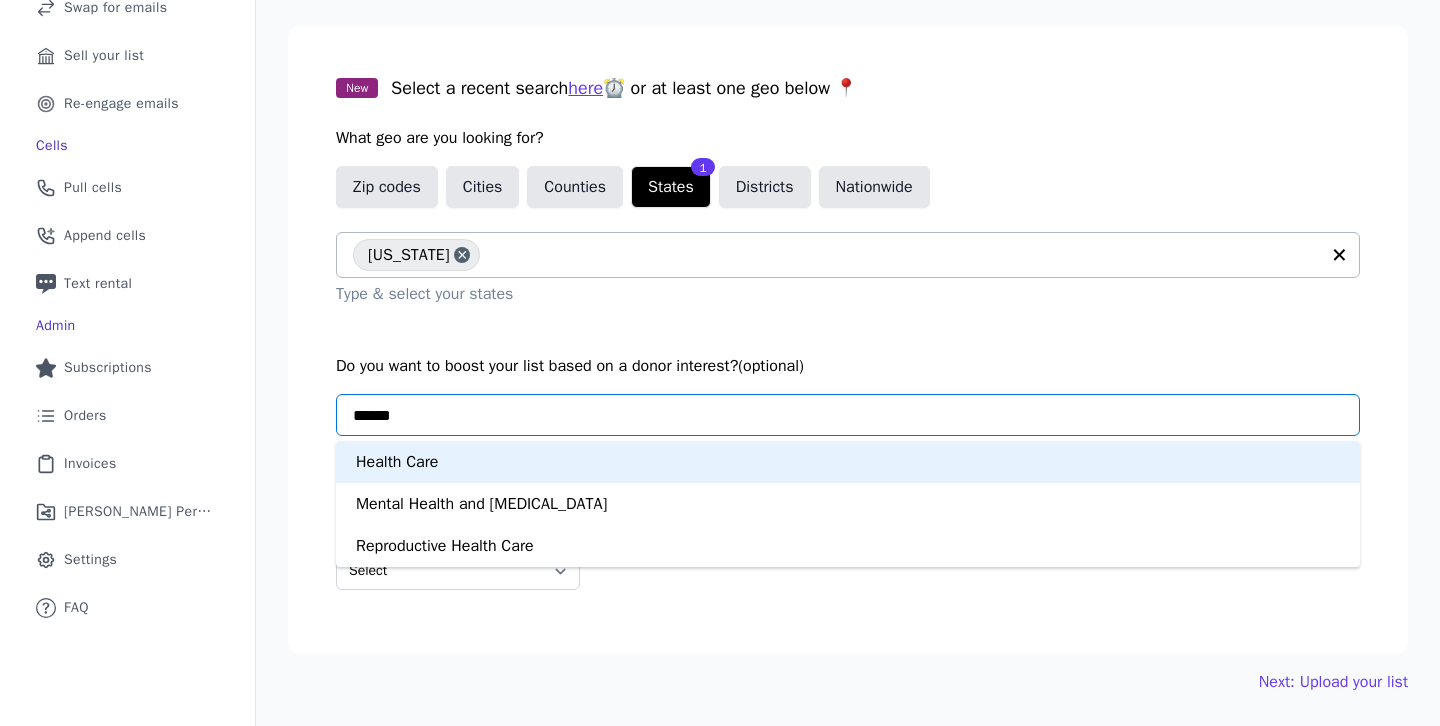 click on "Health Care" at bounding box center [848, 462] 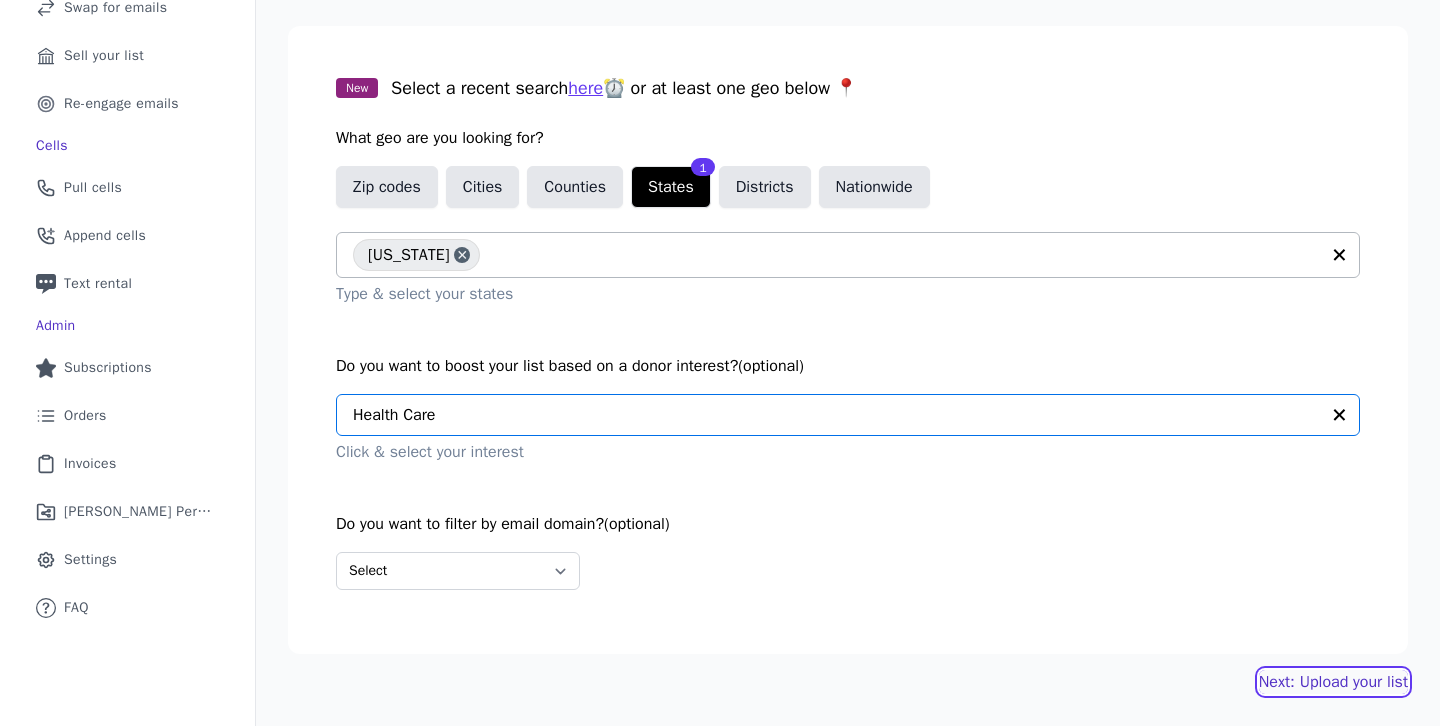 click on "Next: Upload your list" at bounding box center [1333, 682] 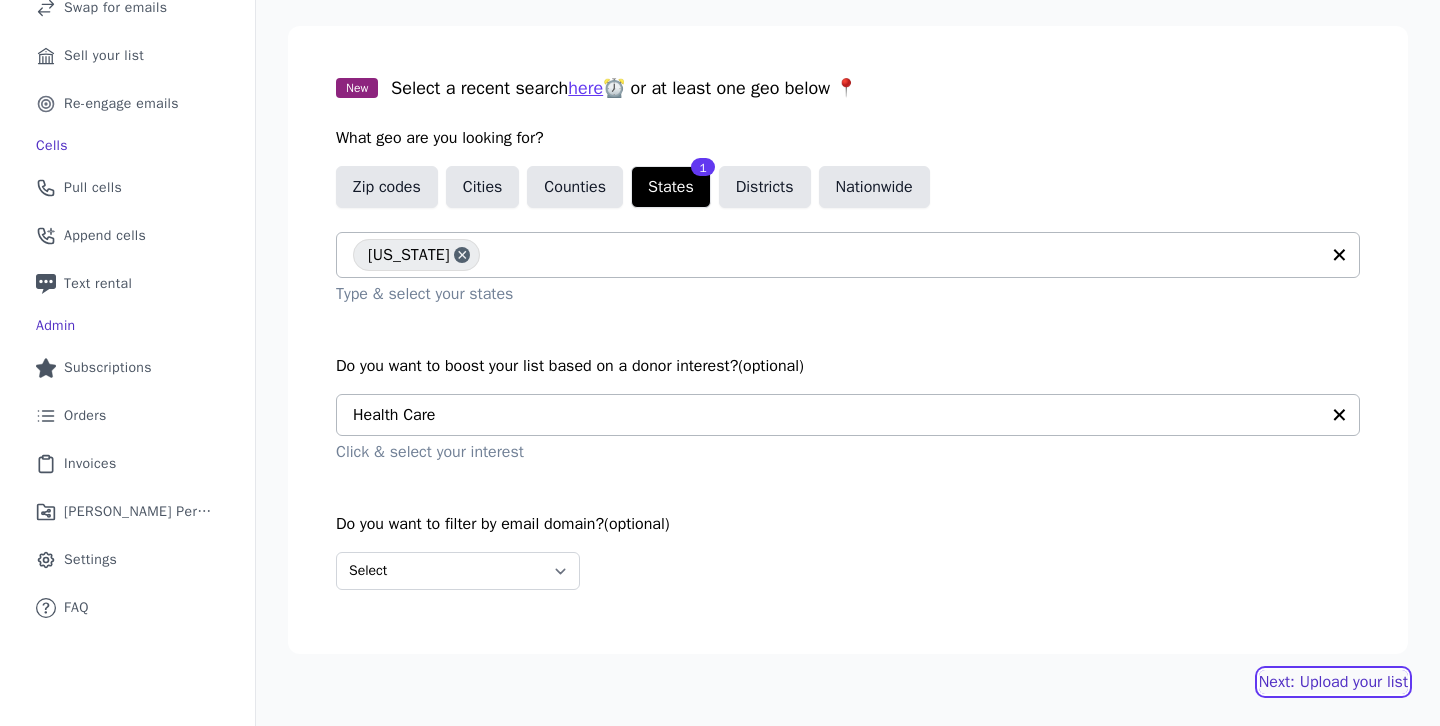 scroll, scrollTop: 191, scrollLeft: 0, axis: vertical 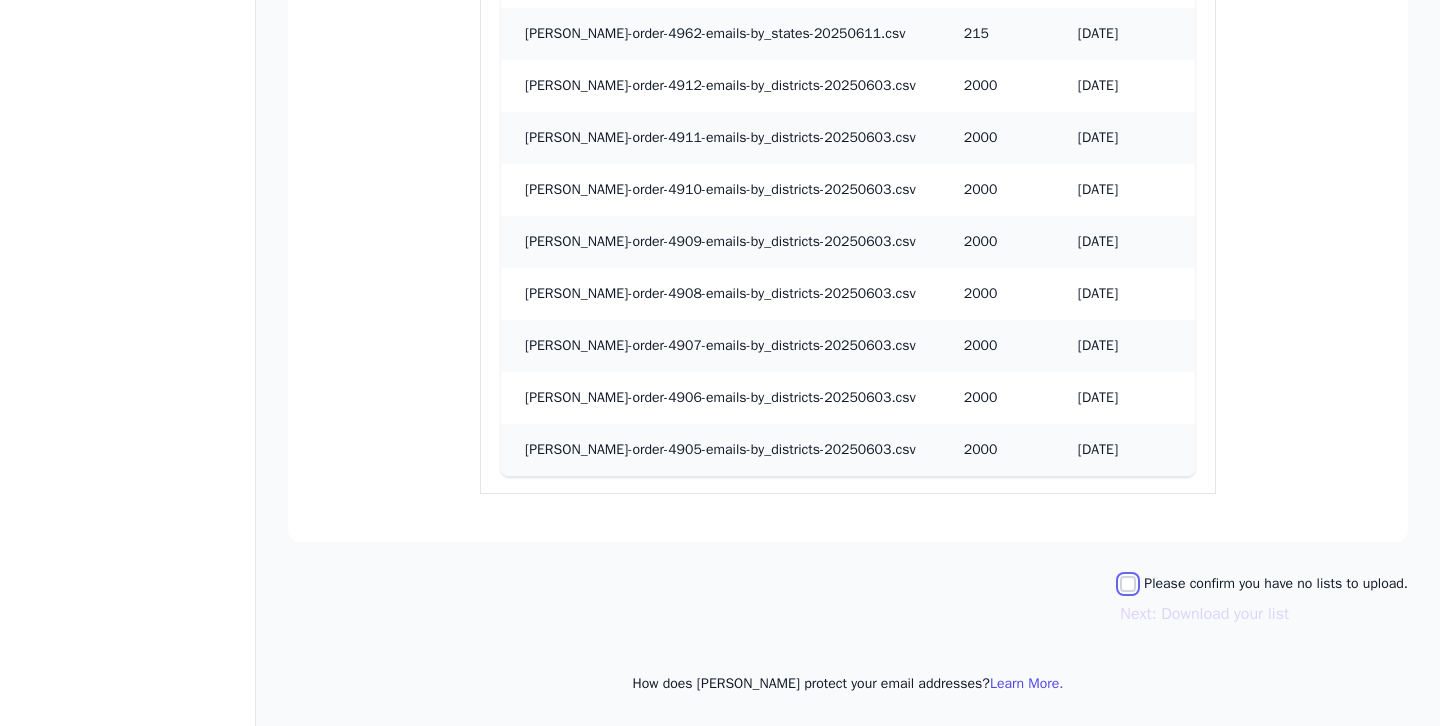 click on "Please confirm you have no lists to upload." 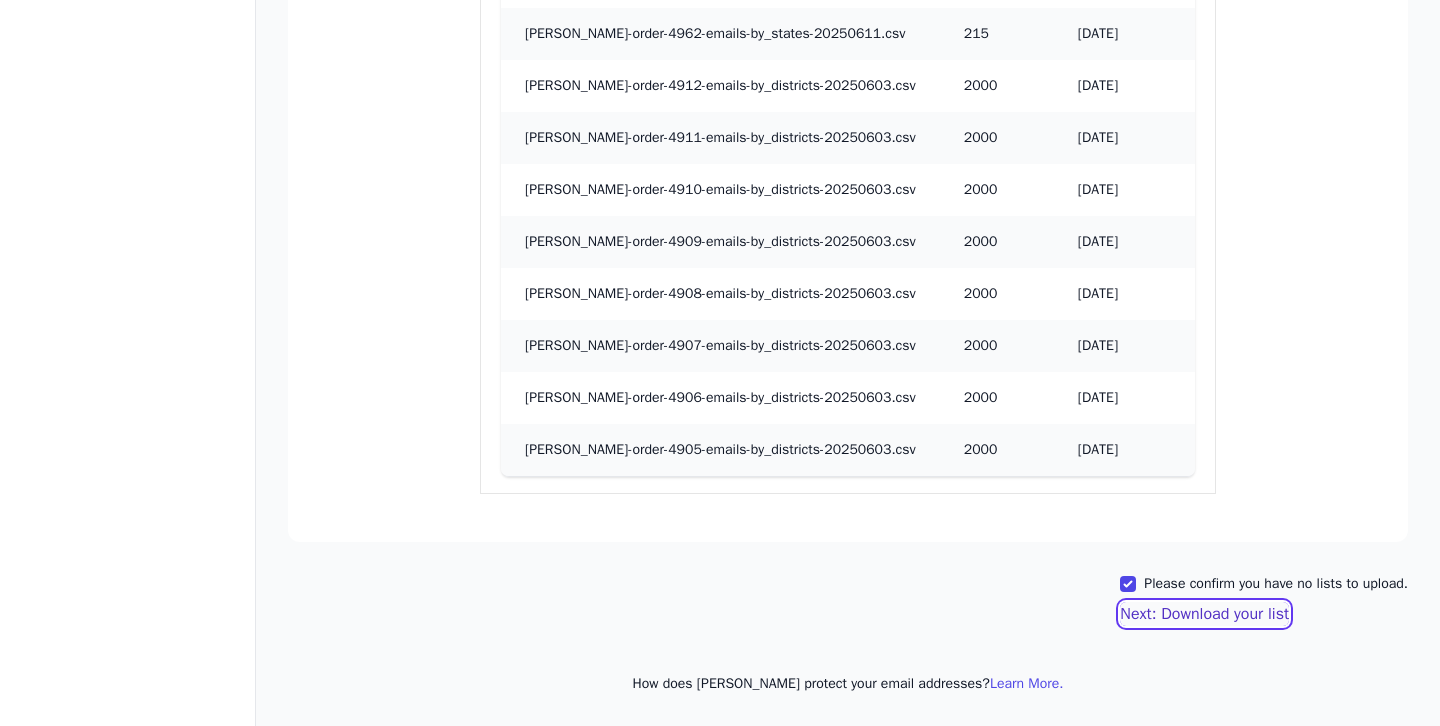click on "Next: Download your list" 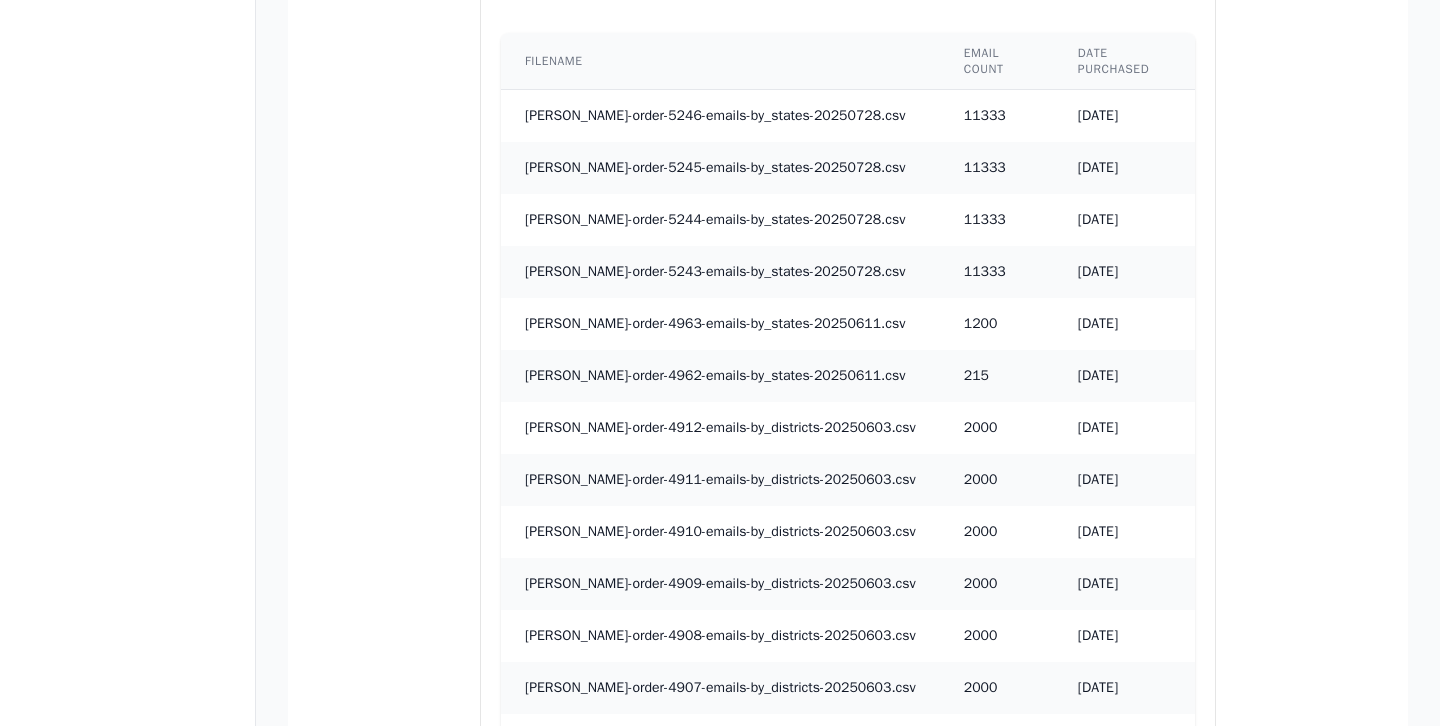 scroll, scrollTop: 234, scrollLeft: 0, axis: vertical 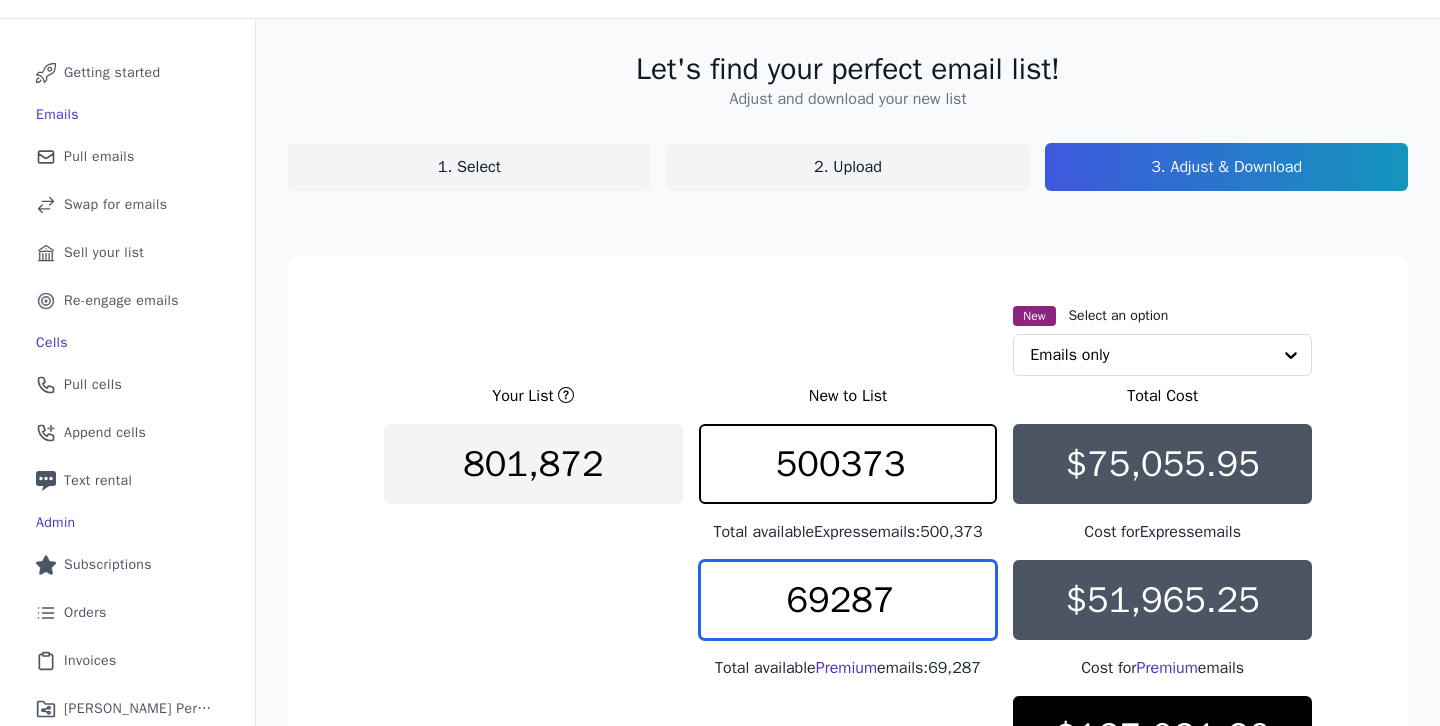 drag, startPoint x: 889, startPoint y: 588, endPoint x: 711, endPoint y: 569, distance: 179.01117 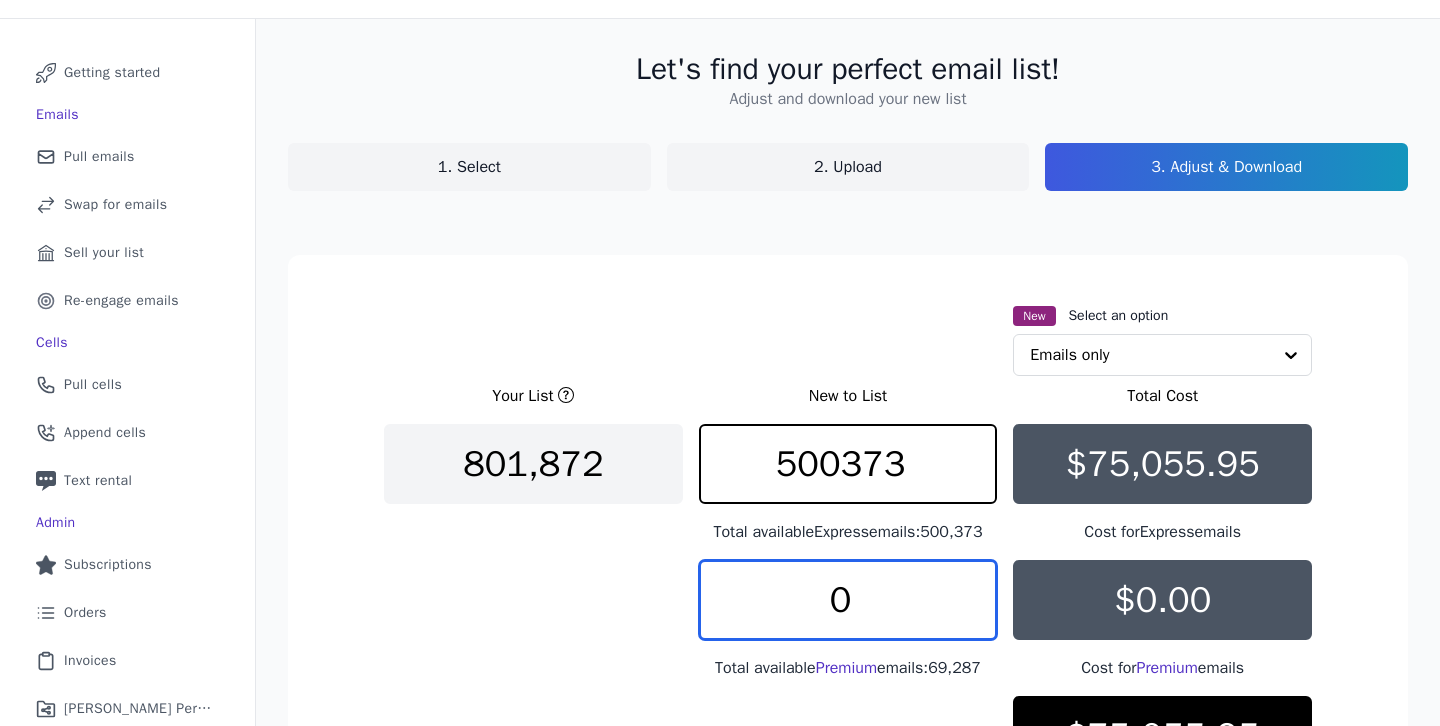 type on "0" 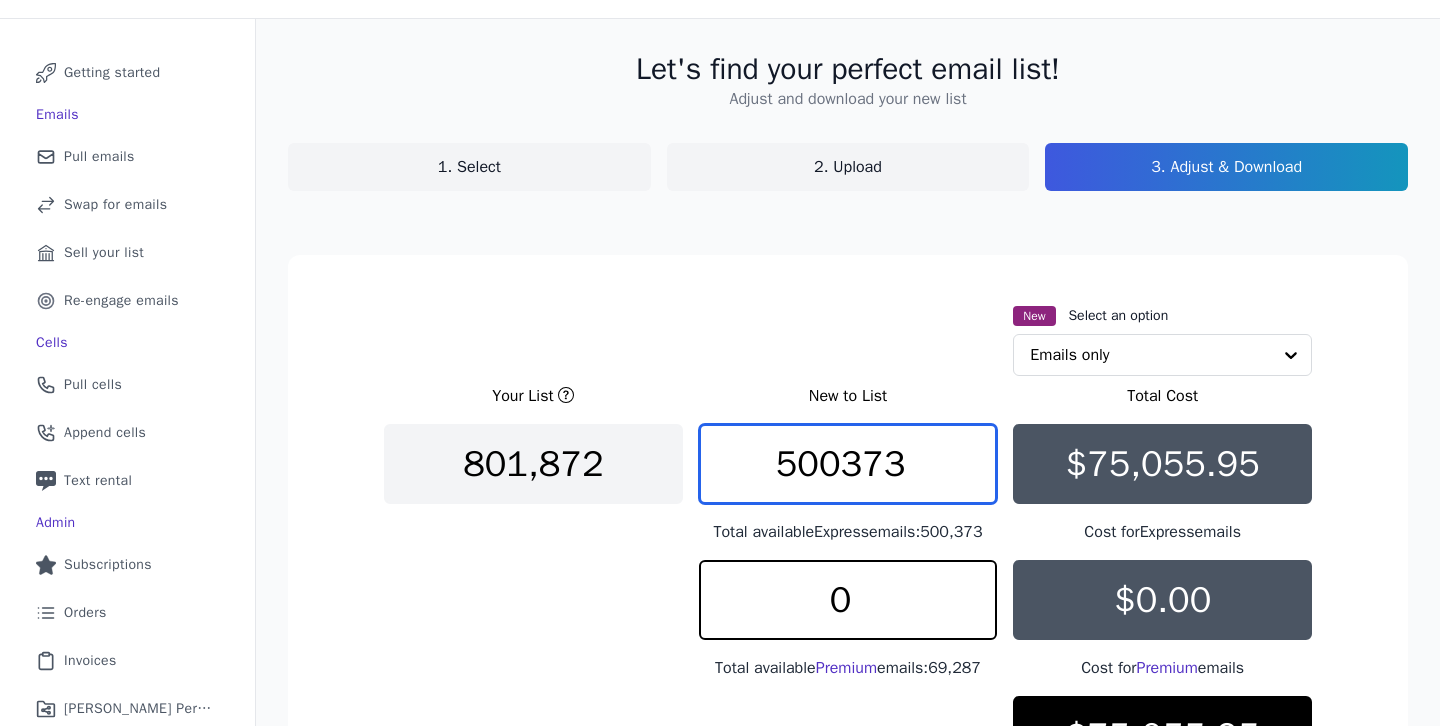 drag, startPoint x: 910, startPoint y: 481, endPoint x: 743, endPoint y: 465, distance: 167.76471 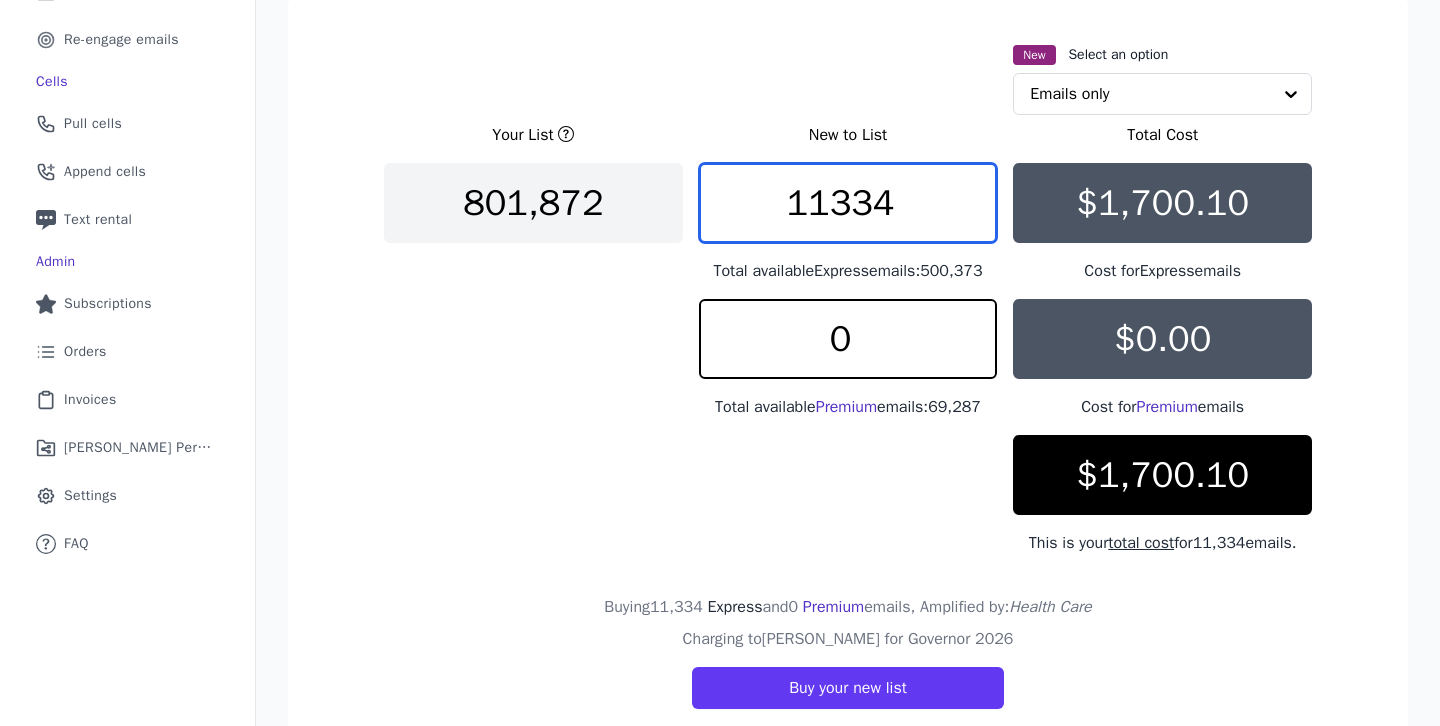 scroll, scrollTop: 341, scrollLeft: 0, axis: vertical 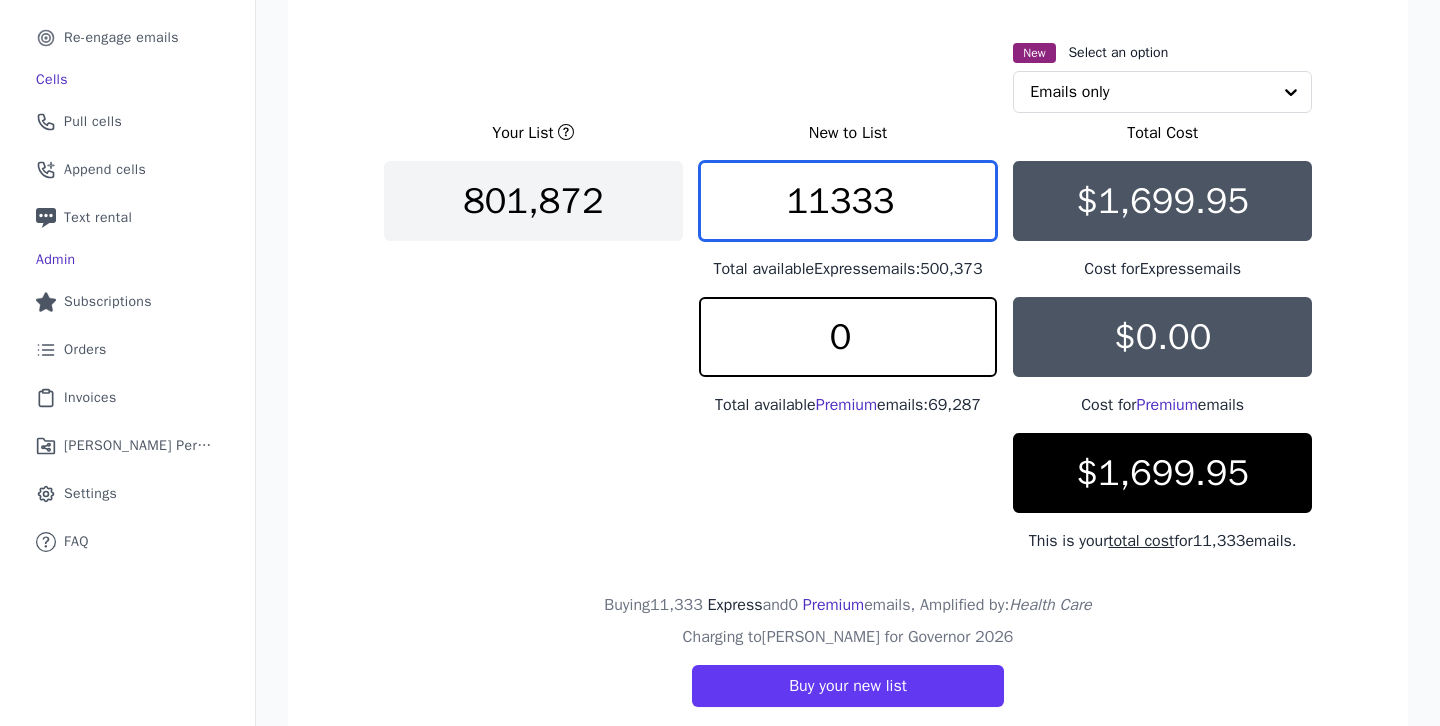 type on "11333" 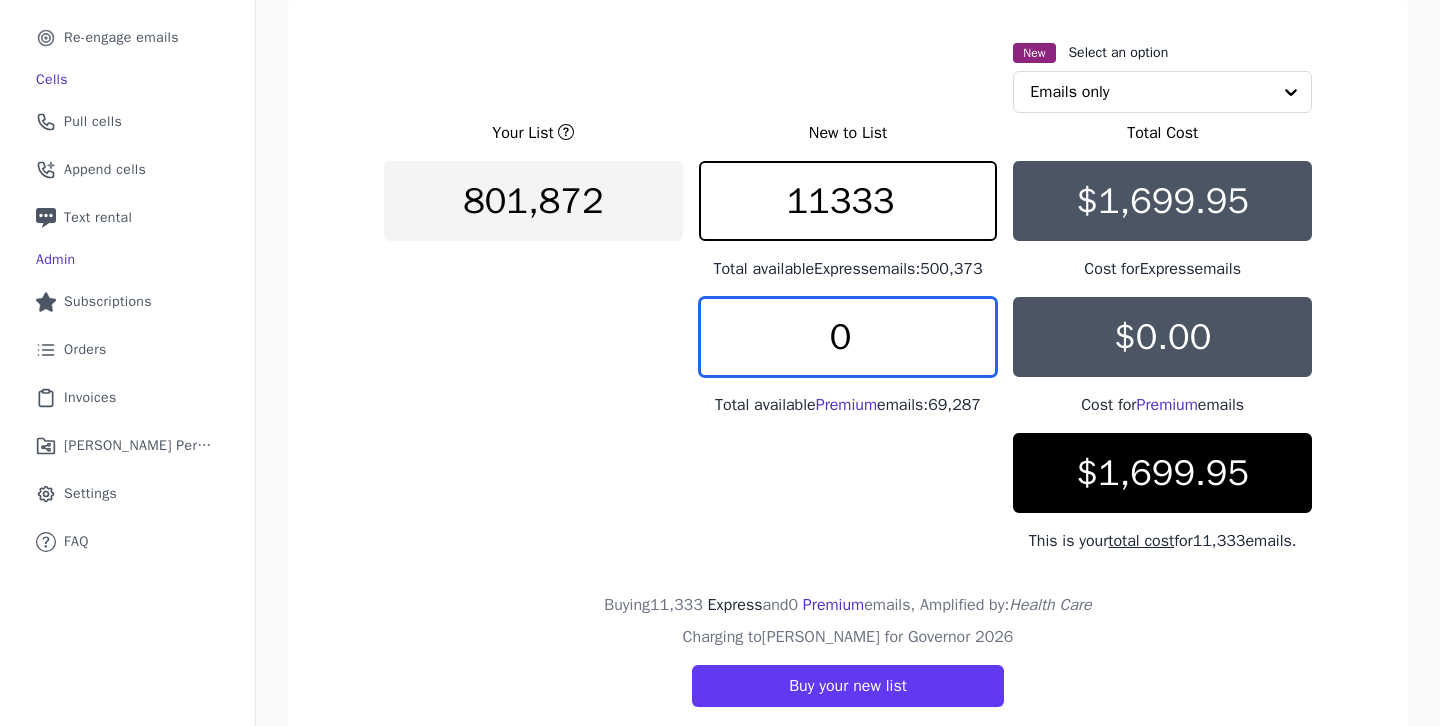 click on "0" 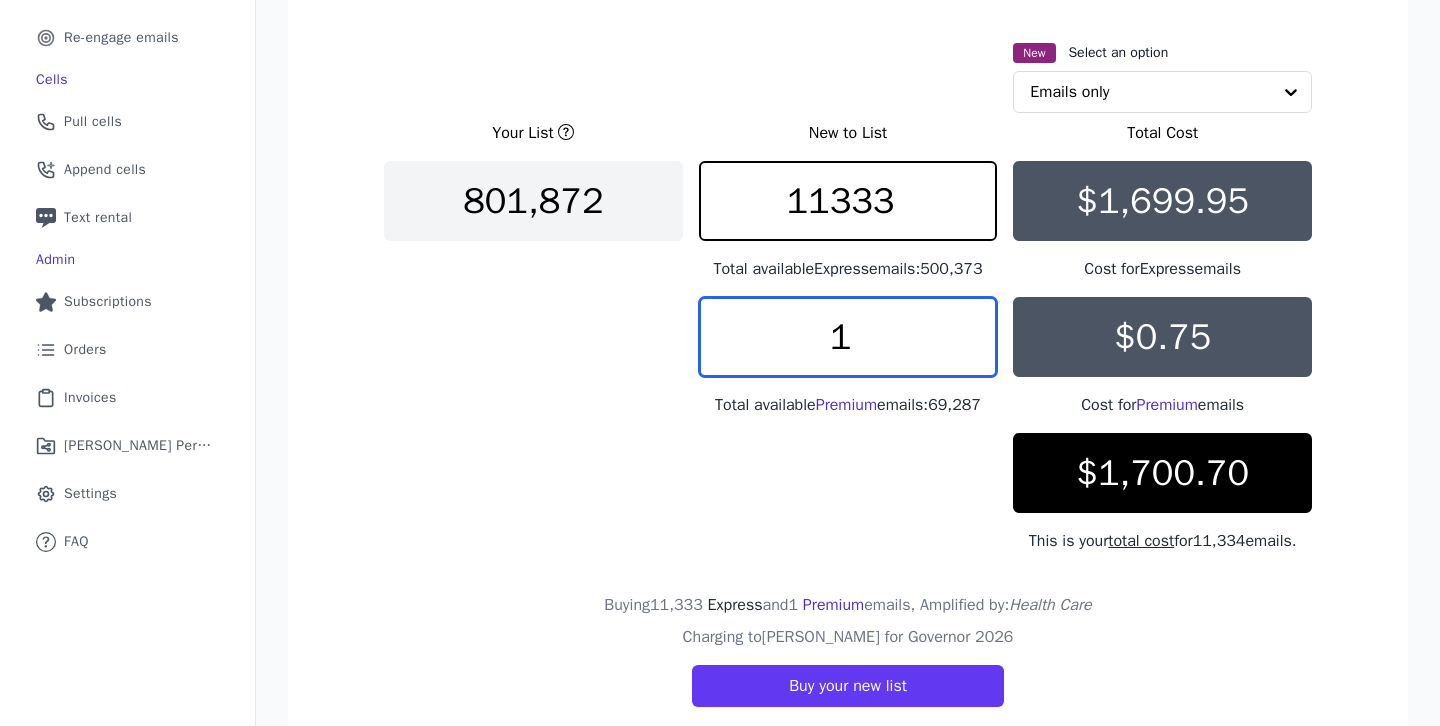 type on "1" 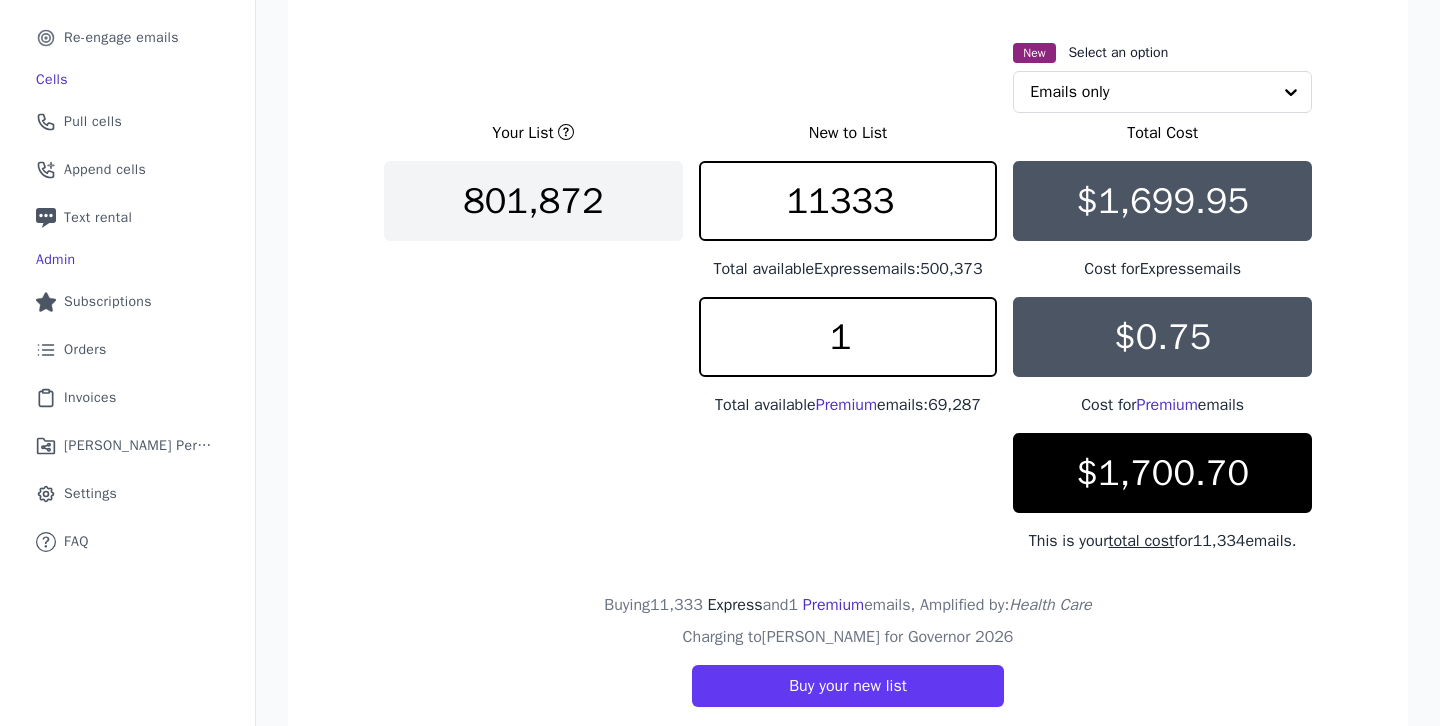 click on "Your List       New to List   Total Cost   801,872   11333   Total available  Express  emails:  500,373   $1,699.95   Cost for  Express  emails   1   Total available  Premium
emails:  69,287   $0.75   Cost for  Premium  emails     $1,700.70   This is your  total cost  for  11,334
emails." 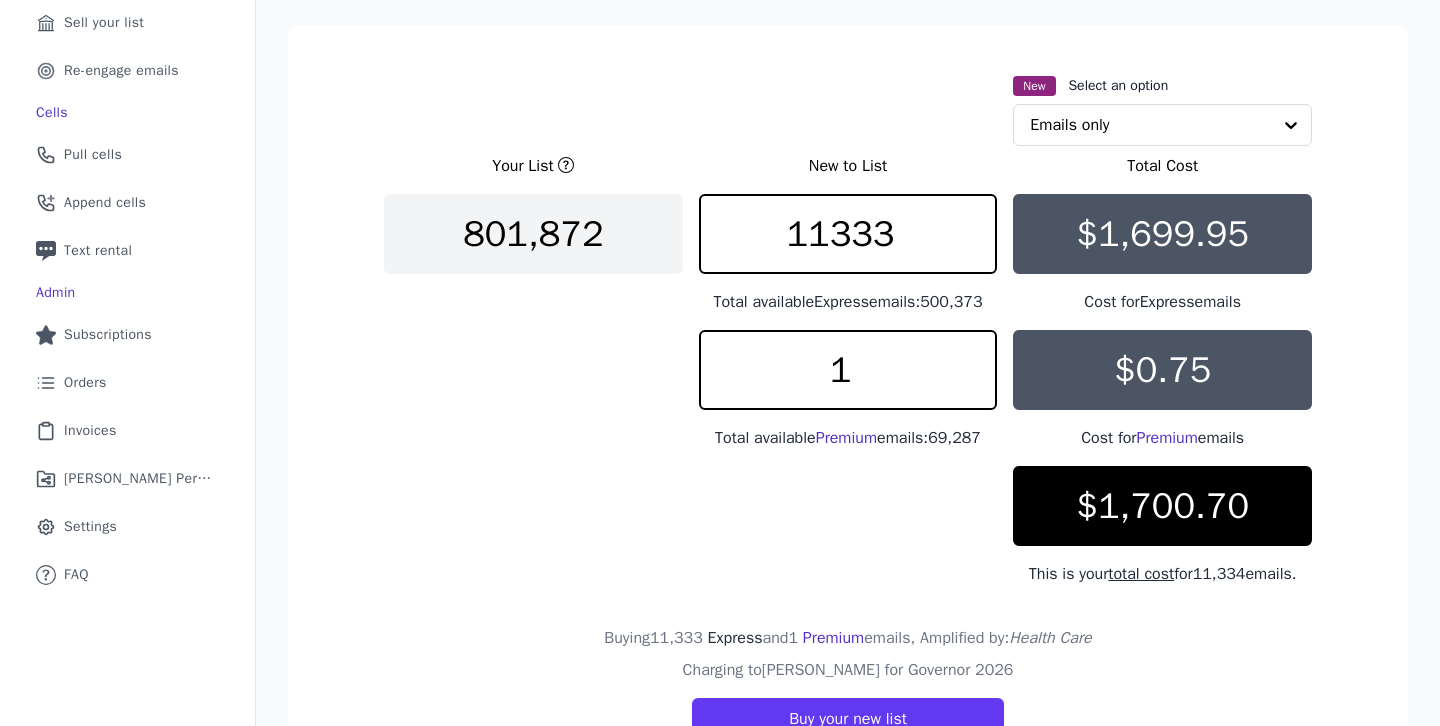 scroll, scrollTop: 307, scrollLeft: 0, axis: vertical 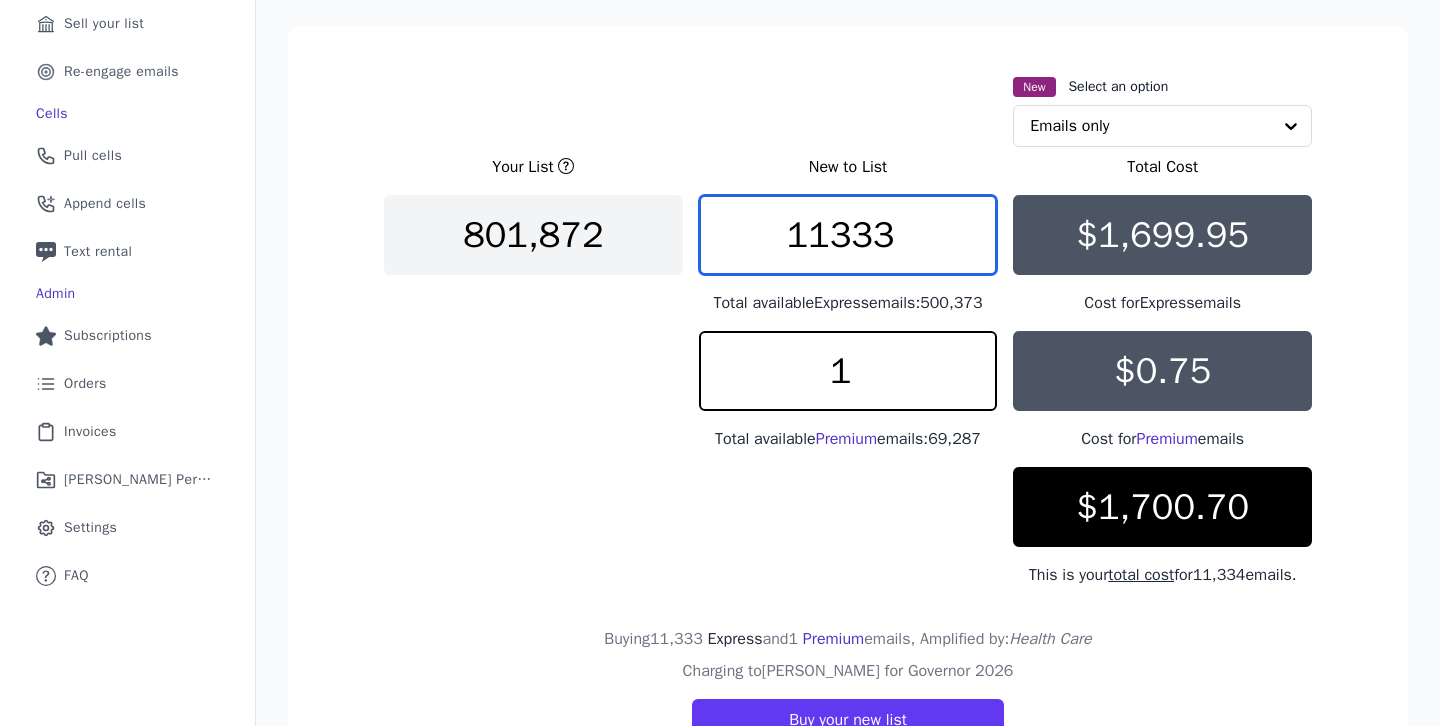 click on "11333" 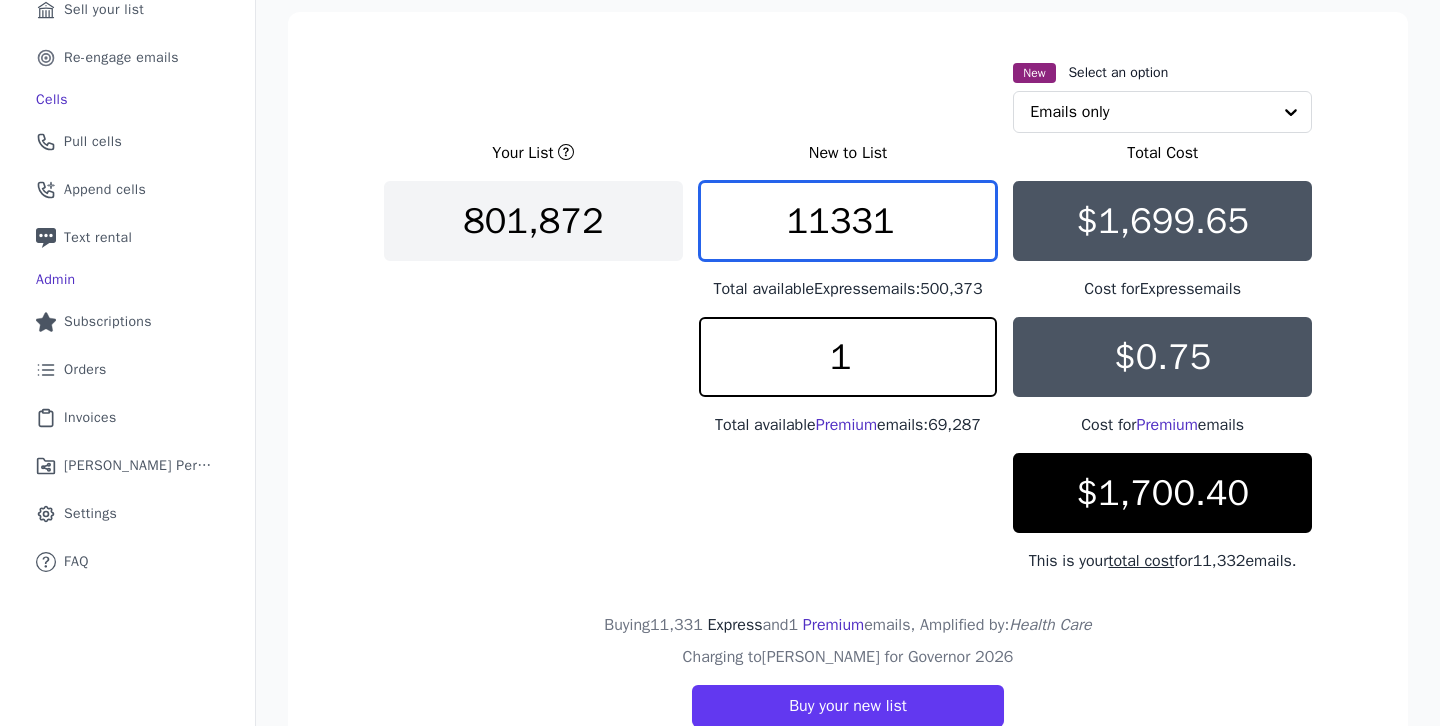 scroll, scrollTop: 298, scrollLeft: 0, axis: vertical 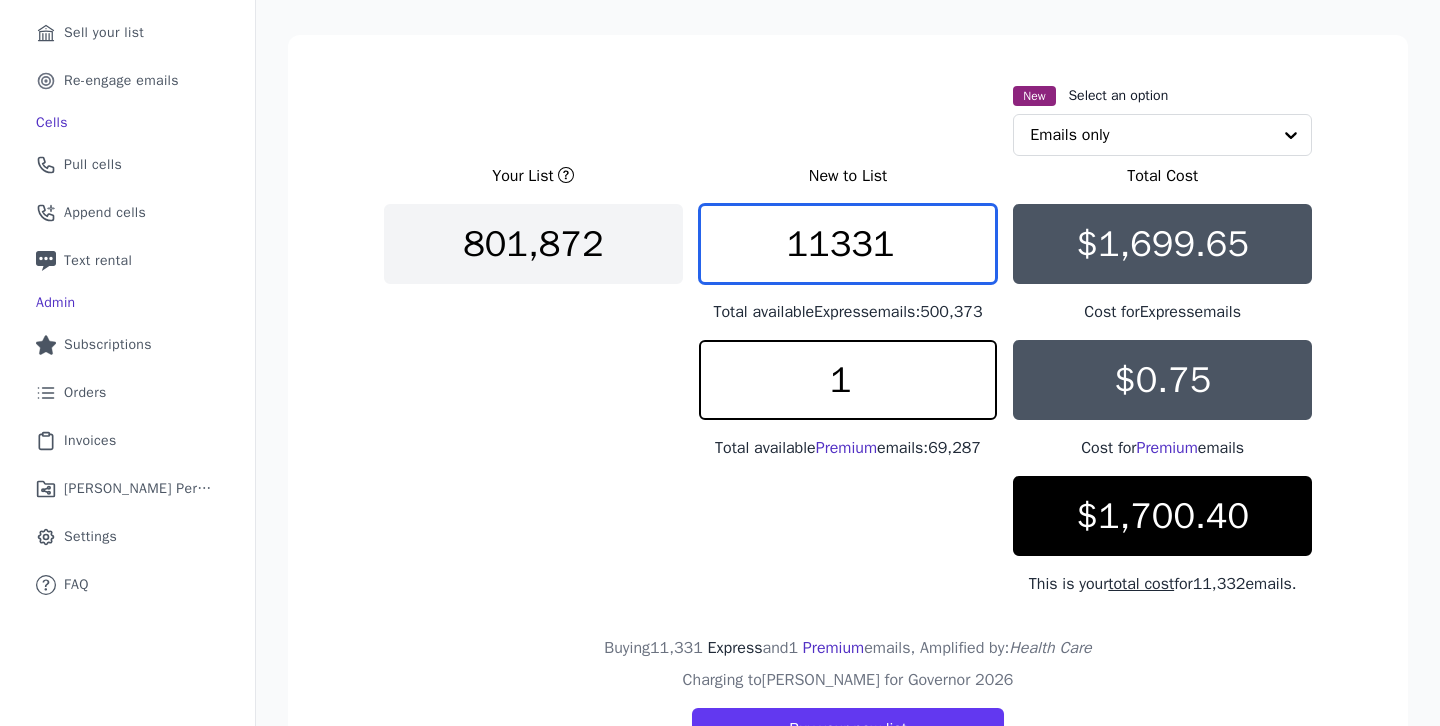 type on "11331" 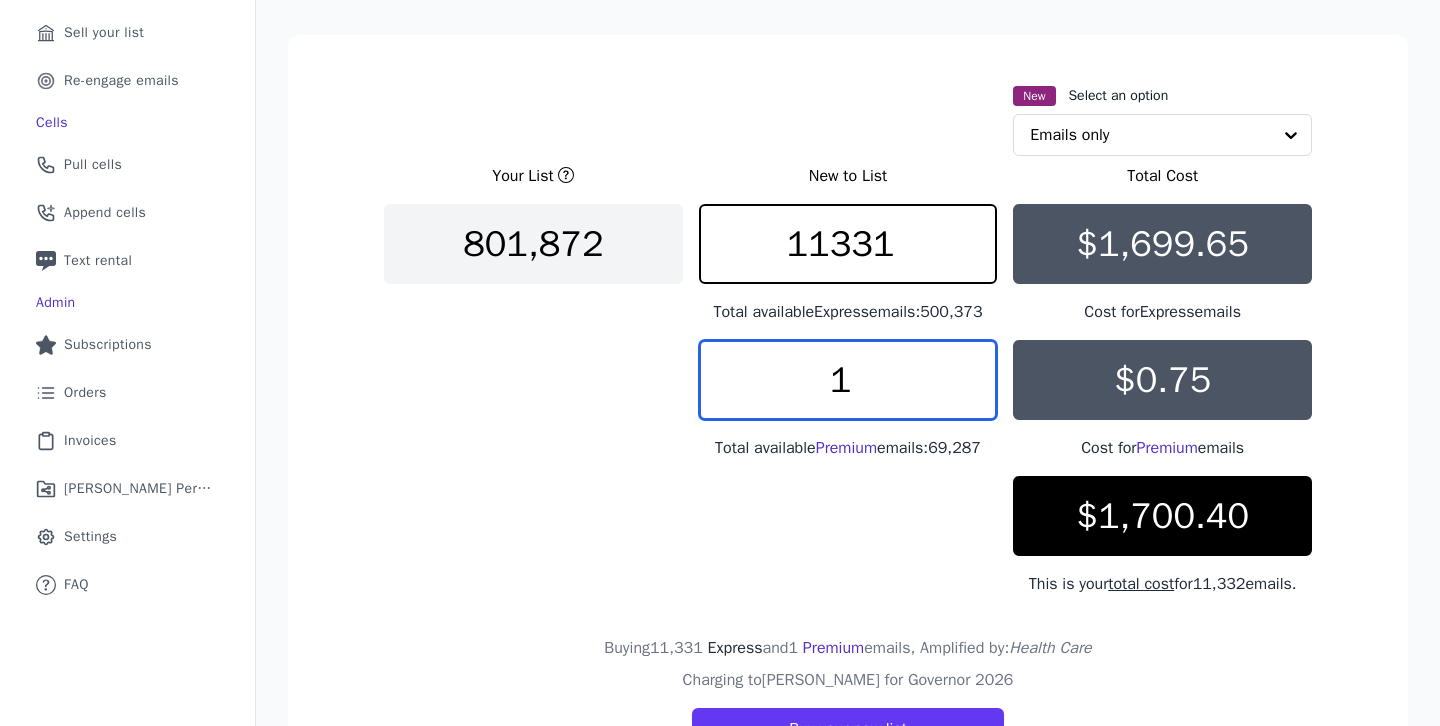 click on "1" 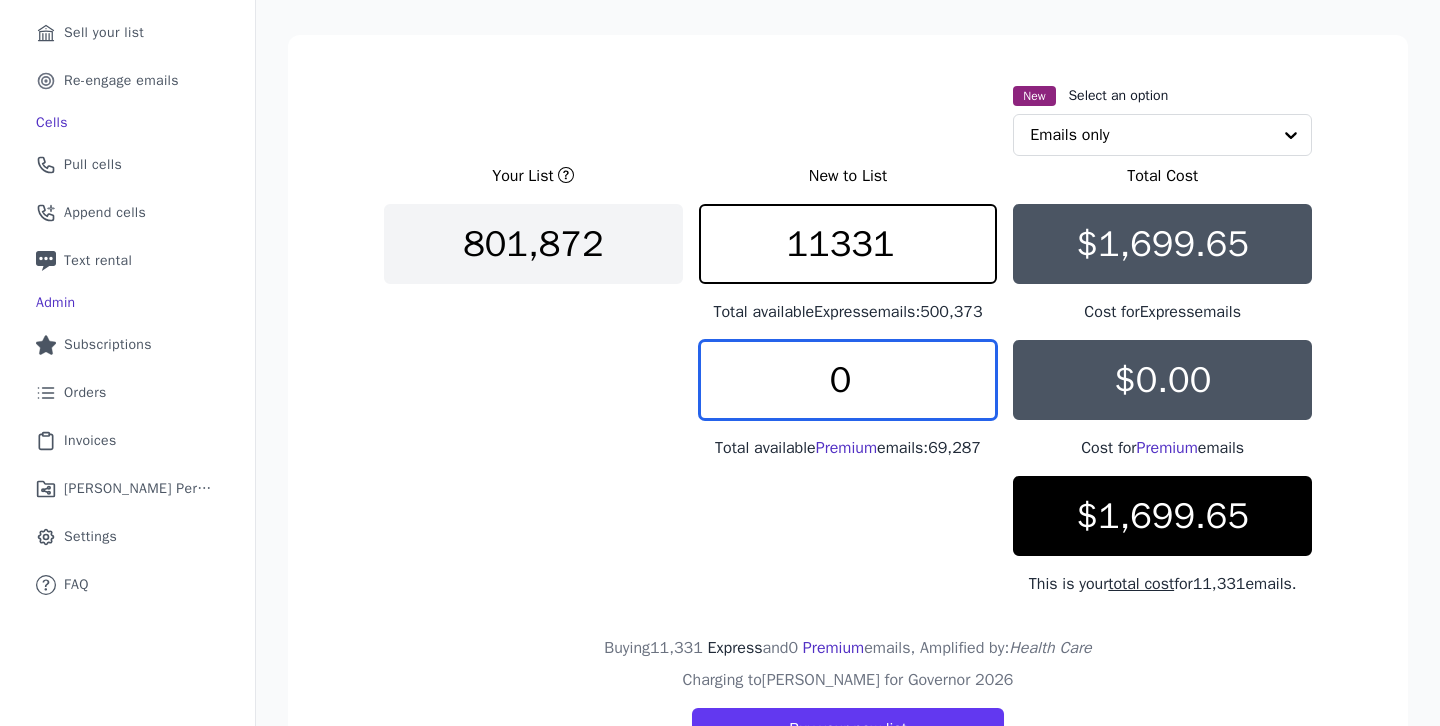 type on "0" 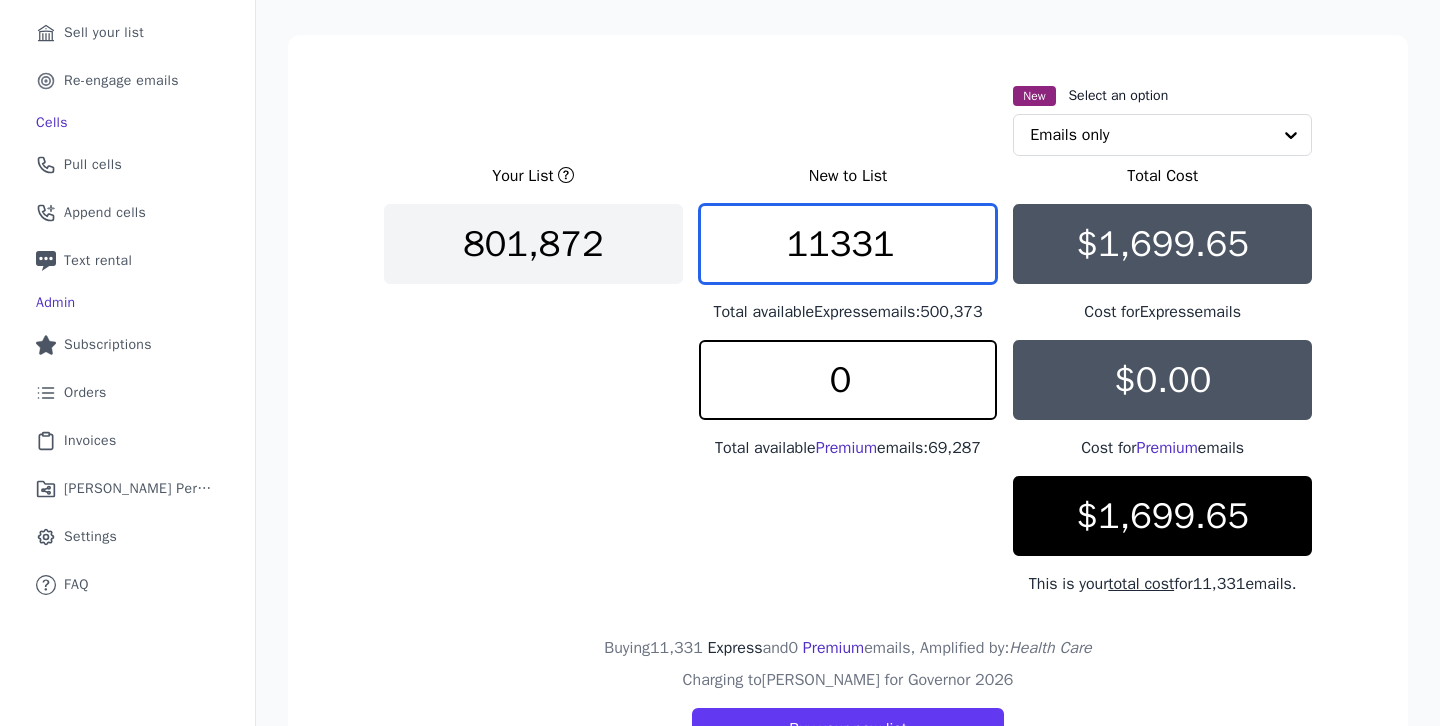 click on "11331" 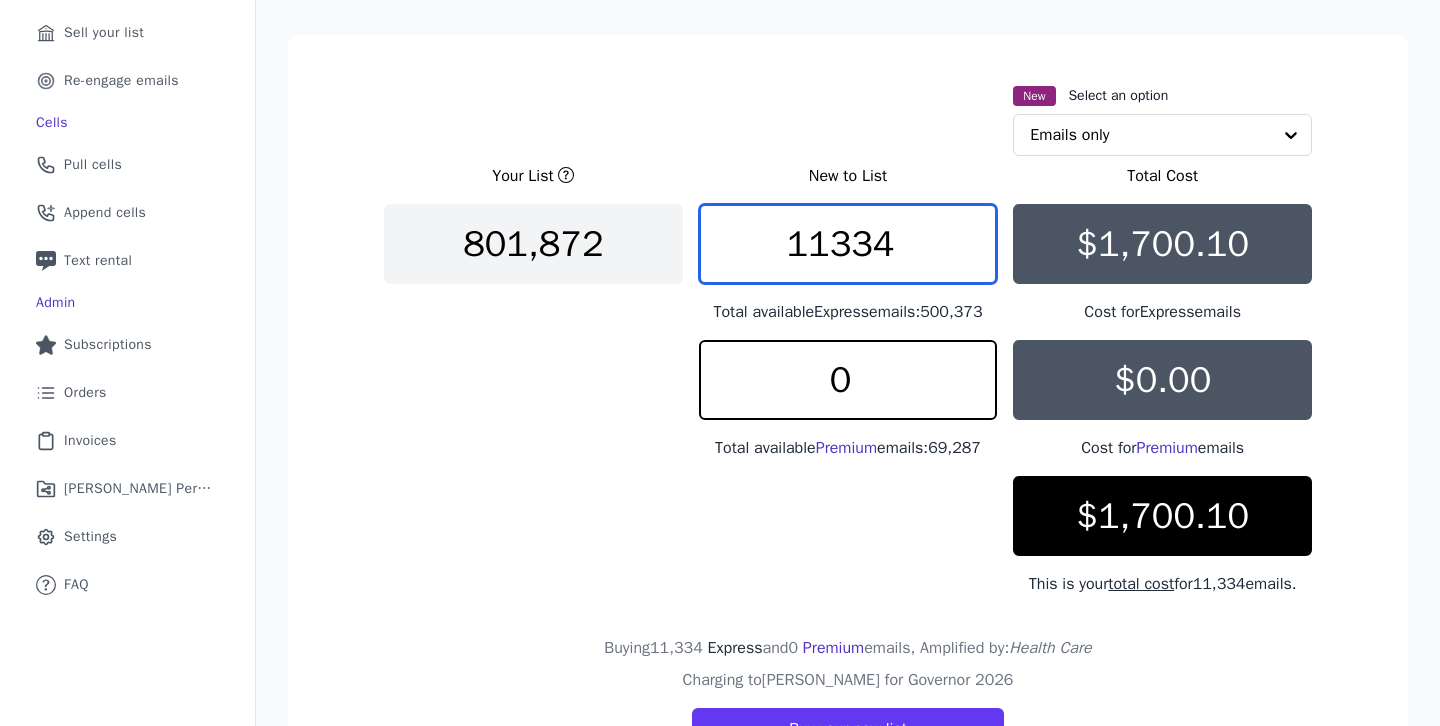 type on "11334" 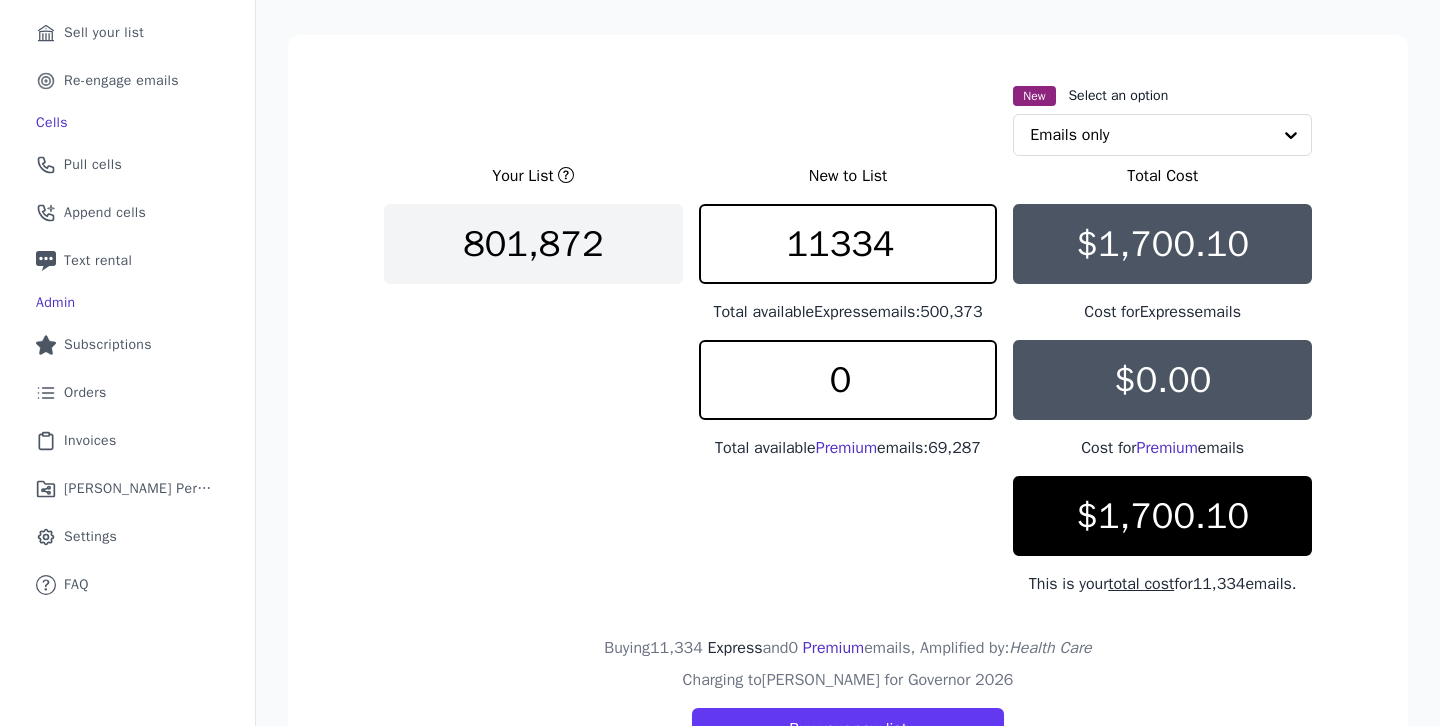 click on "New   Select an option         Emails only" 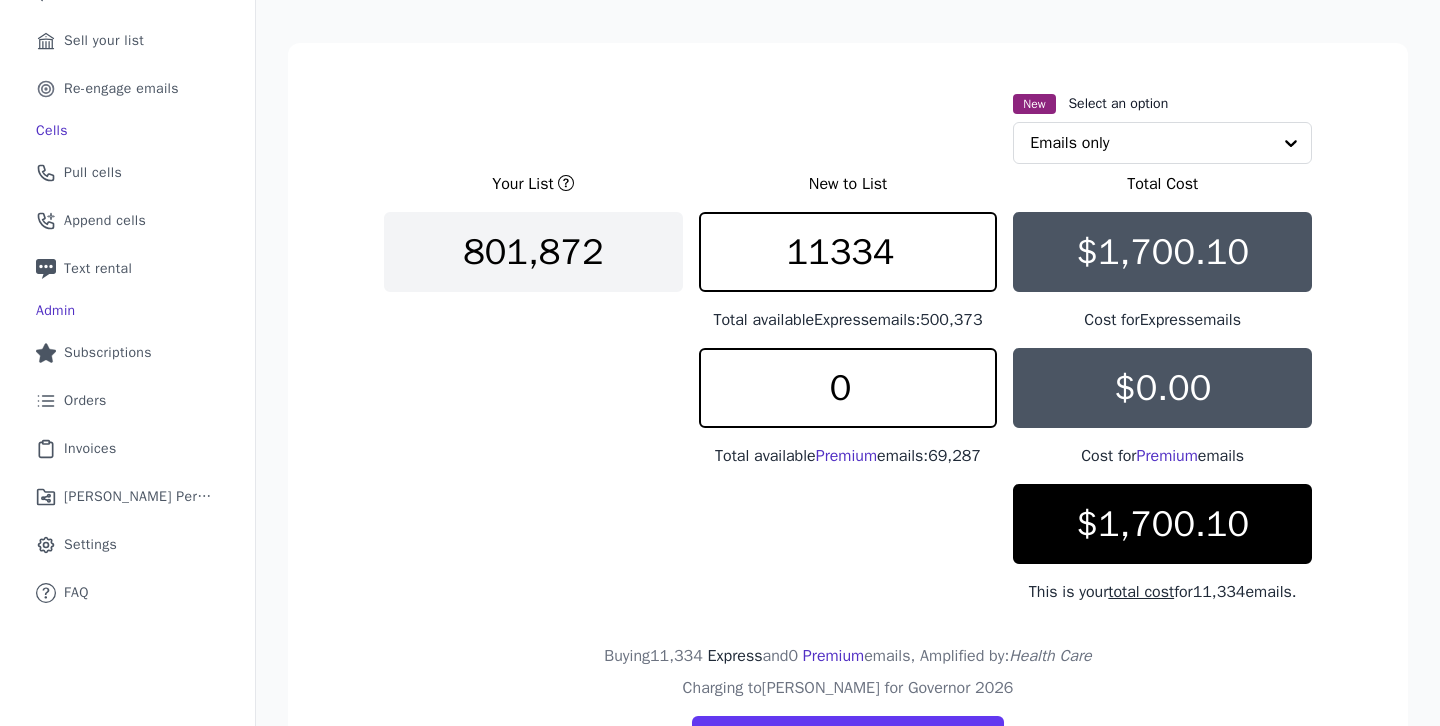 scroll, scrollTop: 426, scrollLeft: 0, axis: vertical 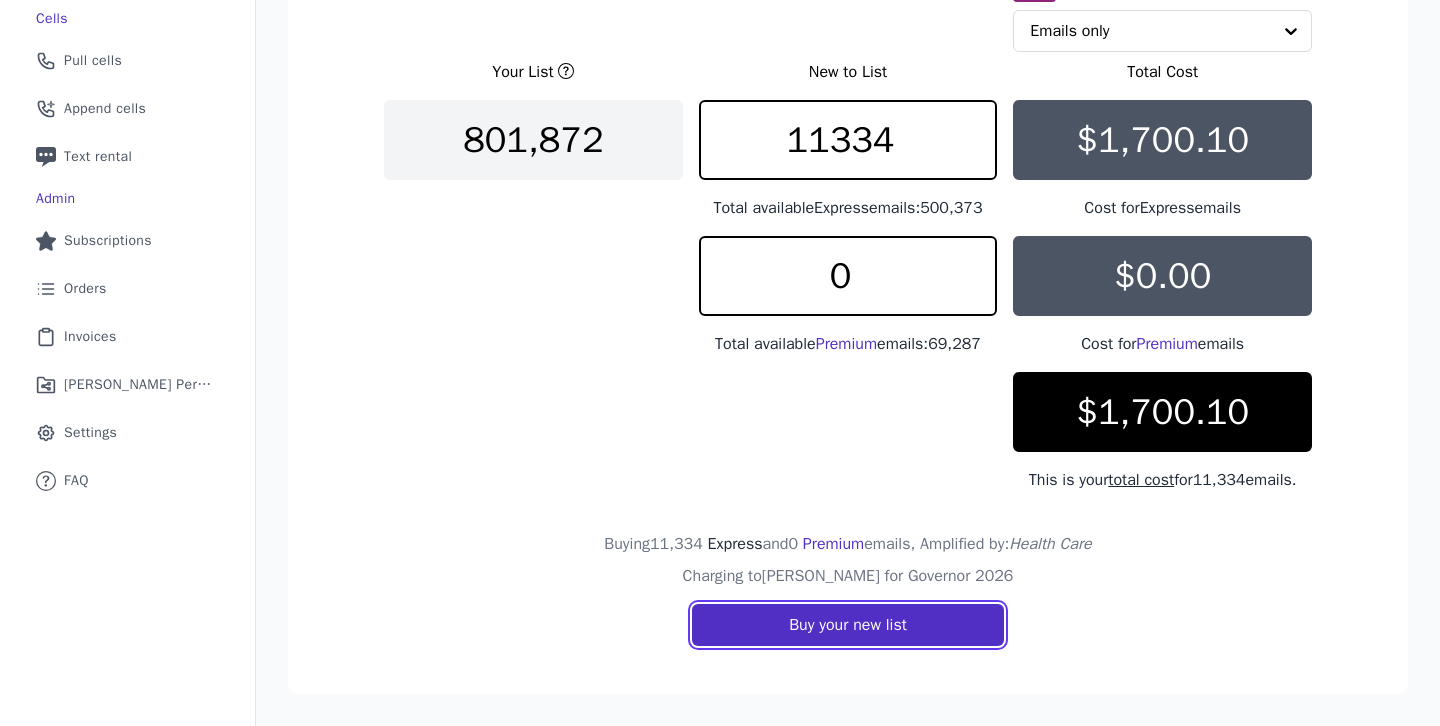 click on "Buy your new list" 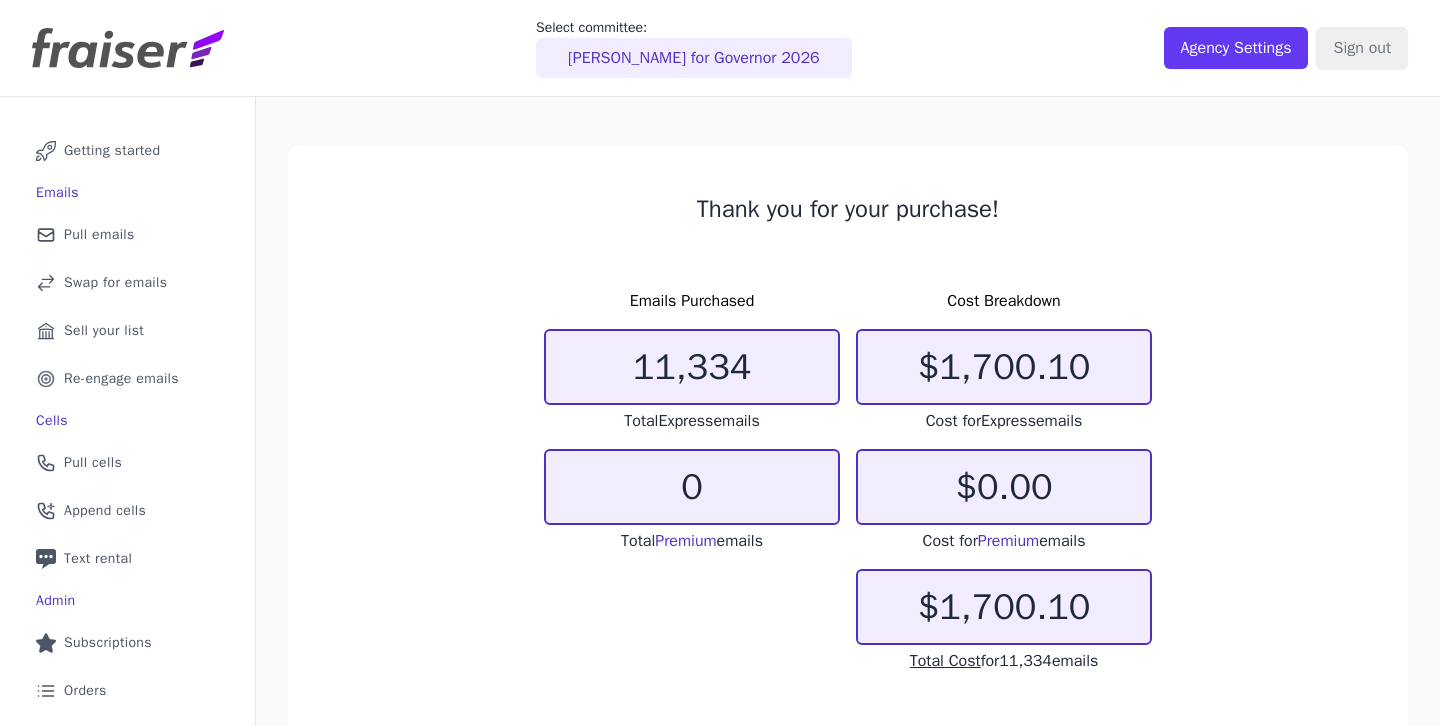 scroll, scrollTop: 0, scrollLeft: 0, axis: both 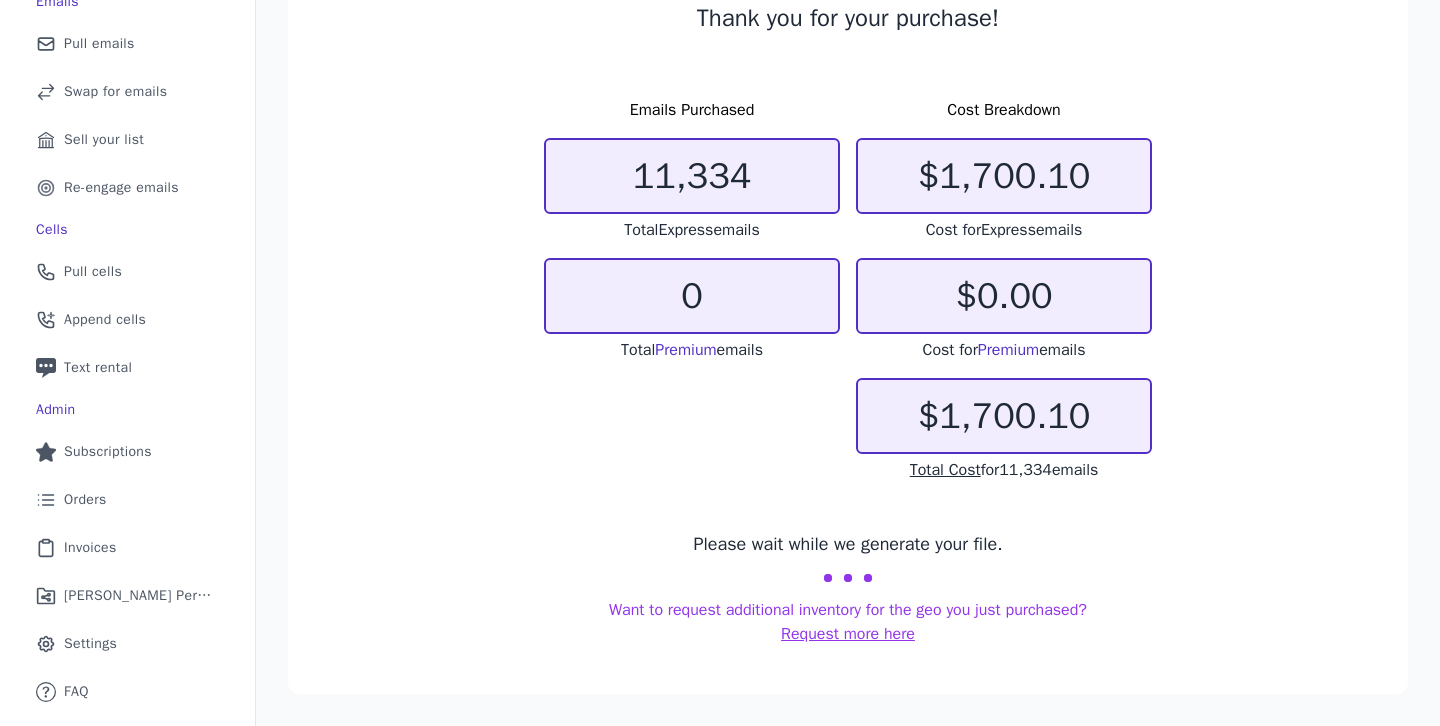 drag, startPoint x: 1123, startPoint y: 474, endPoint x: 564, endPoint y: 91, distance: 677.62085 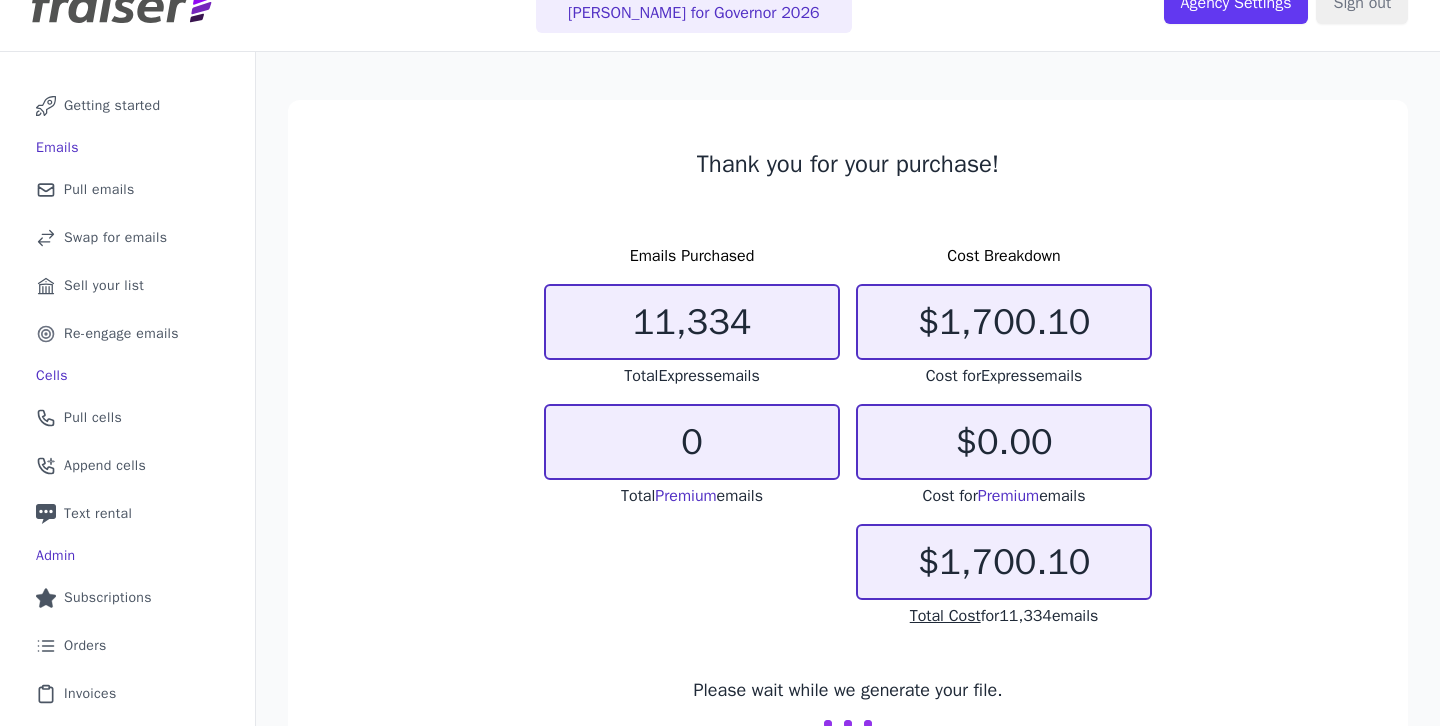 scroll, scrollTop: 0, scrollLeft: 0, axis: both 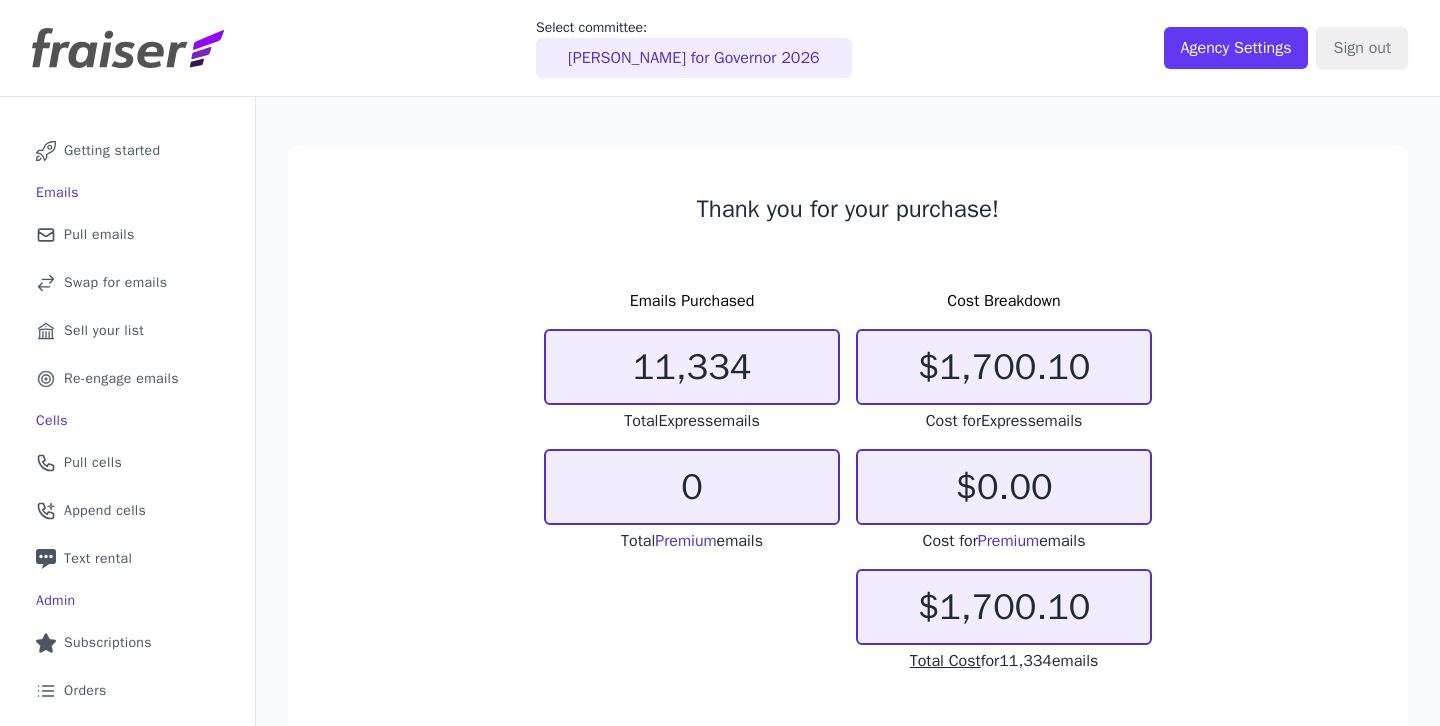 click on "Thank you for your purchase!   Emails Purchased   11,334   Total  Express  emails   0   Total  Premium  emails   Cost Breakdown   $1,700.10   Cost for  Express  emails   $0.00   Cost for  Premium
emails         $1,700.10   Total Cost  for  11,334  emails   Please wait while we generate your file.
Want to request additional inventory for the geo you just purchased?
Request more here" 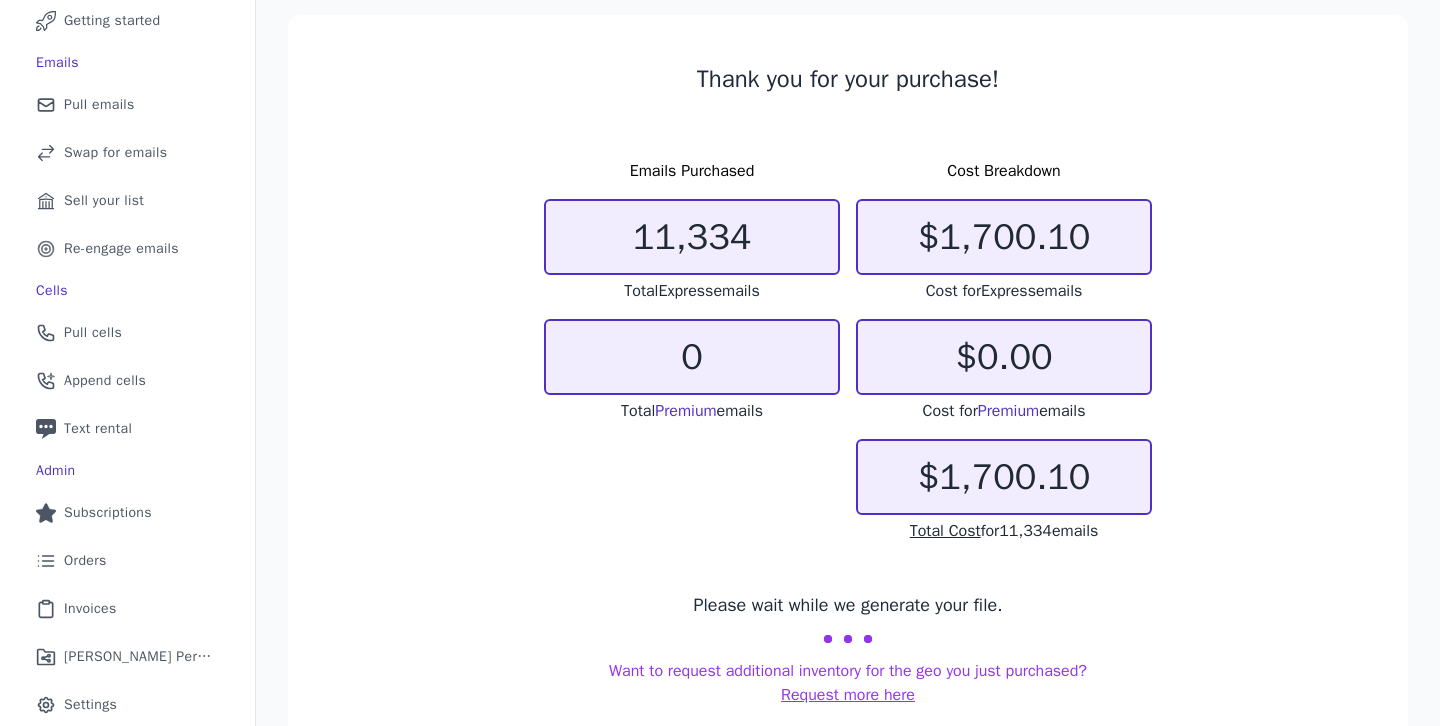 scroll, scrollTop: 191, scrollLeft: 0, axis: vertical 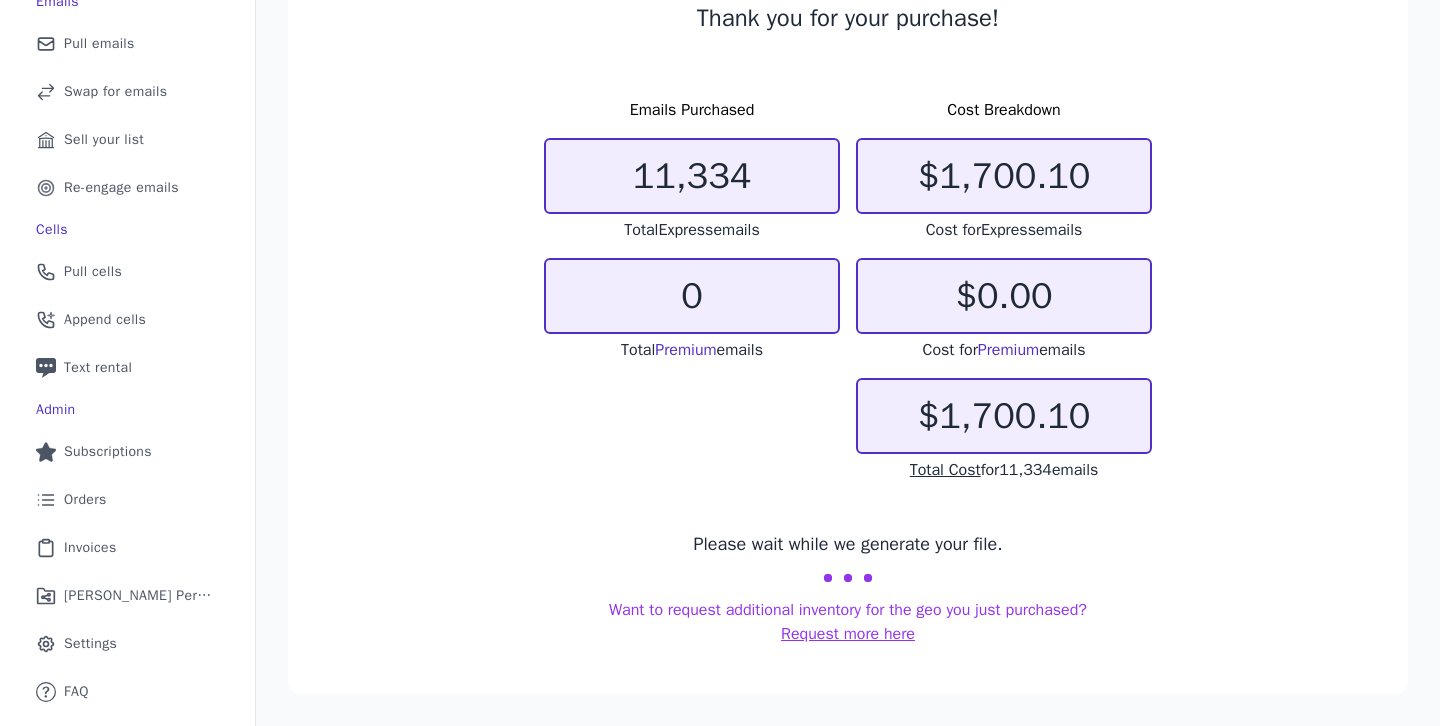 click on "Please wait while we generate your file." 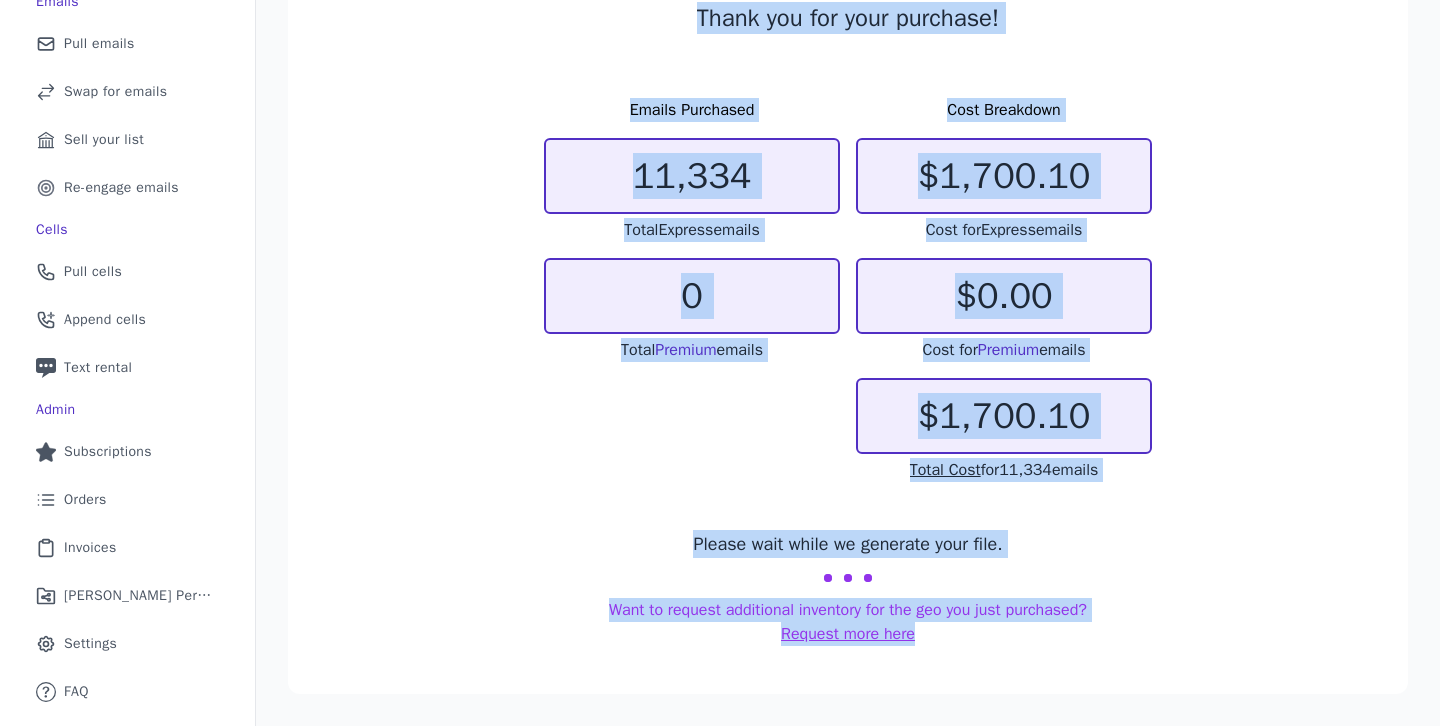 drag, startPoint x: 1001, startPoint y: 628, endPoint x: 647, endPoint y: 17, distance: 706.14233 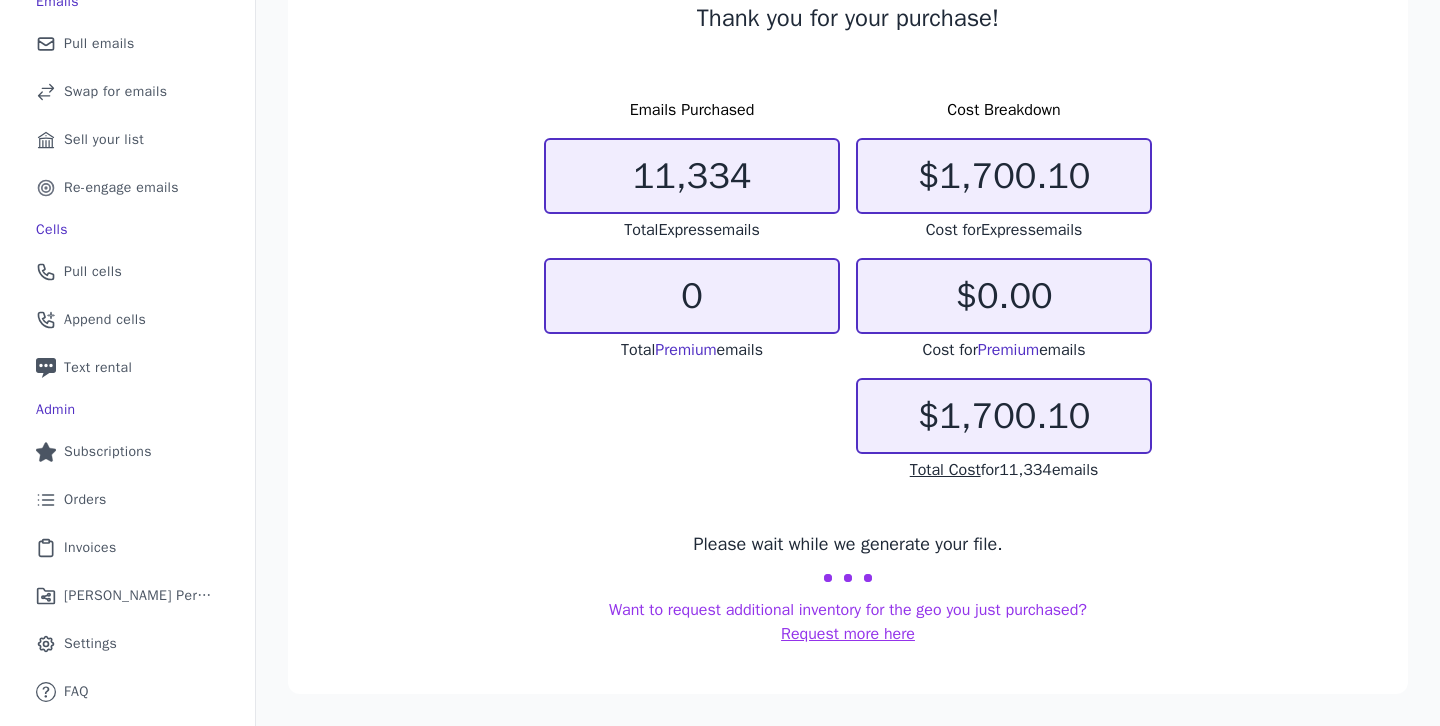 click on "Thank you for your purchase!   Emails Purchased   11,334   Total  Express  emails   0   Total  Premium  emails   Cost Breakdown   $1,700.10   Cost for  Express  emails   $0.00   Cost for  Premium
emails         $1,700.10   Total Cost  for  11,334  emails   Please wait while we generate your file.
Want to request additional inventory for the geo you just purchased?
Request more here" 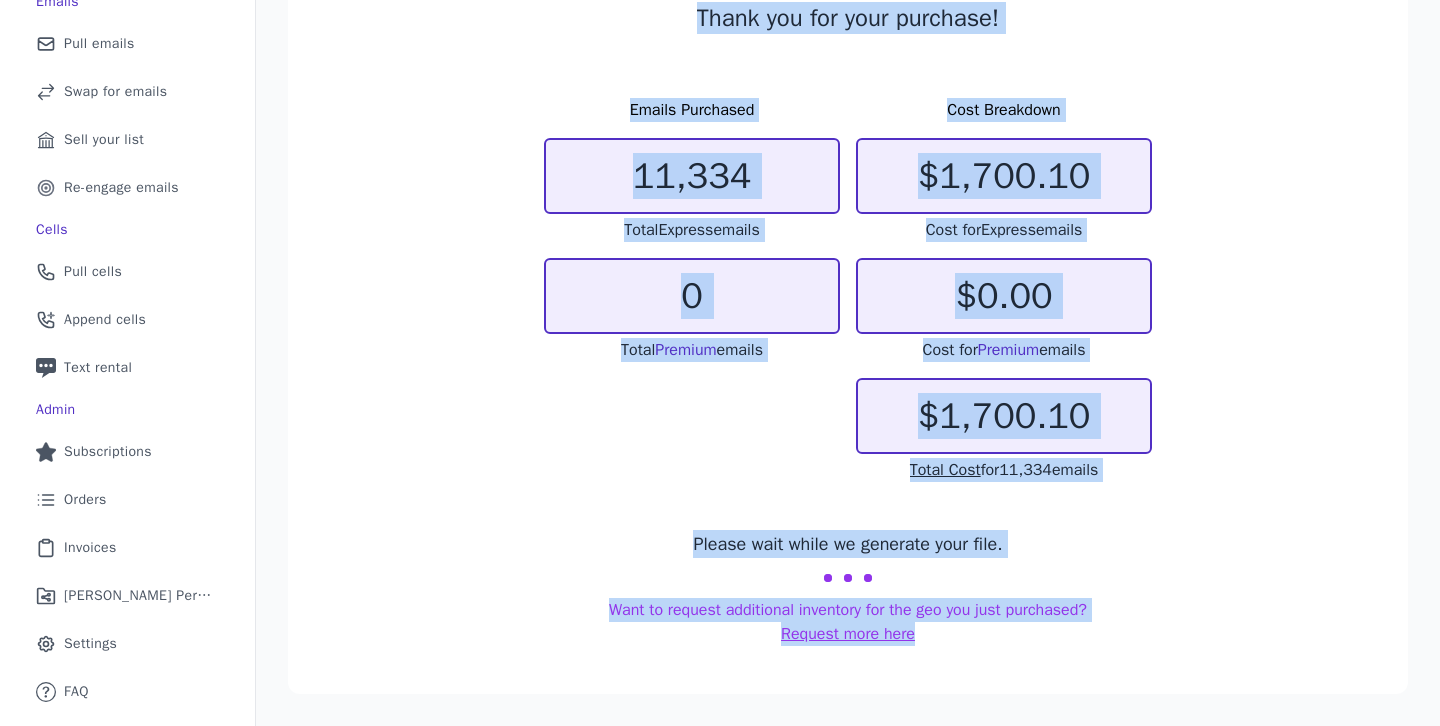 drag, startPoint x: 1067, startPoint y: 646, endPoint x: 610, endPoint y: 21, distance: 774.2571 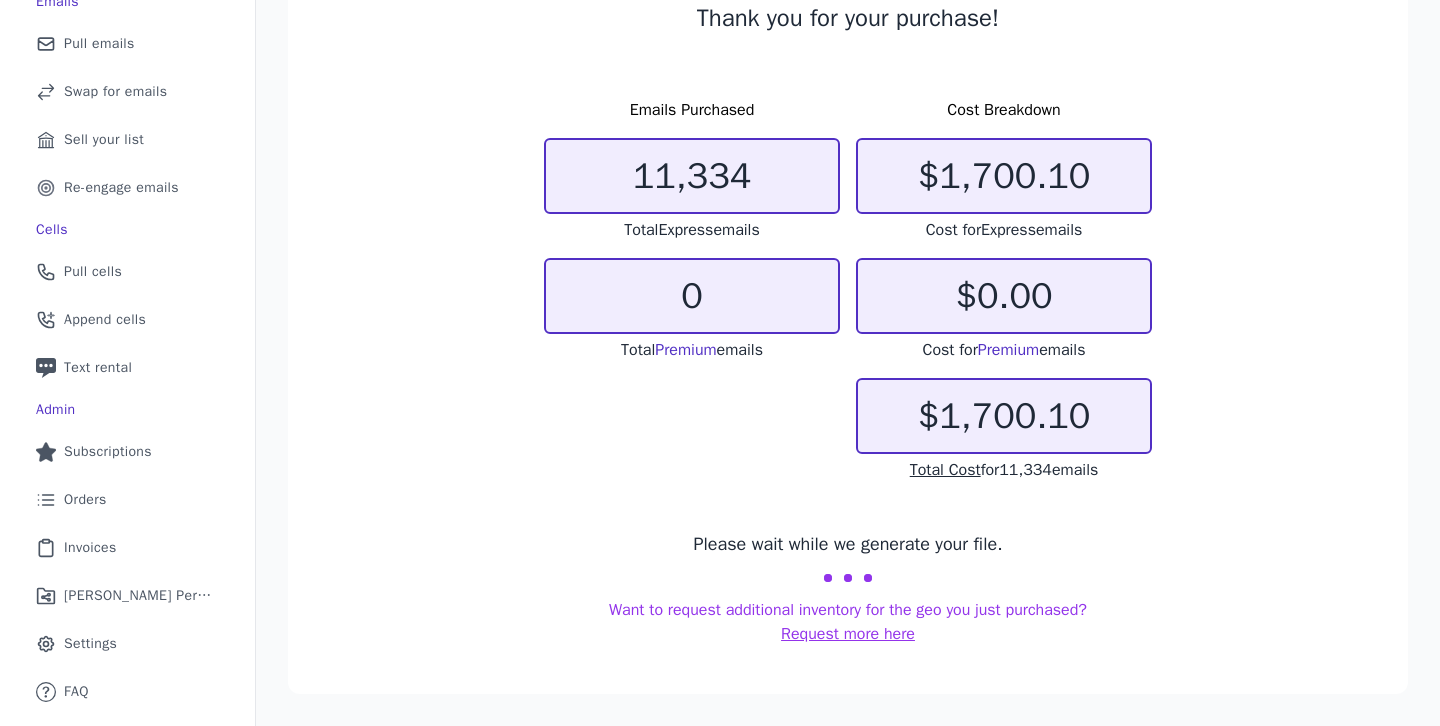 click on "Thank you for your purchase!   Emails Purchased   11,334   Total  Express  emails   0   Total  Premium  emails   Cost Breakdown   $1,700.10   Cost for  Express  emails   $0.00   Cost for  Premium
emails         $1,700.10   Total Cost  for  11,334  emails   Please wait while we generate your file.
Want to request additional inventory for the geo you just purchased?
Request more here" 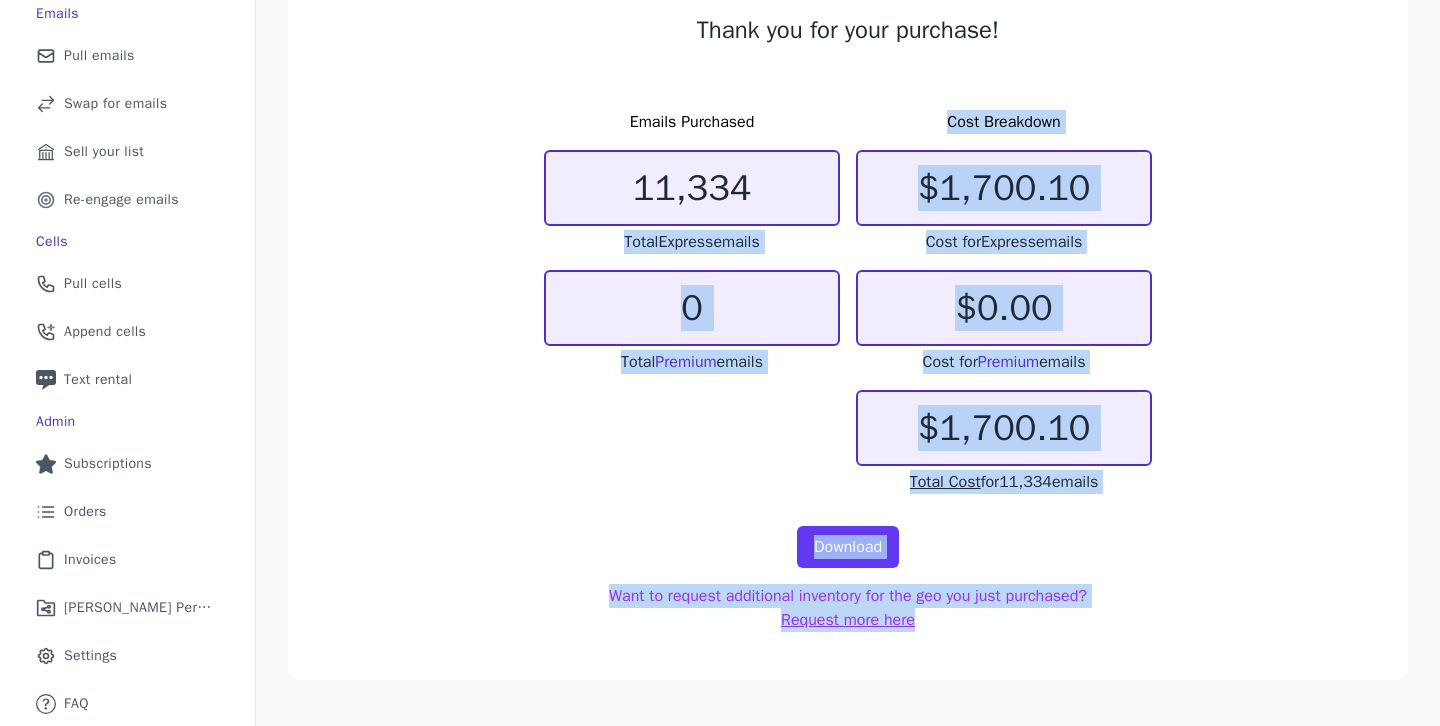 drag, startPoint x: 1099, startPoint y: 667, endPoint x: 660, endPoint y: 65, distance: 745.06714 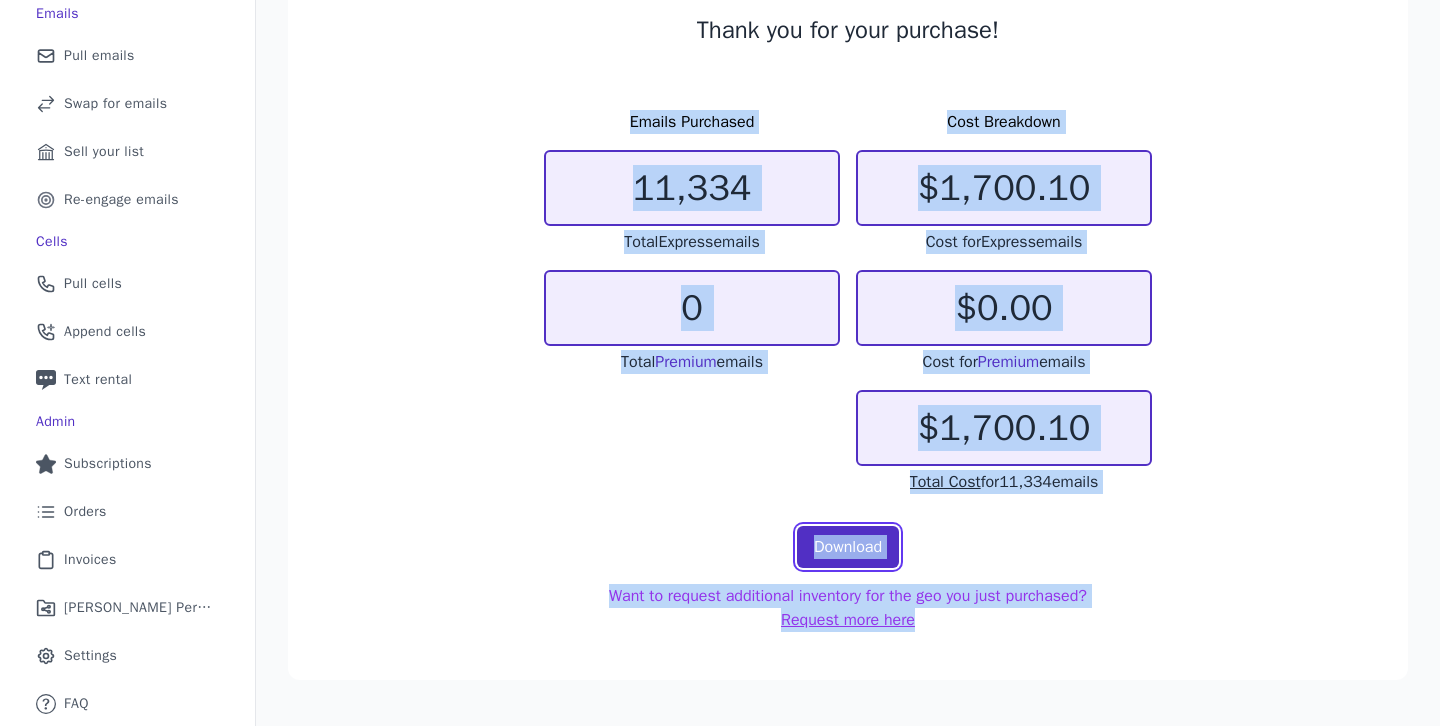click on "Download" 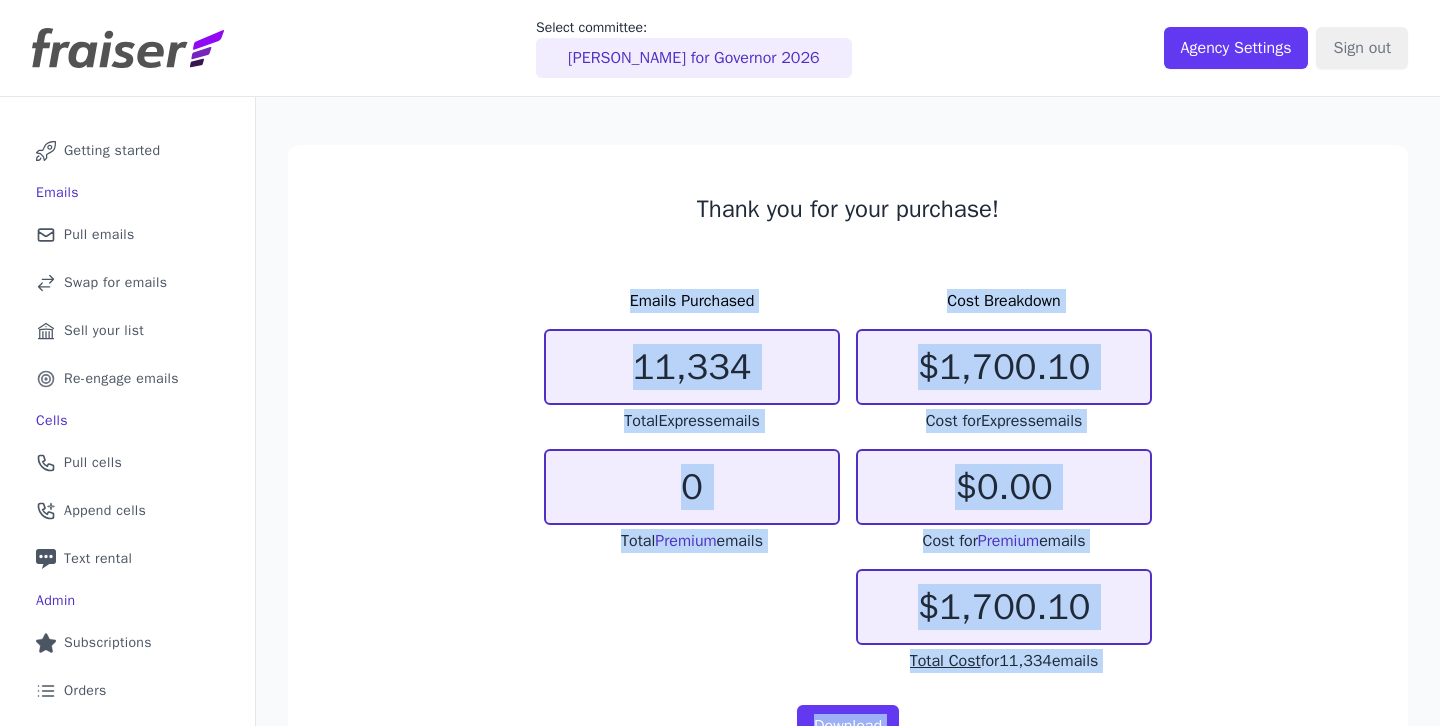 click on "Thank you for your purchase!   Emails Purchased   11,334   Total  Express  emails   0   Total  Premium  emails   Cost Breakdown   $1,700.10   Cost for  Express  emails   $0.00   Cost for  Premium
emails         $1,700.10   Total Cost  for  11,334  emails   Download   Want to request additional inventory for the geo you just purchased?
Request more here" 